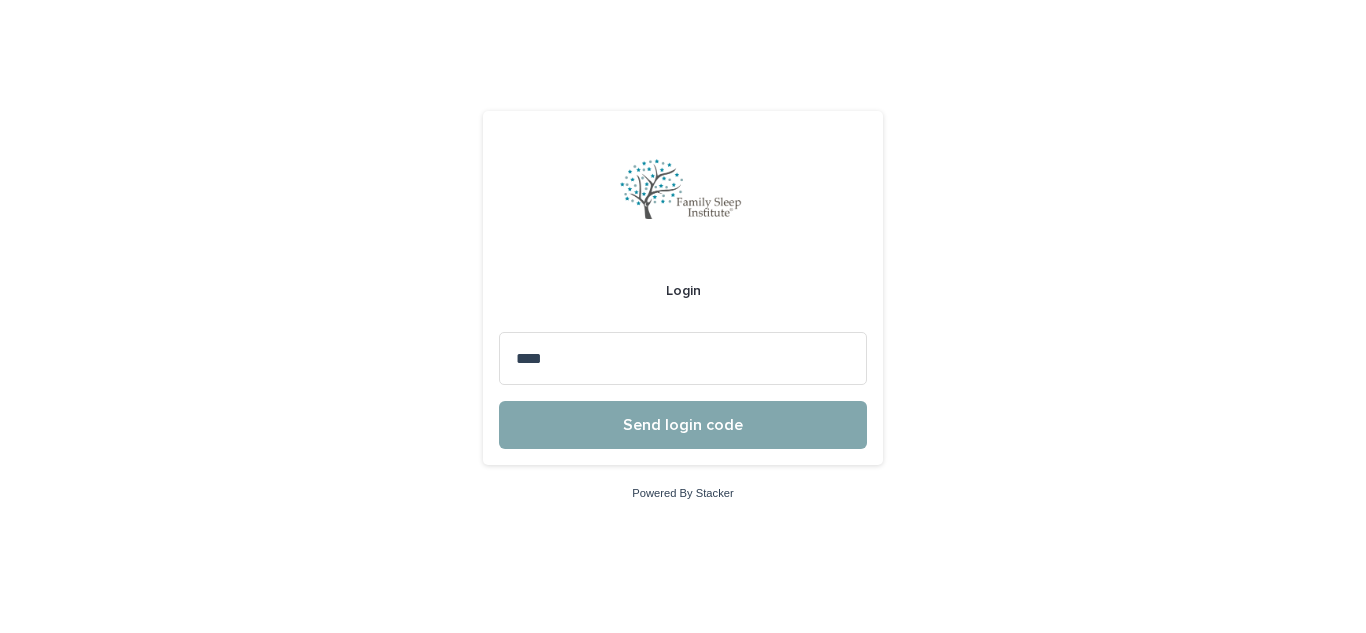 scroll, scrollTop: 0, scrollLeft: 0, axis: both 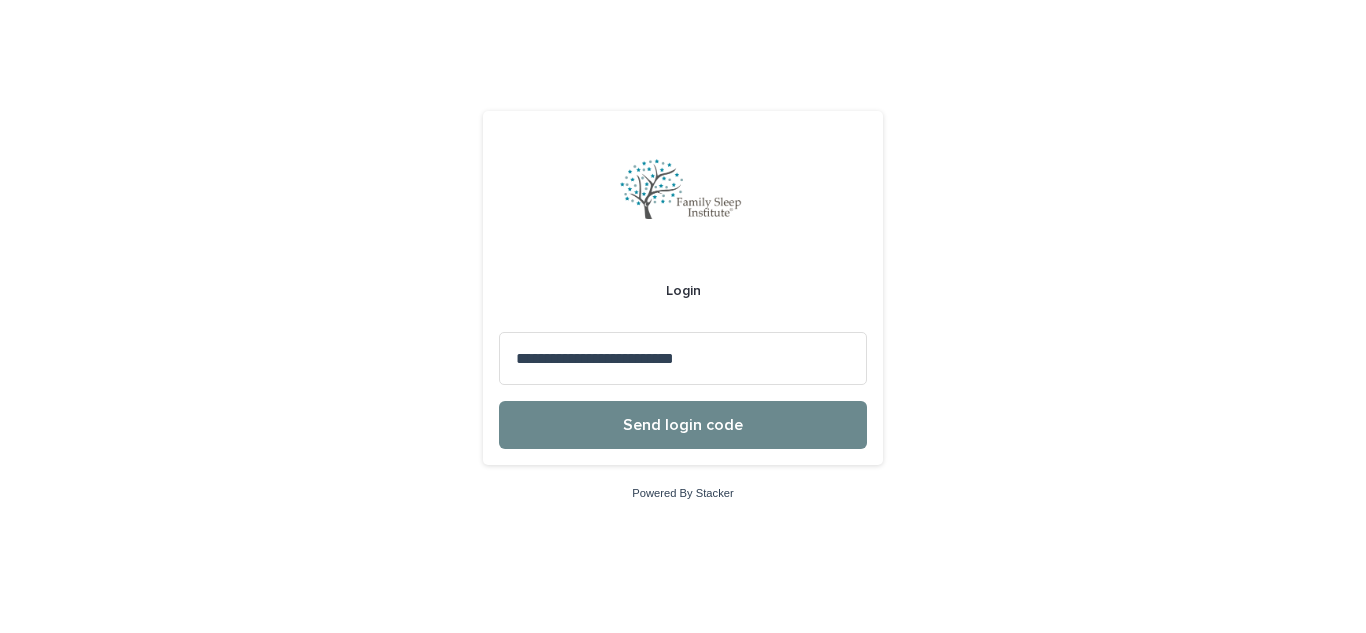 type on "**********" 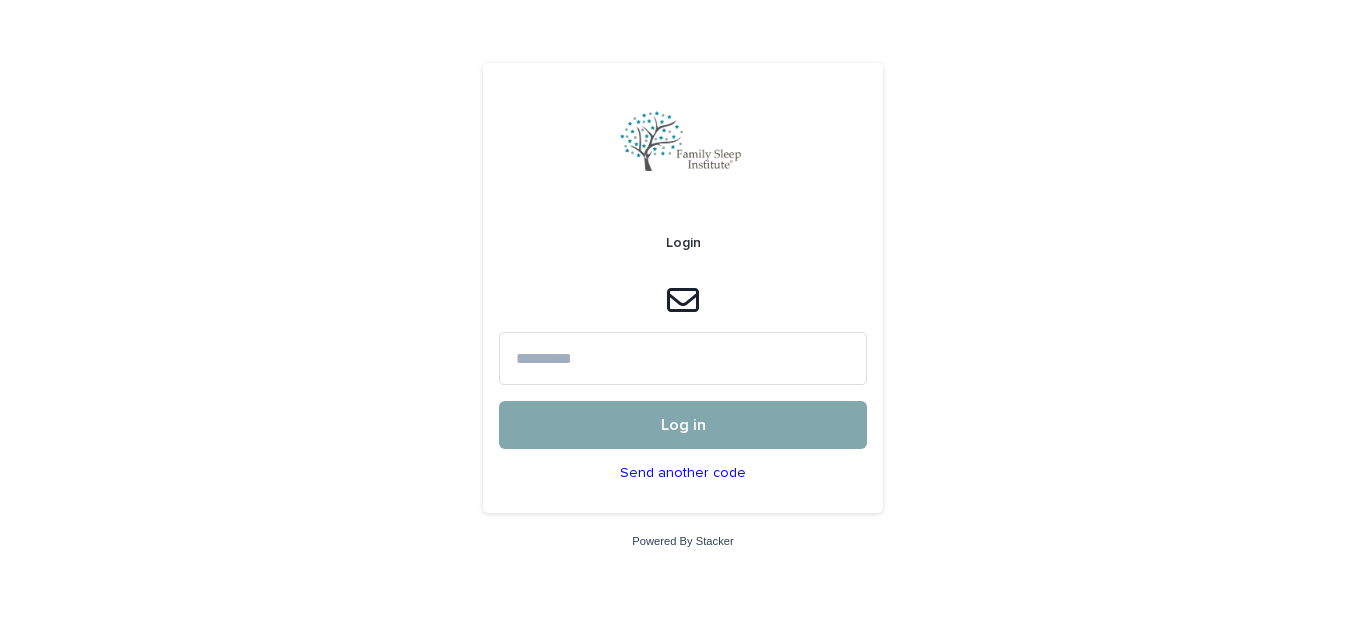 click at bounding box center (683, 358) 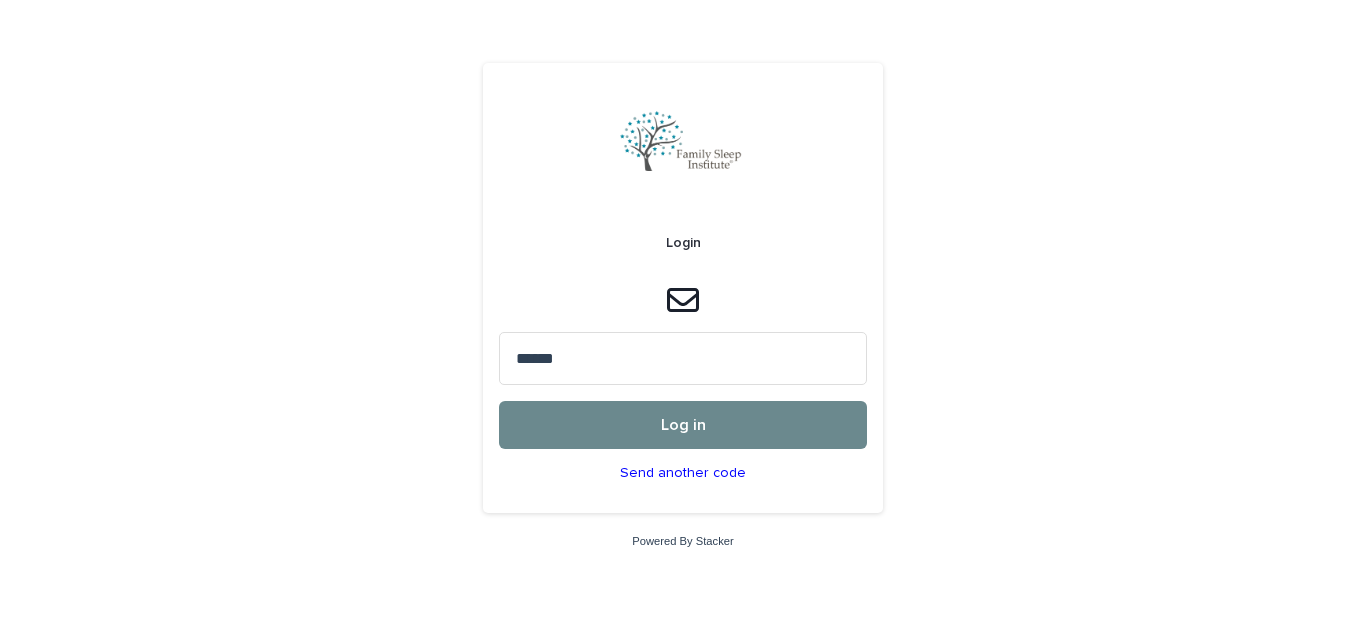 type on "******" 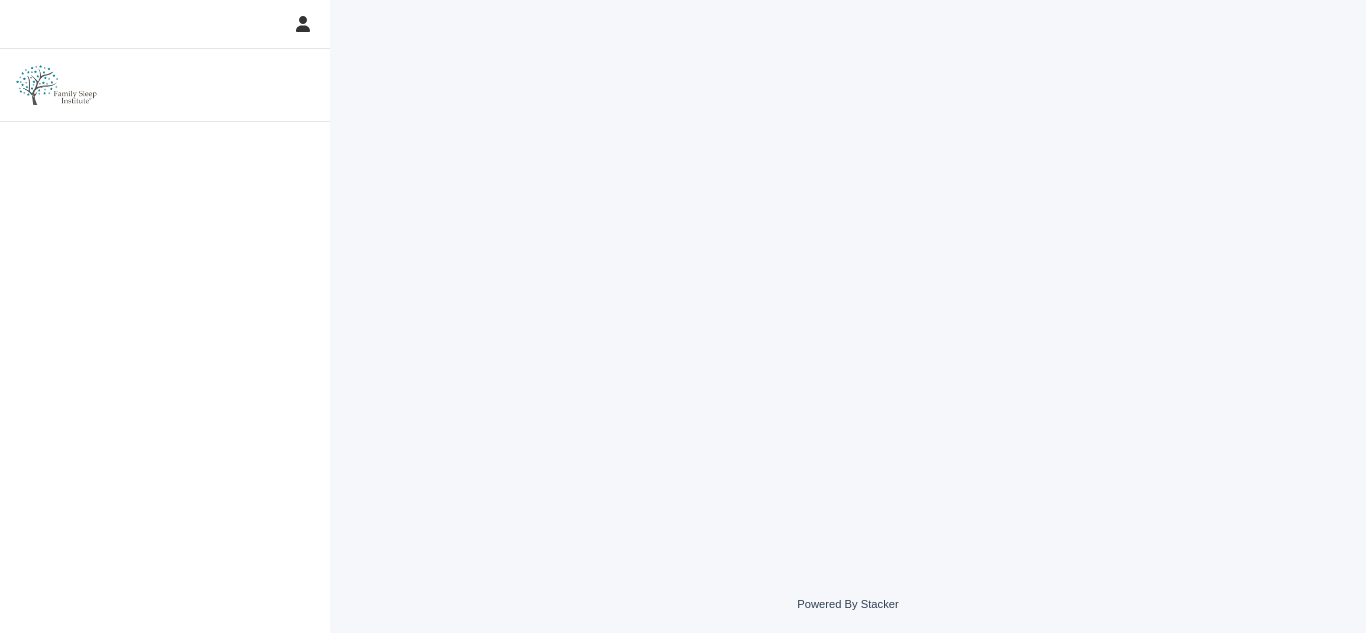 scroll, scrollTop: 0, scrollLeft: 0, axis: both 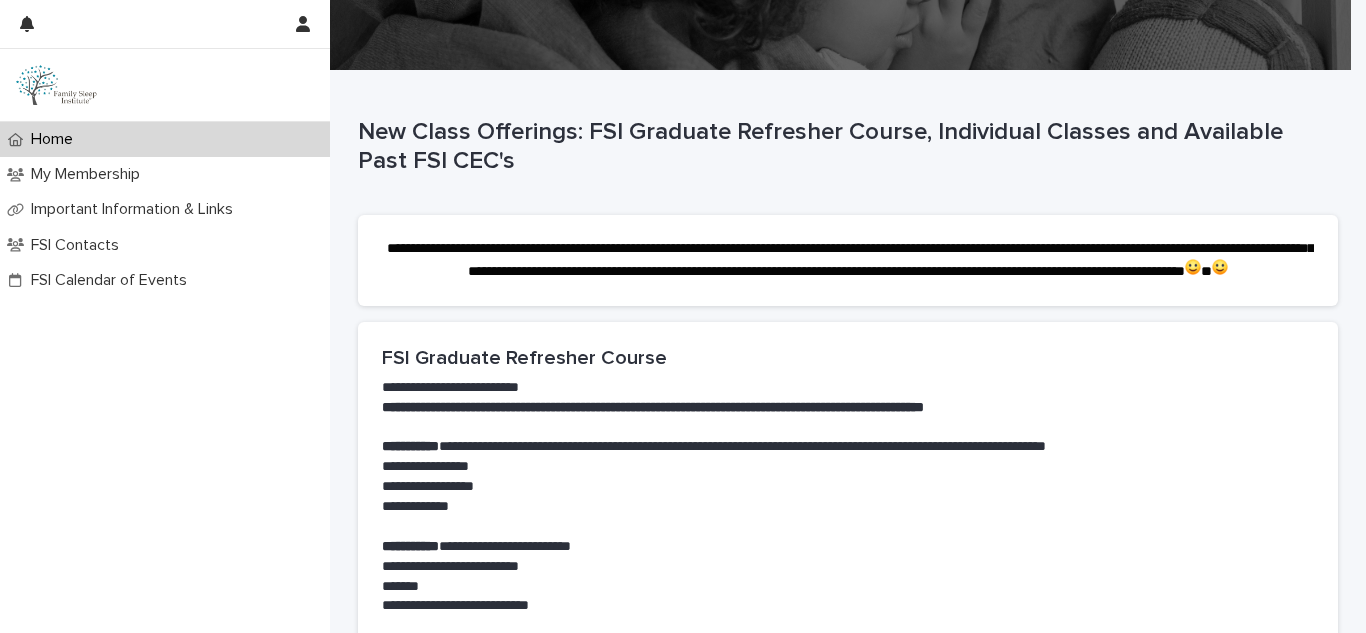 click on "**********" at bounding box center [848, 388] 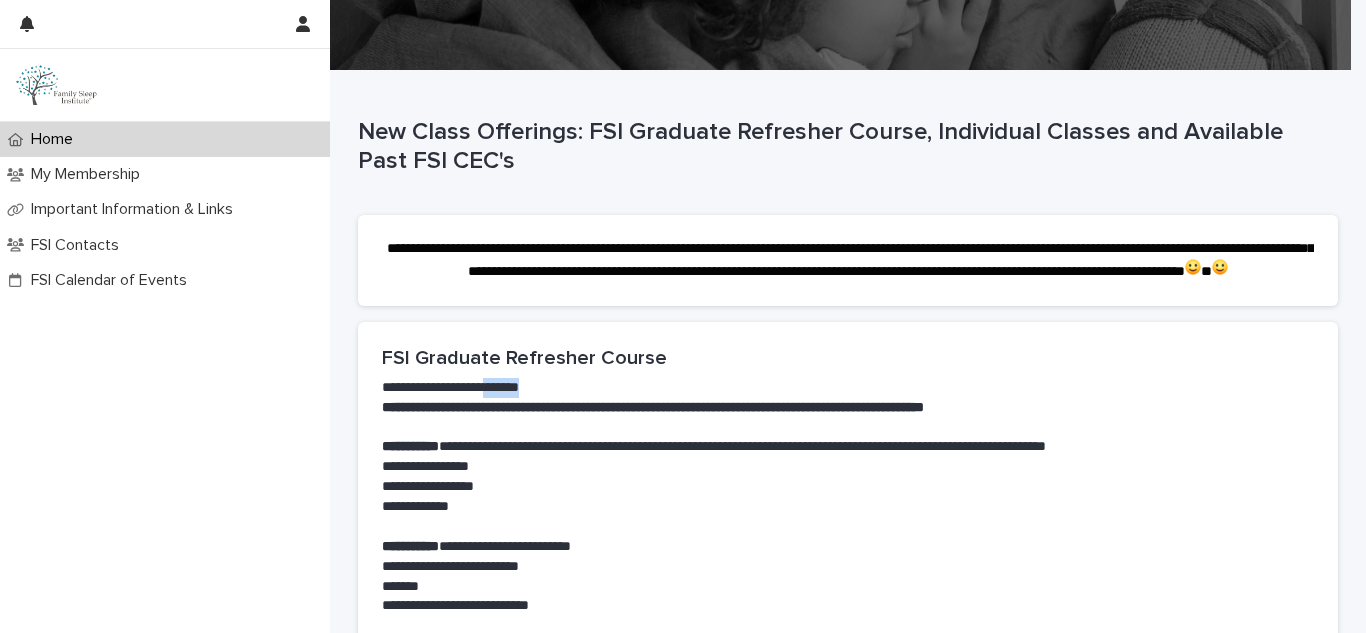 click on "**********" at bounding box center (848, 388) 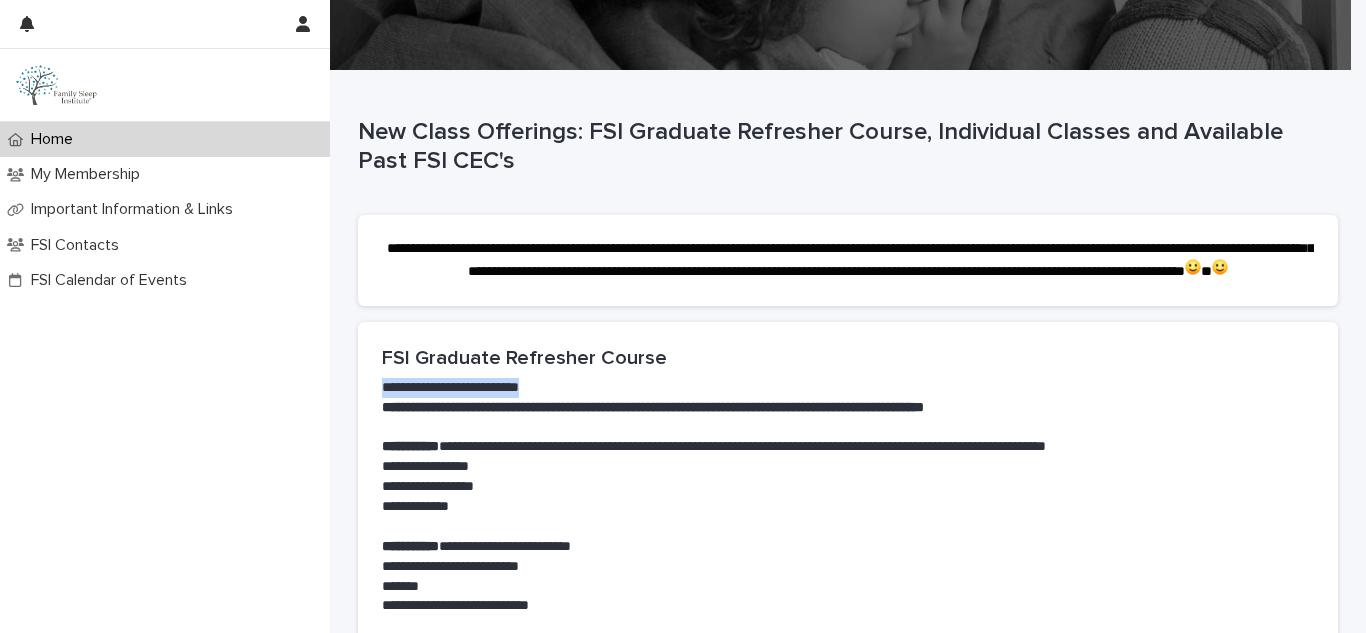 click on "**********" at bounding box center (848, 388) 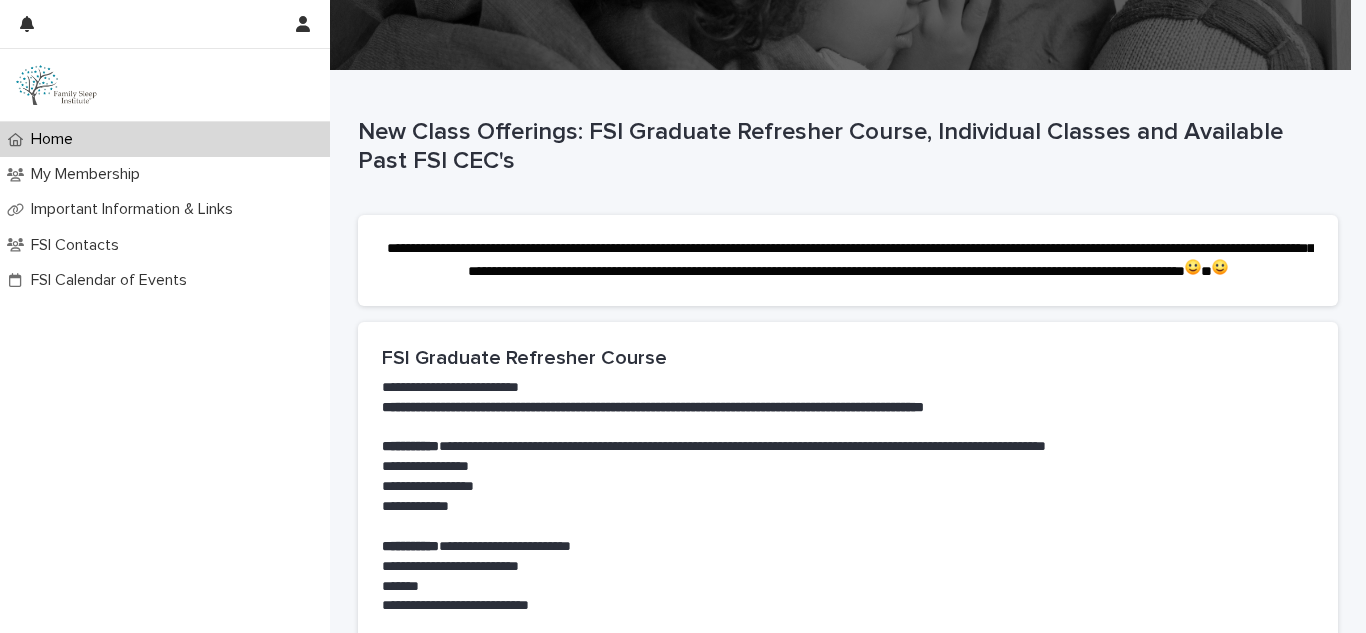 click on "New Class Offerings: FSI Graduate Refresher Course, Individual Classes and Available Past FSI CEC's" at bounding box center [844, 147] 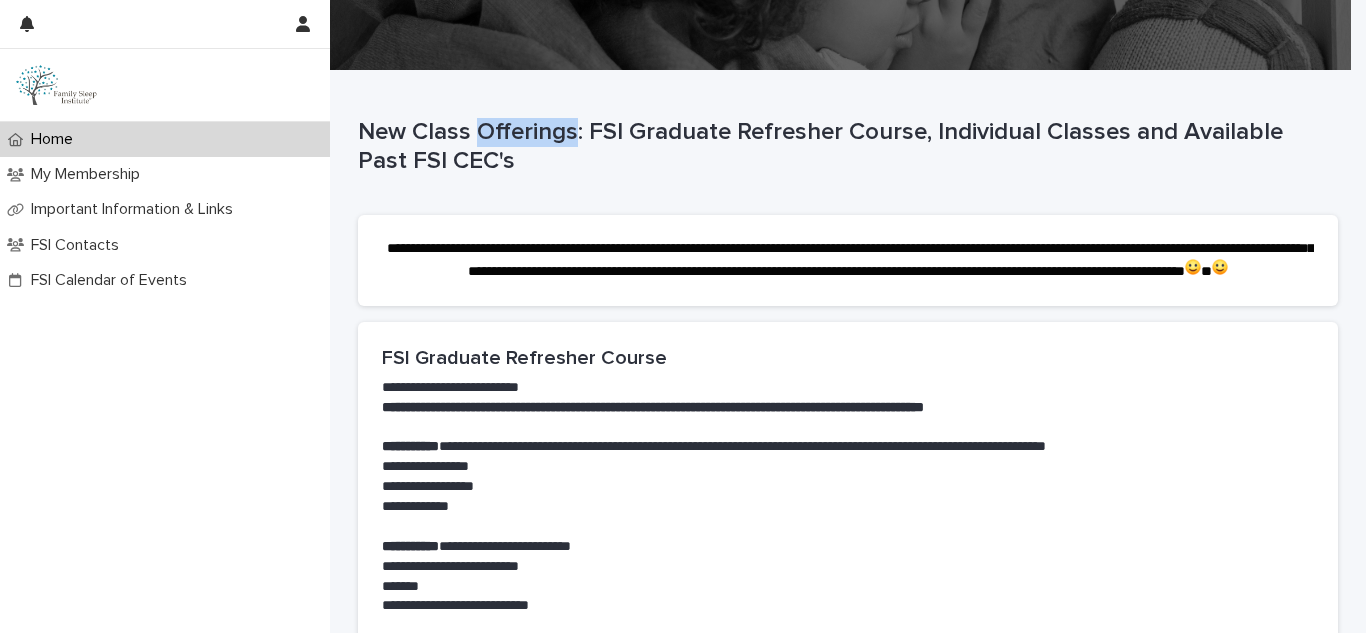 click on "New Class Offerings: FSI Graduate Refresher Course, Individual Classes and Available Past FSI CEC's" at bounding box center (844, 147) 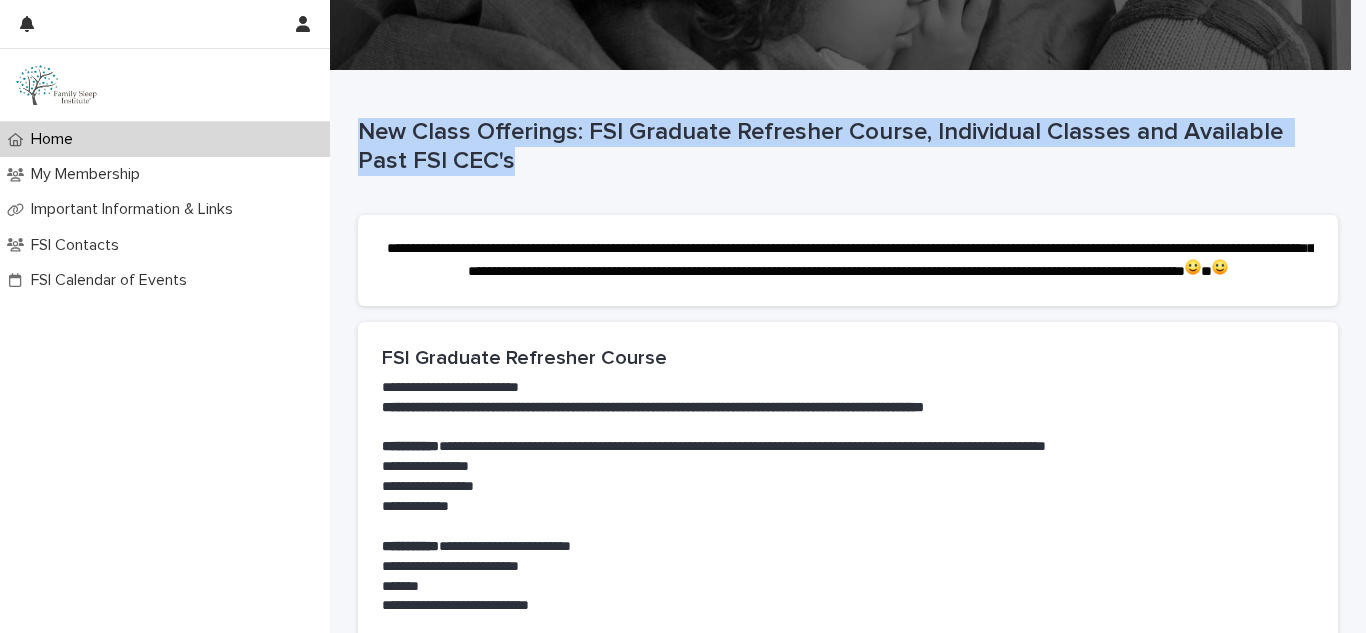 click on "New Class Offerings: FSI Graduate Refresher Course, Individual Classes and Available Past FSI CEC's" at bounding box center [844, 147] 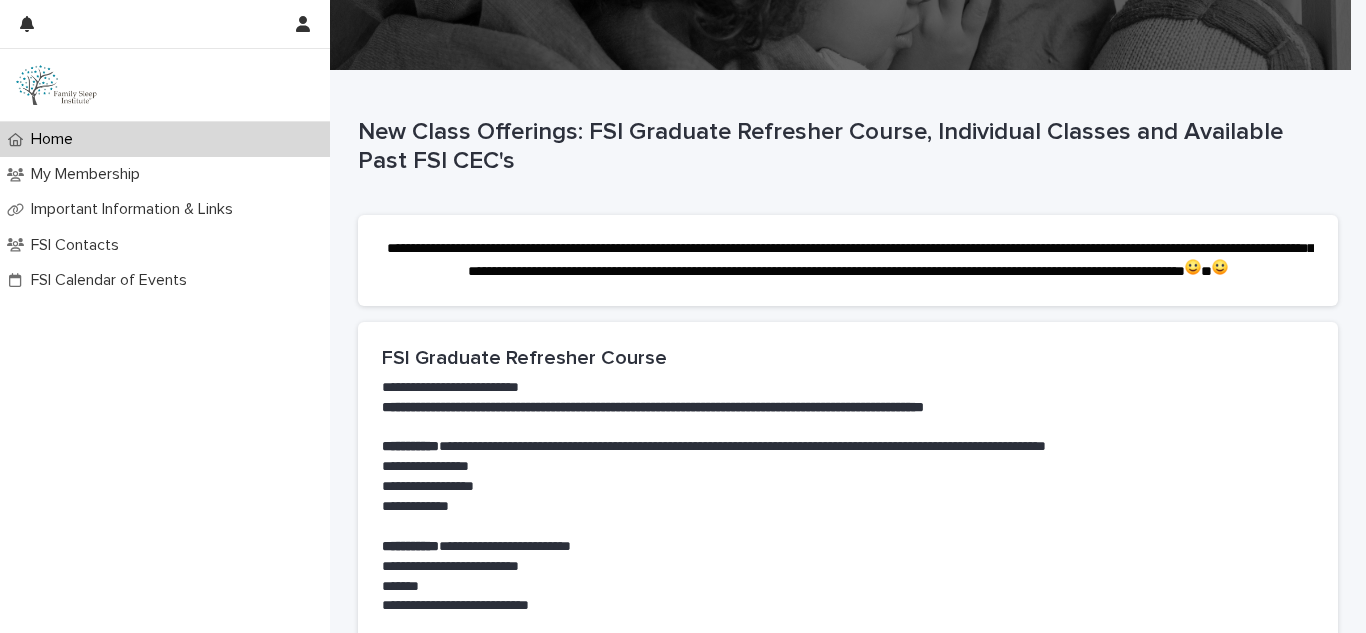 click on "**********" at bounding box center (850, 259) 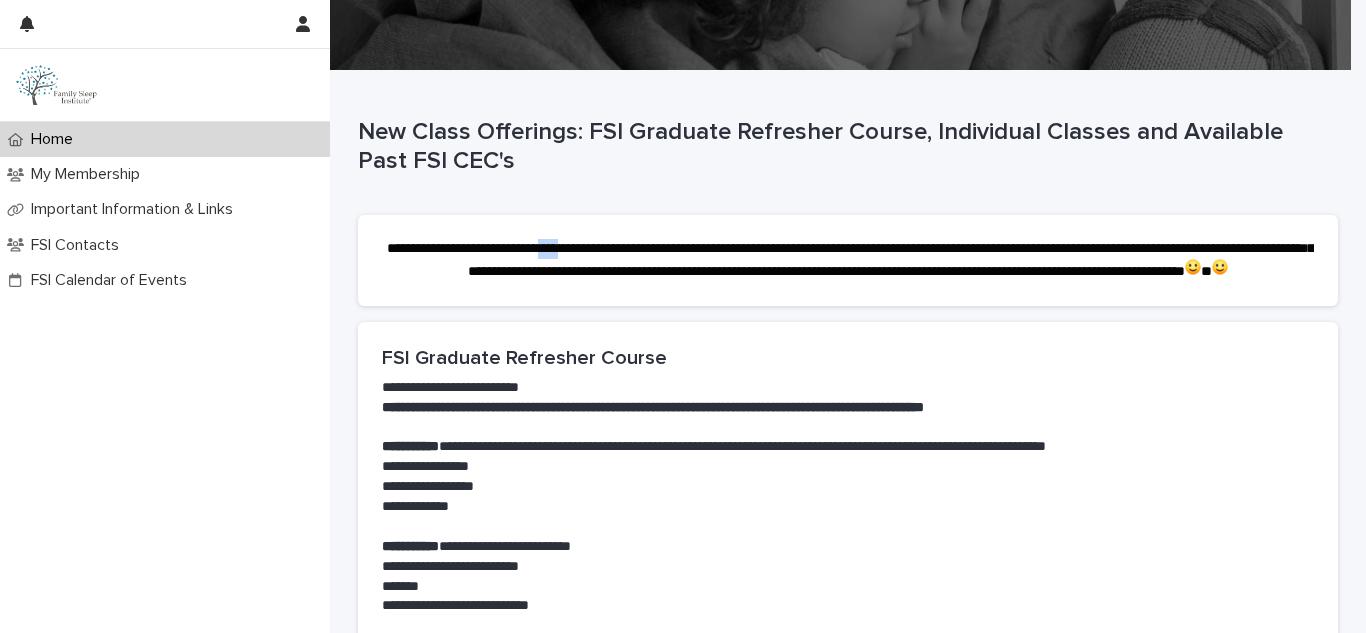 click on "**********" at bounding box center (850, 259) 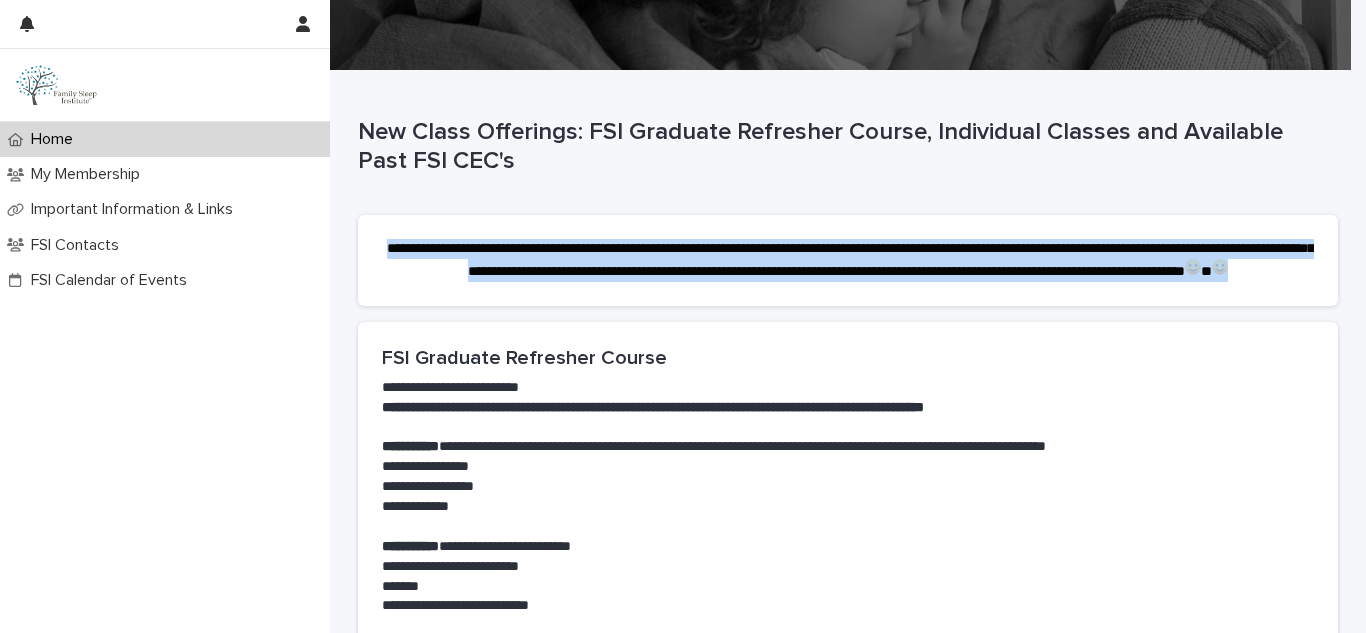 click on "**********" at bounding box center (850, 259) 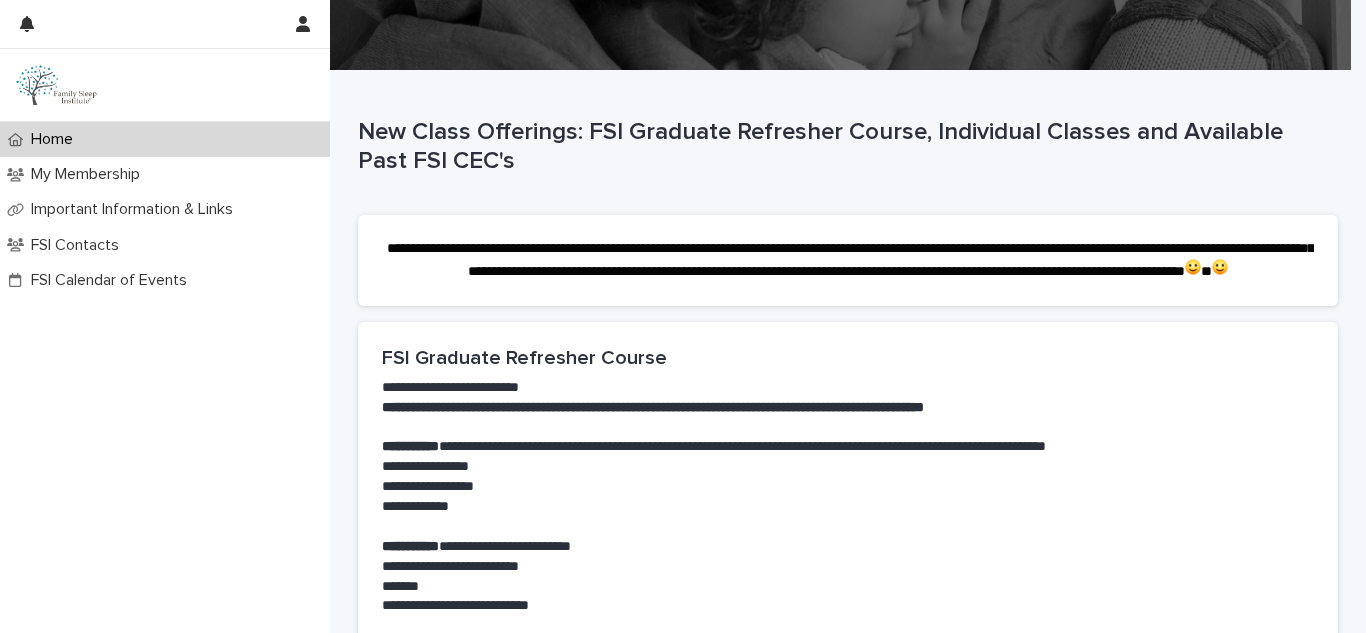 click on "**********" at bounding box center [850, 259] 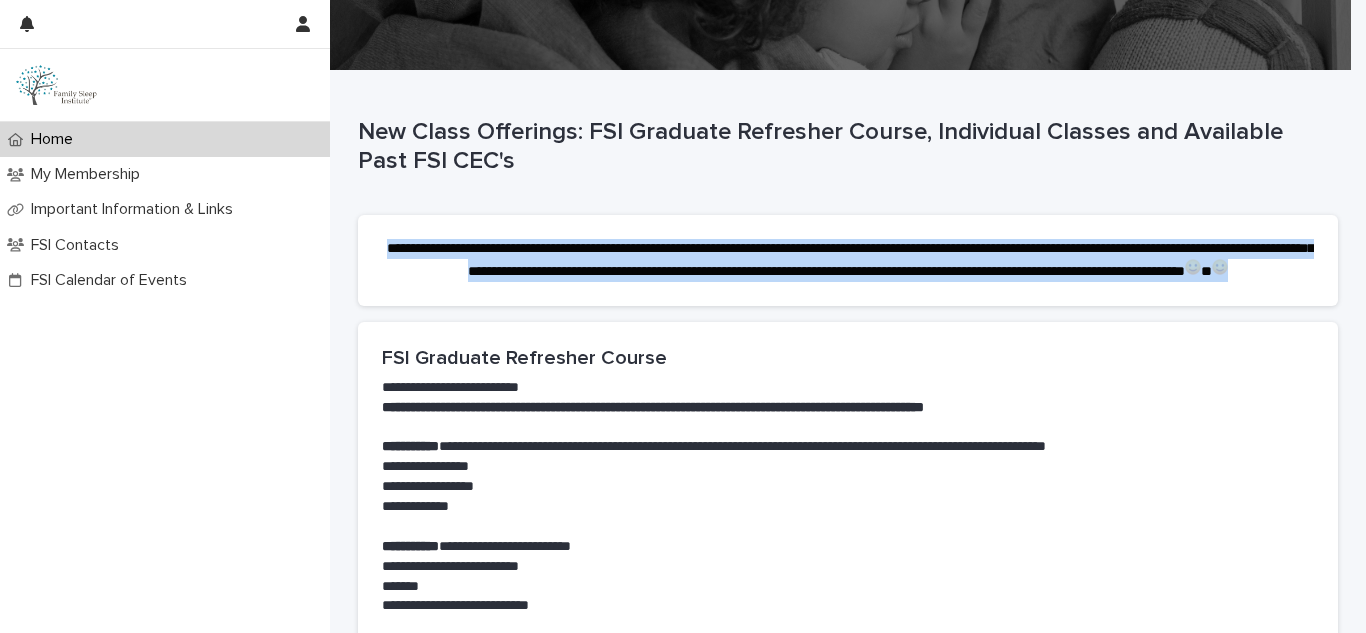 click on "**********" at bounding box center (850, 259) 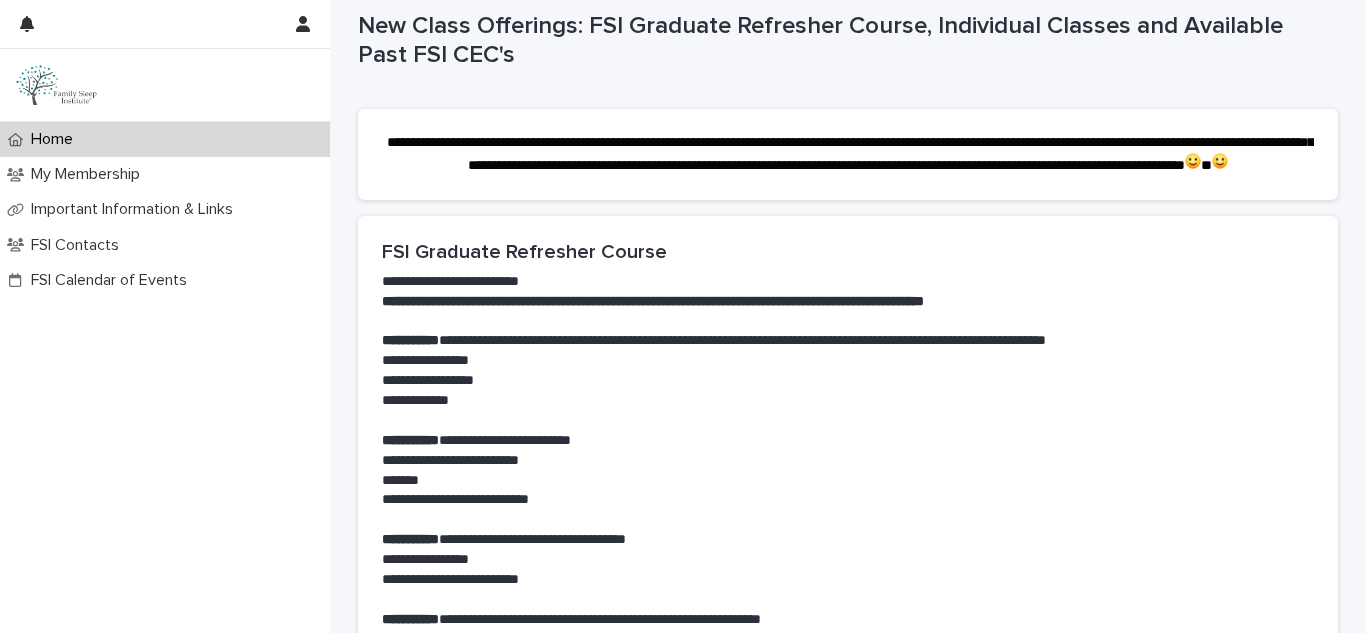 scroll, scrollTop: 240, scrollLeft: 0, axis: vertical 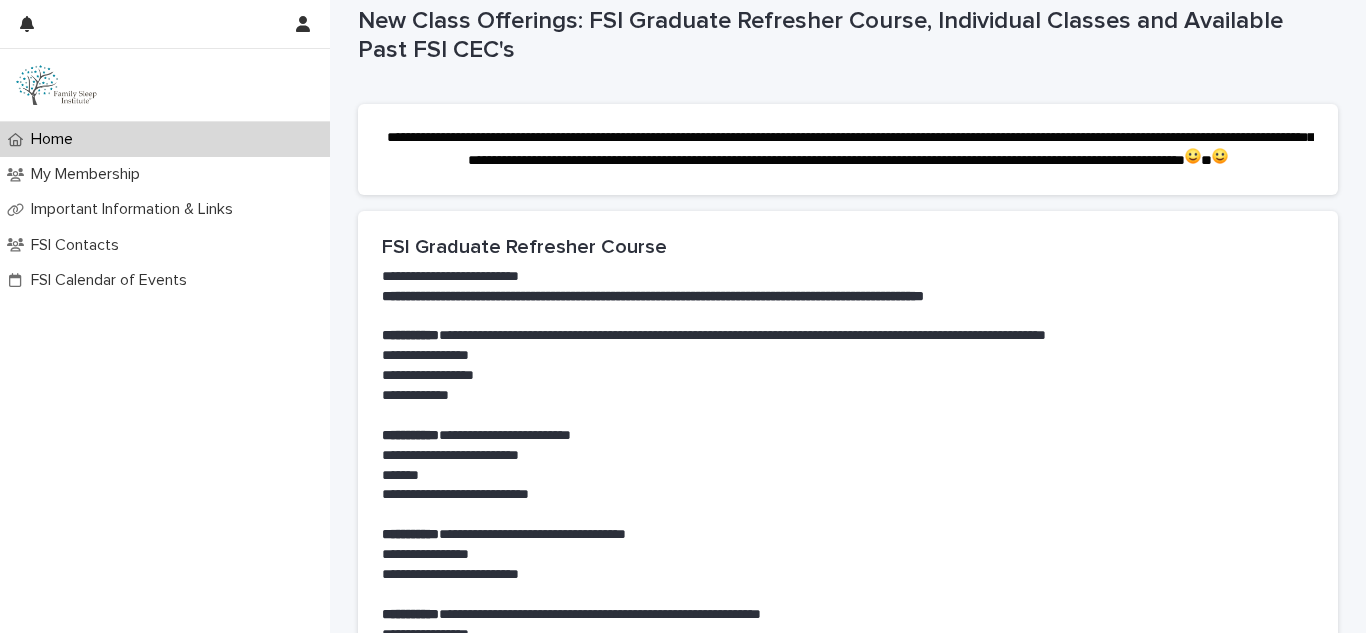 click on "**********" at bounding box center [848, 277] 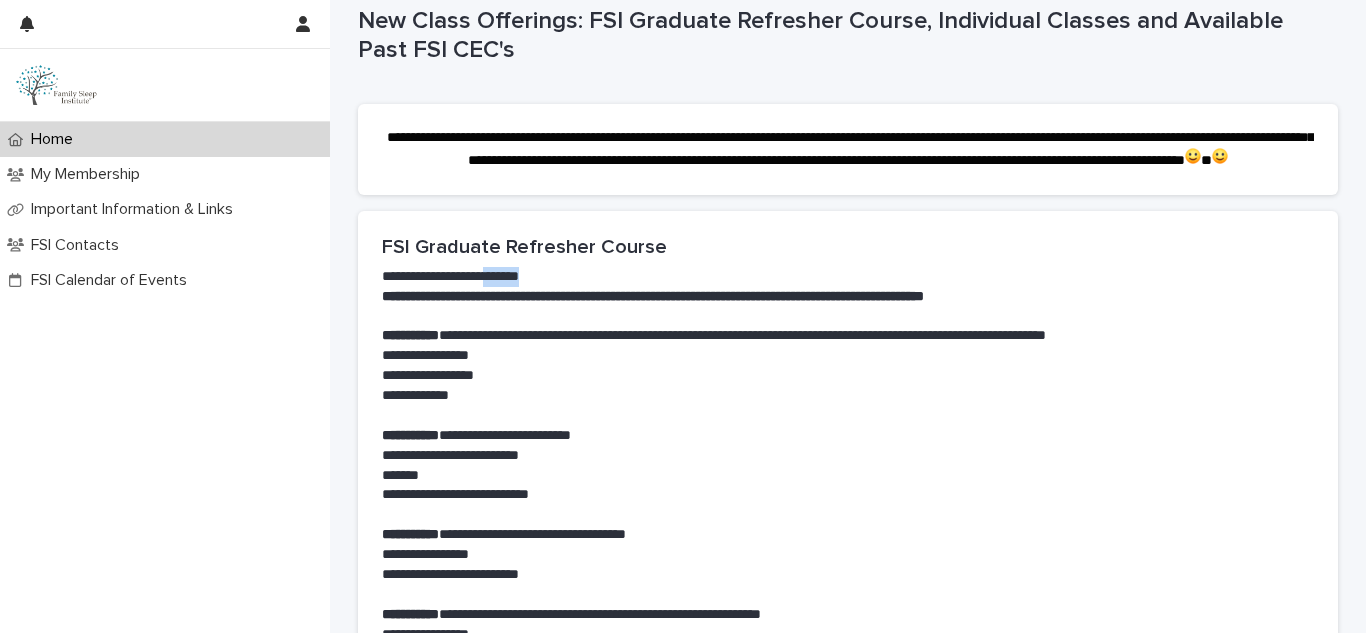 click on "**********" at bounding box center (848, 277) 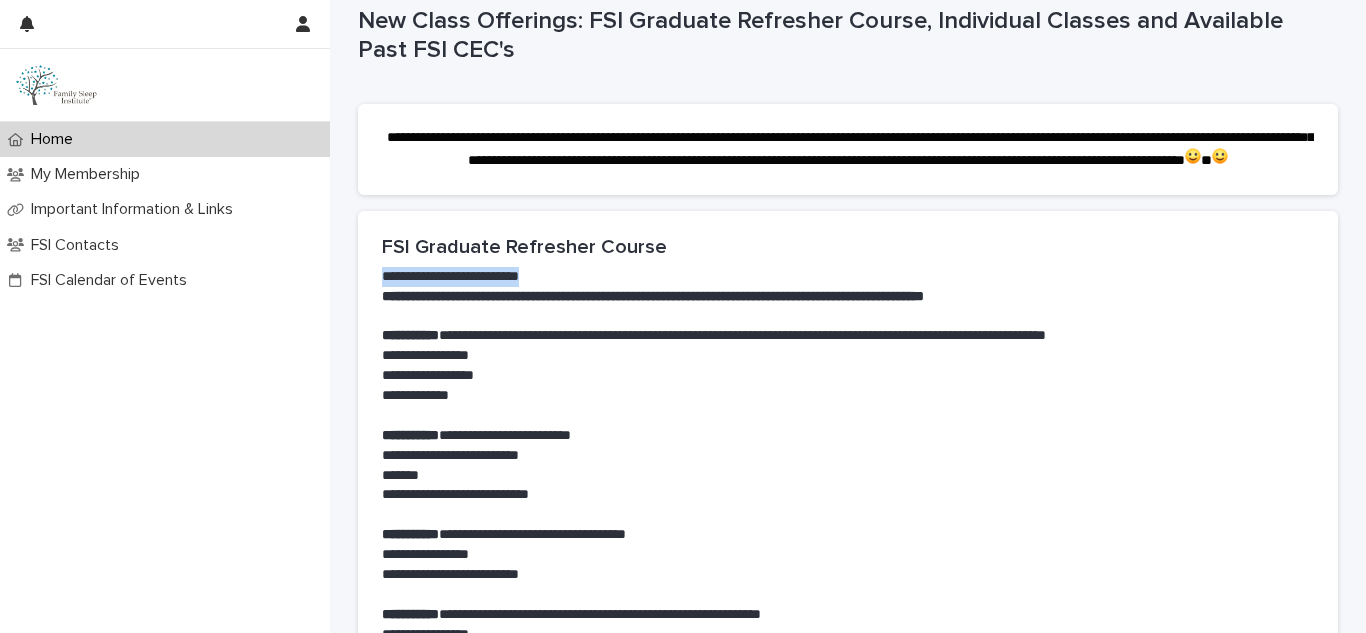 click on "**********" at bounding box center (848, 277) 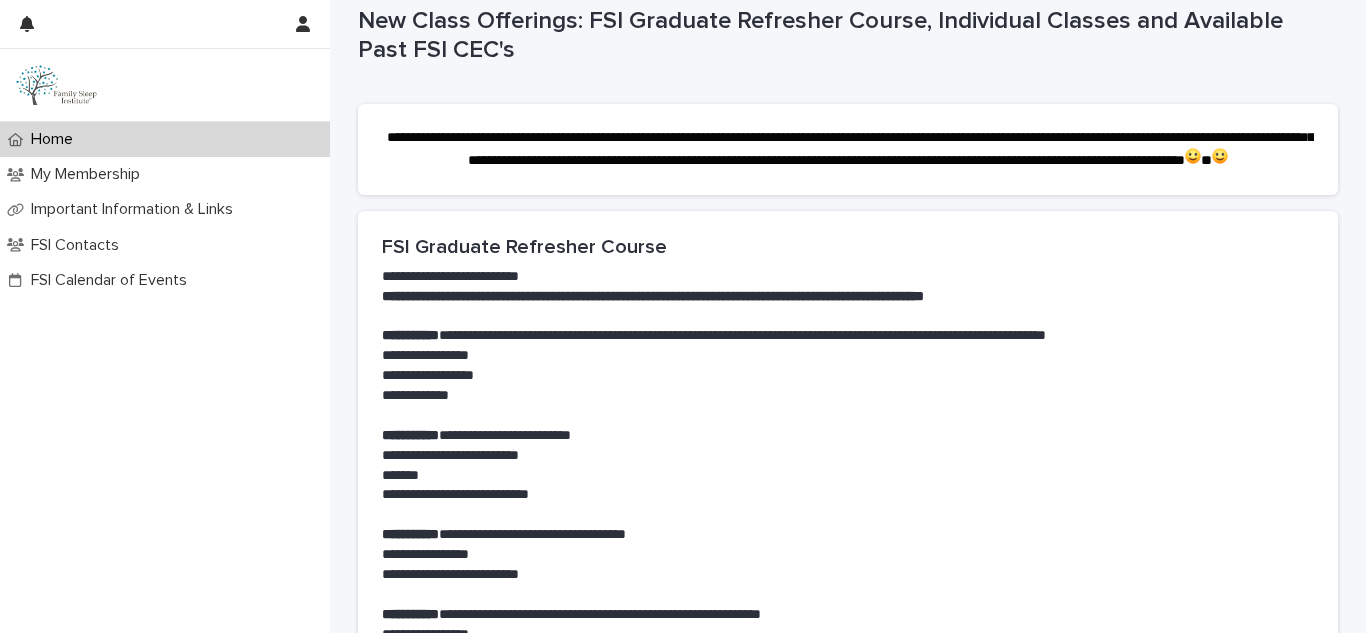 click on "**********" at bounding box center [653, 296] 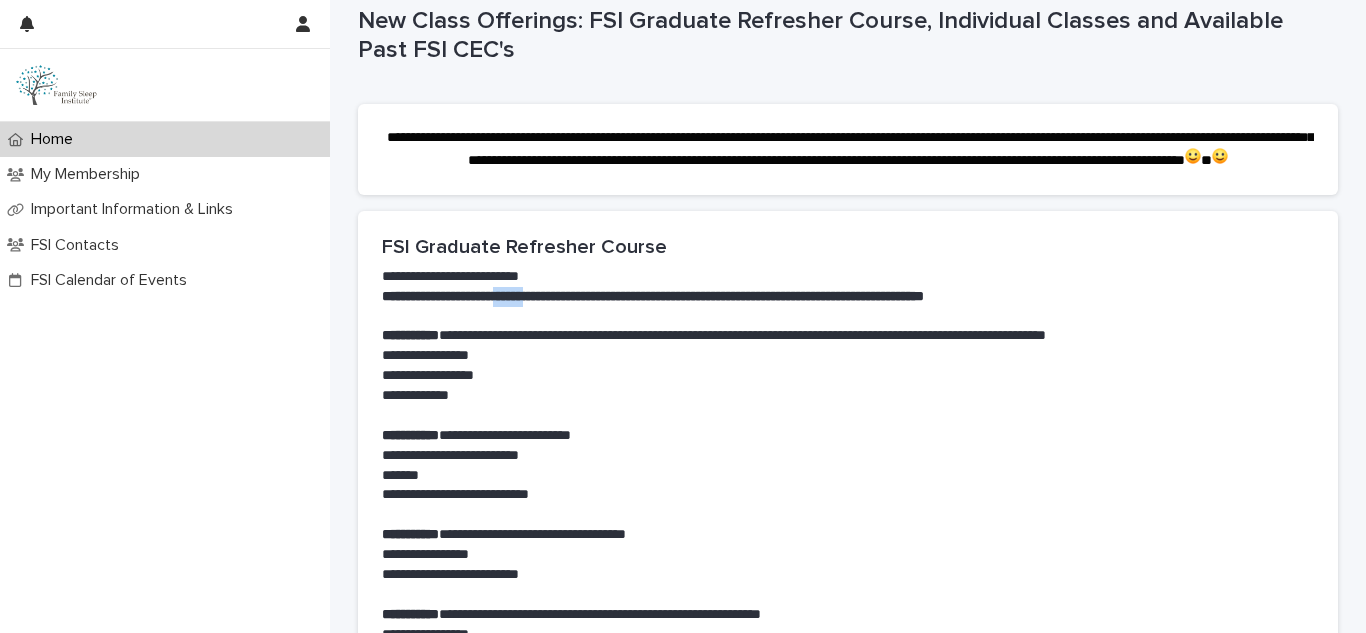 click on "**********" at bounding box center [653, 296] 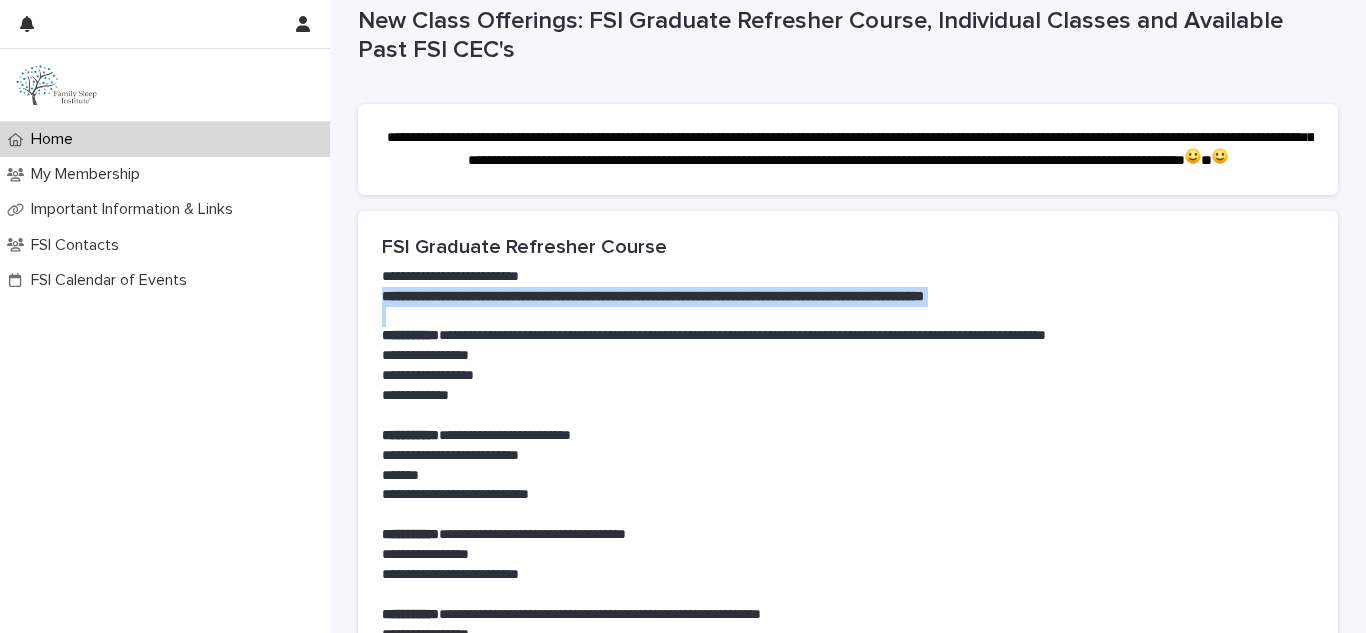 click on "**********" at bounding box center (653, 296) 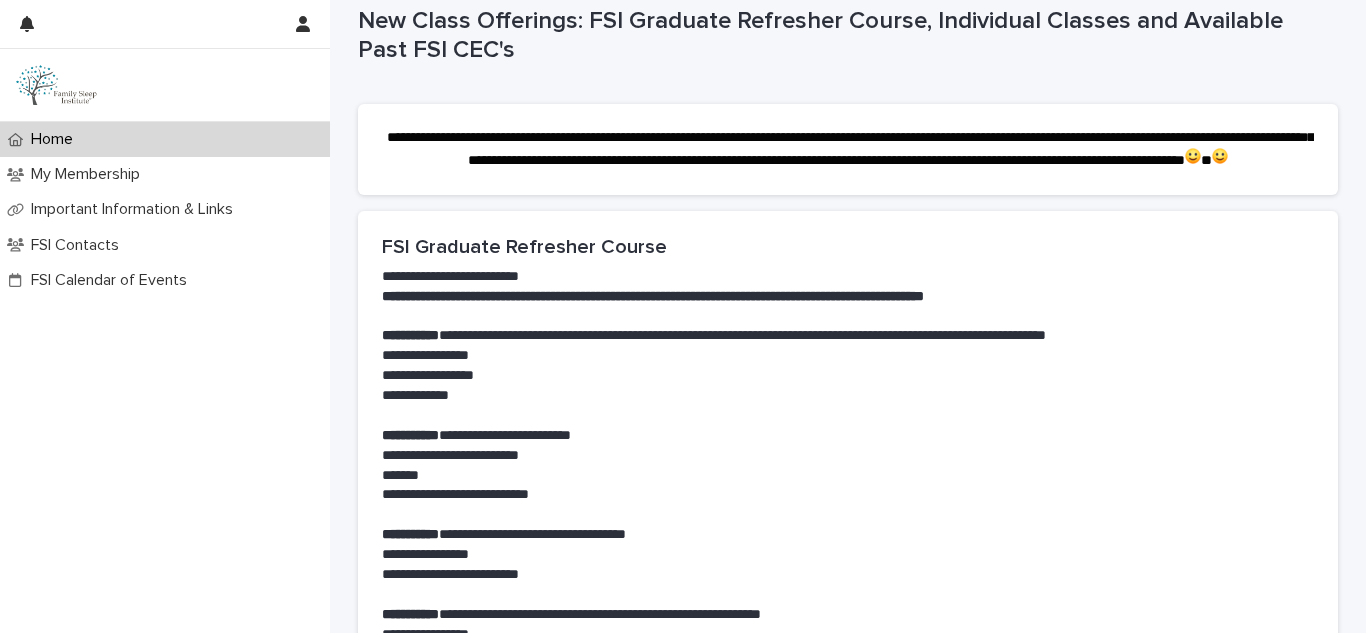 click on "**********" at bounding box center [848, 336] 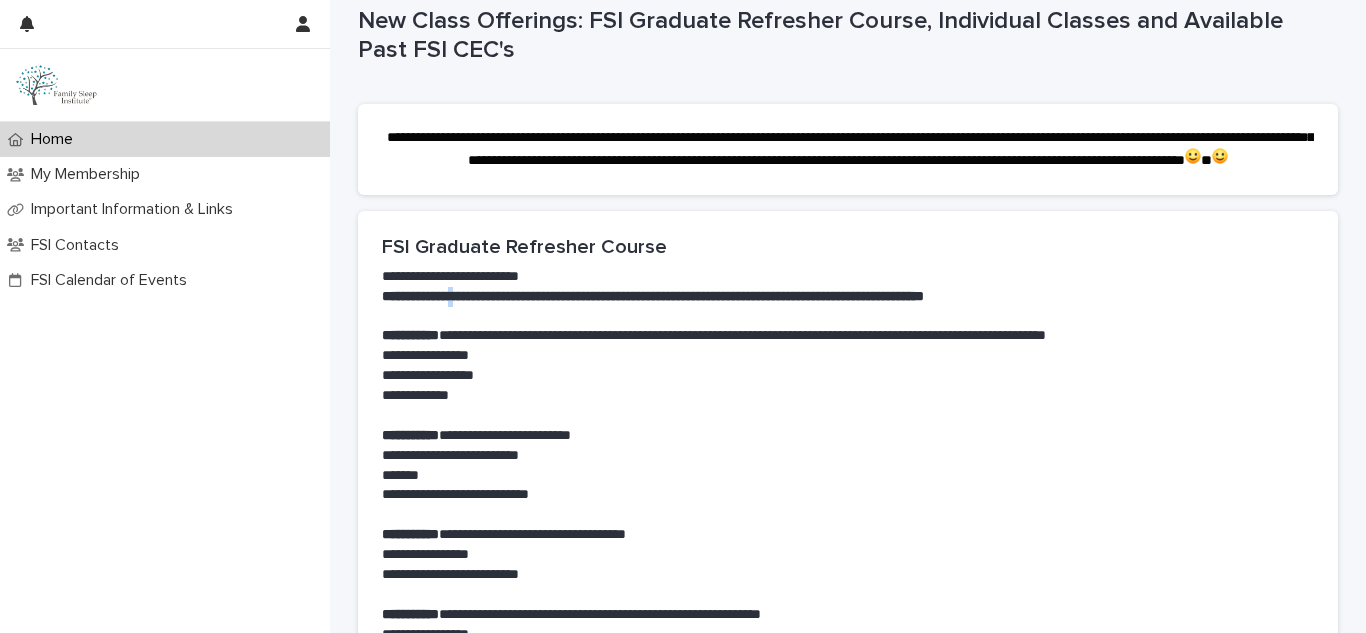 click on "**********" at bounding box center (848, 297) 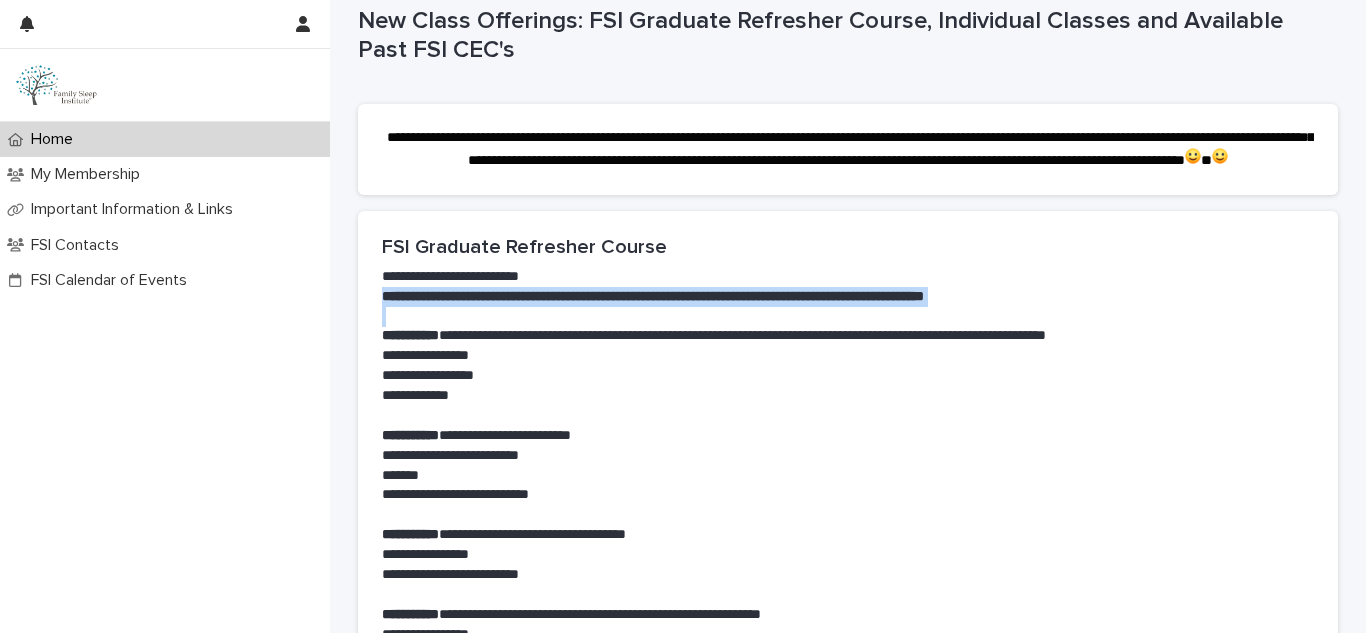 click on "**********" at bounding box center (848, 297) 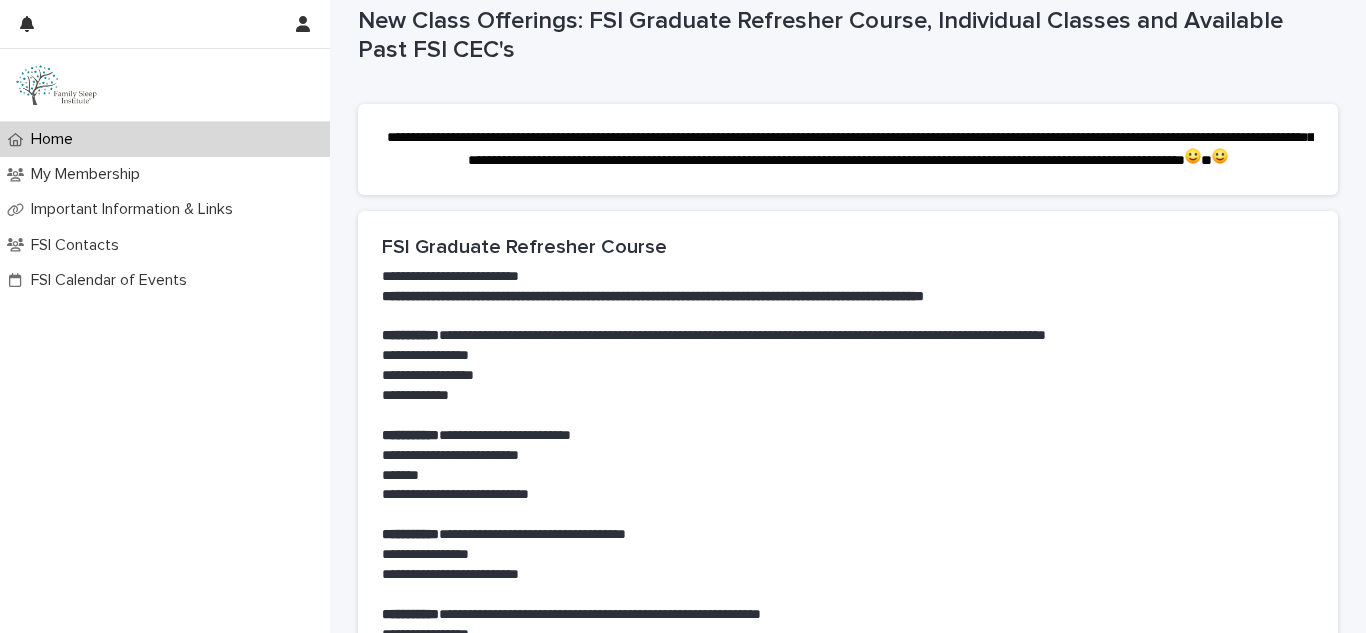 click on "**********" at bounding box center (848, 336) 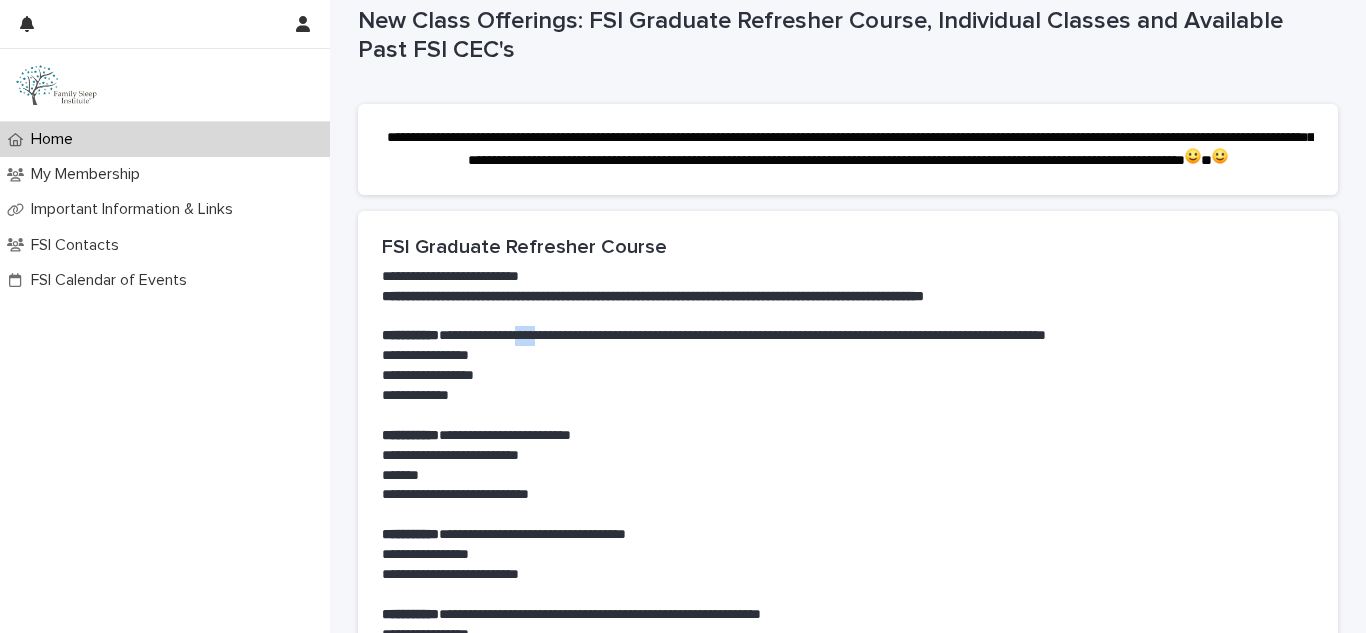 click on "**********" at bounding box center [848, 336] 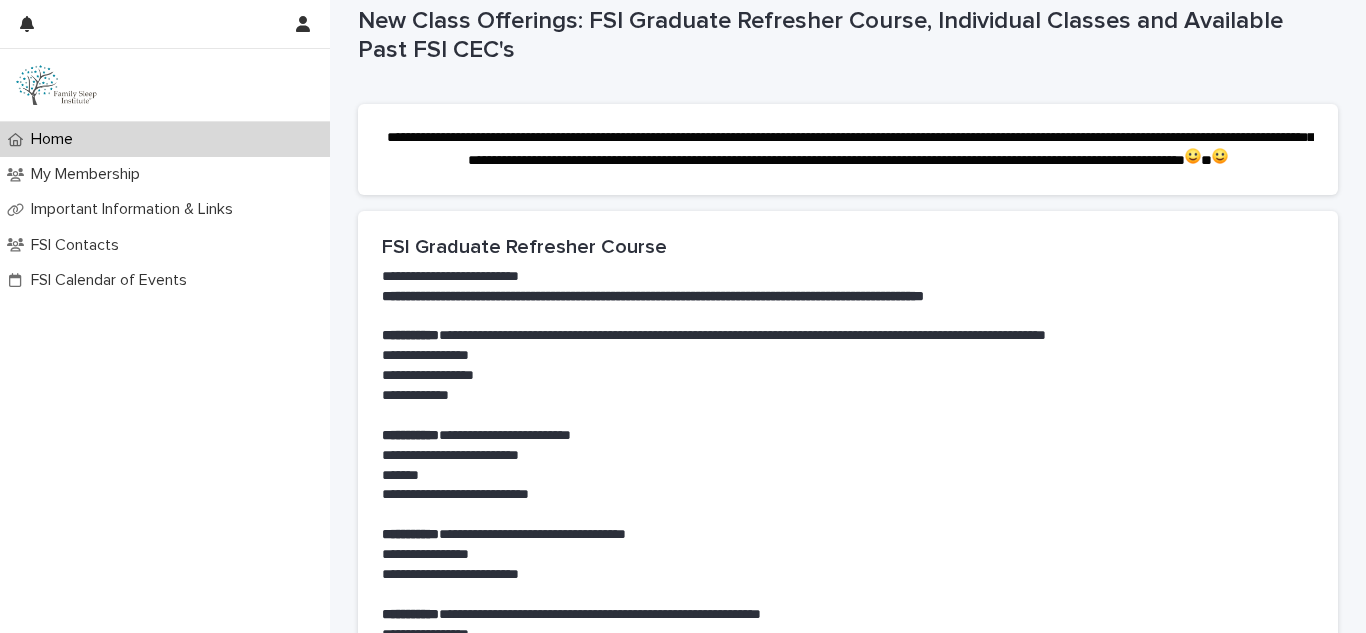 click on "**********" at bounding box center (653, 296) 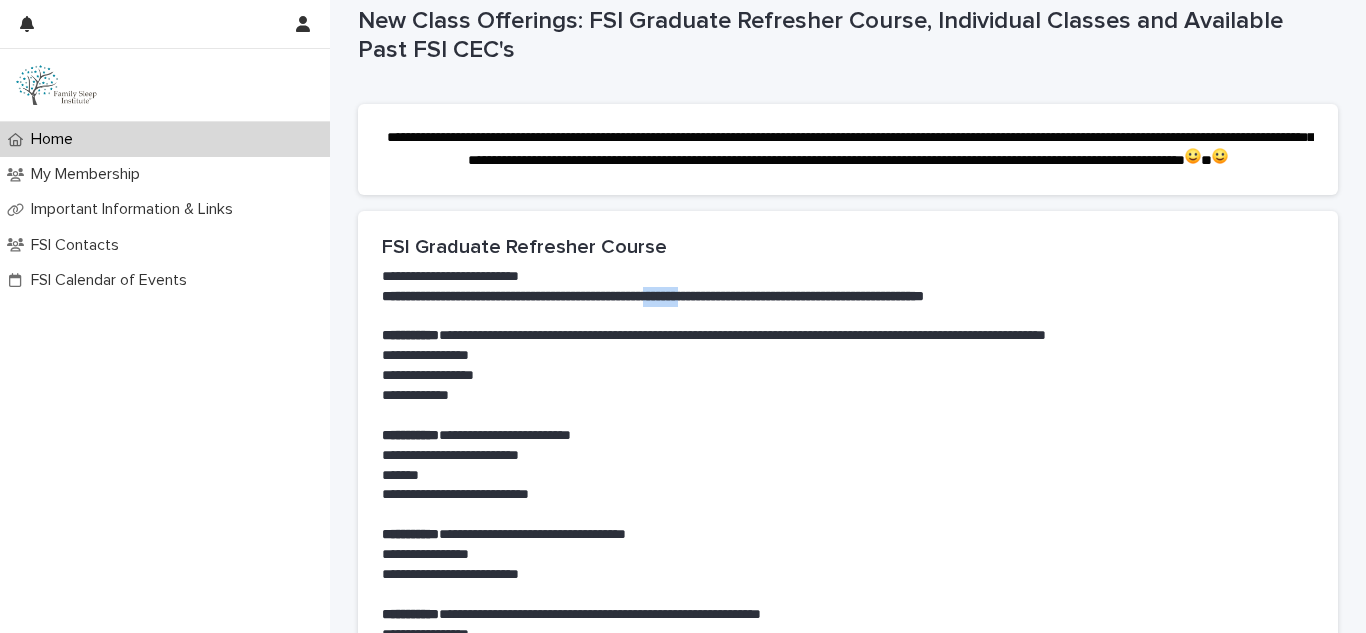 click on "**********" at bounding box center (653, 296) 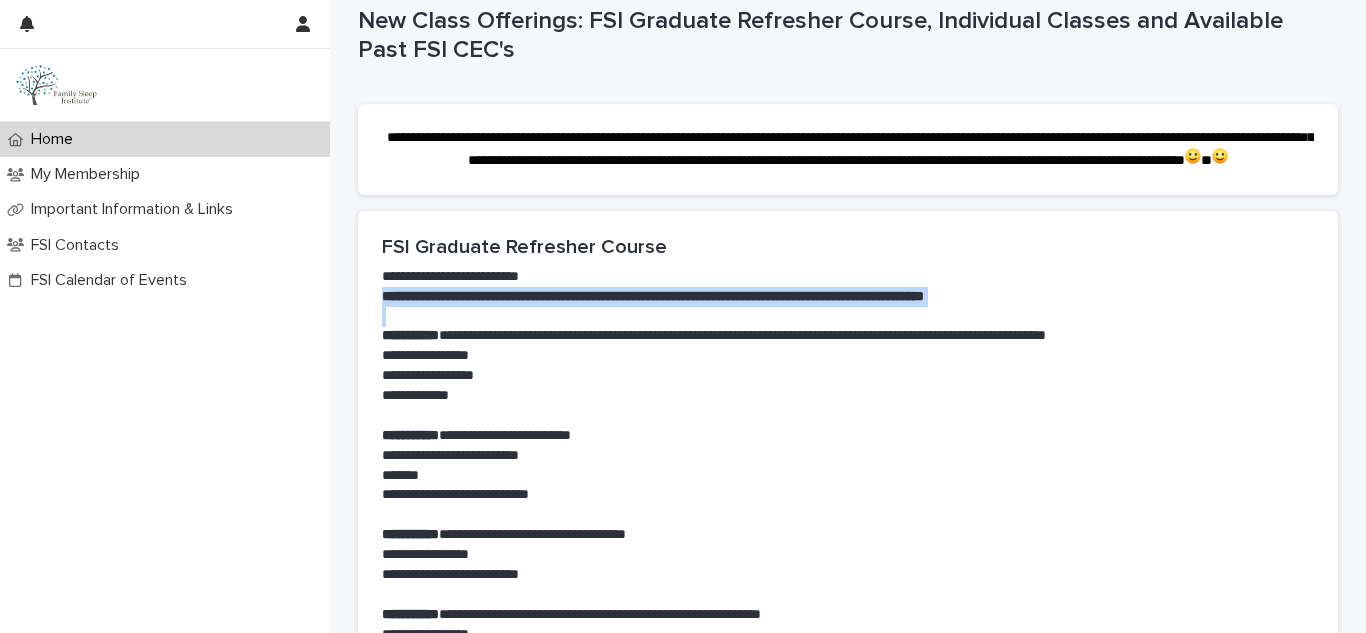 click on "**********" at bounding box center [653, 296] 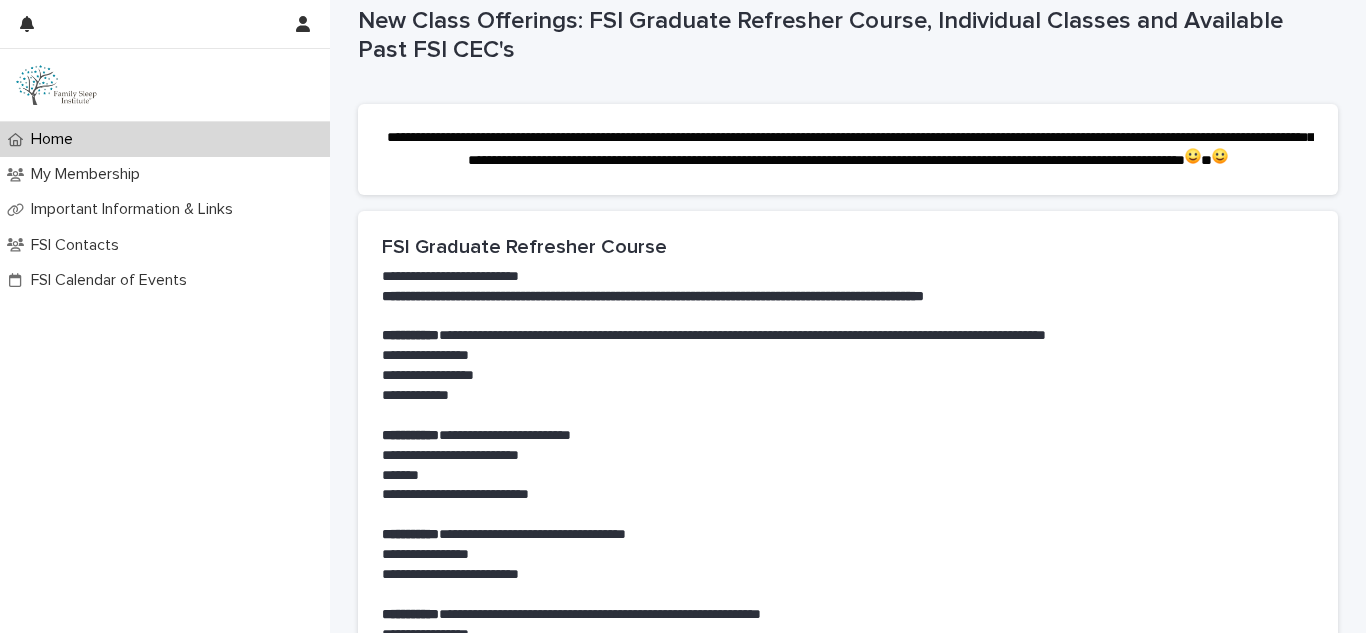 click on "**********" at bounding box center [848, 336] 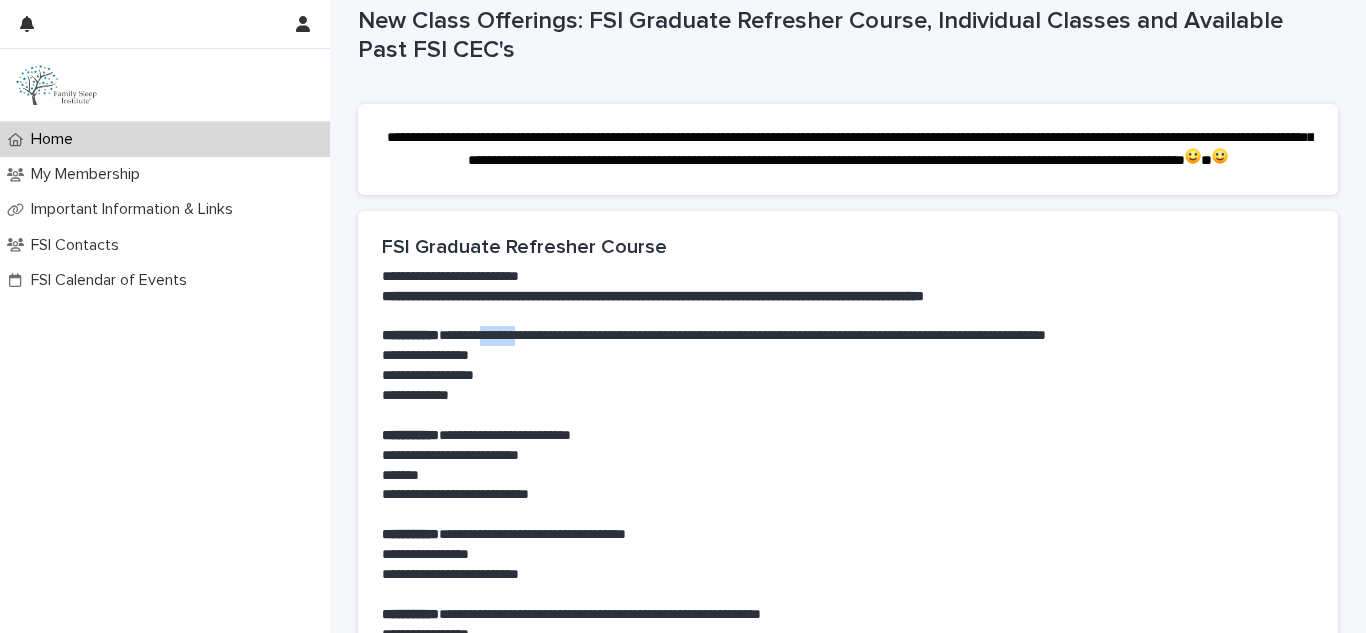 click on "**********" at bounding box center (848, 336) 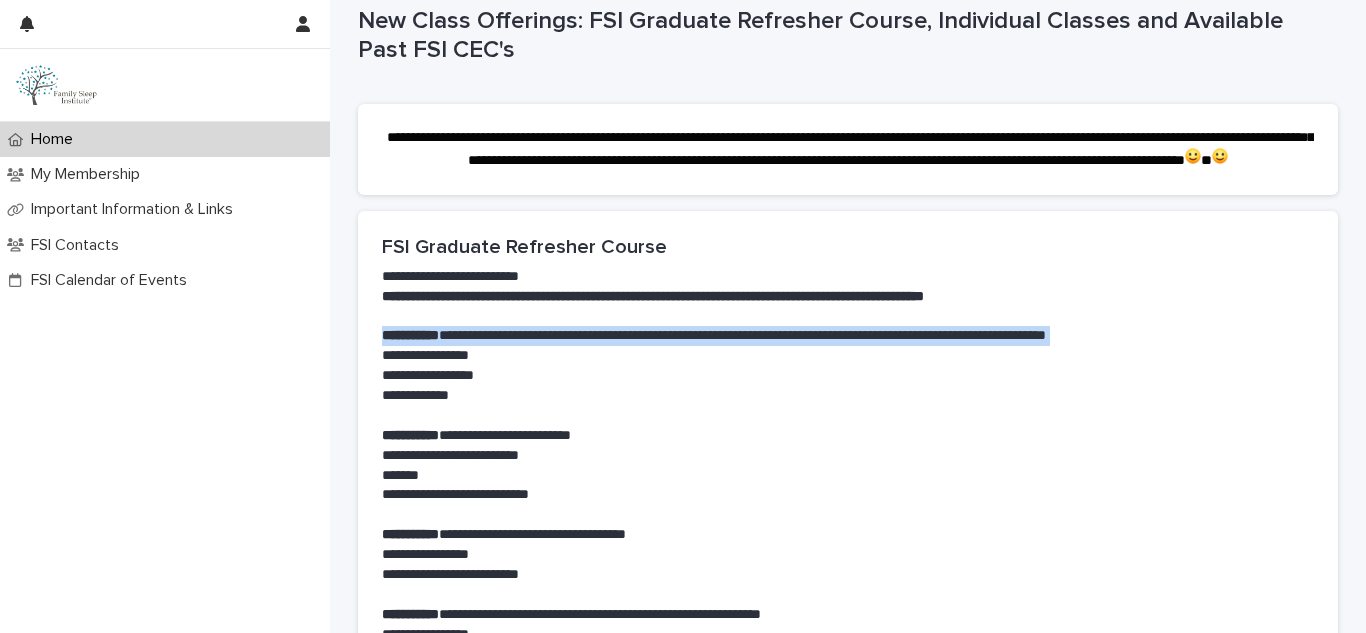 click on "**********" at bounding box center [848, 336] 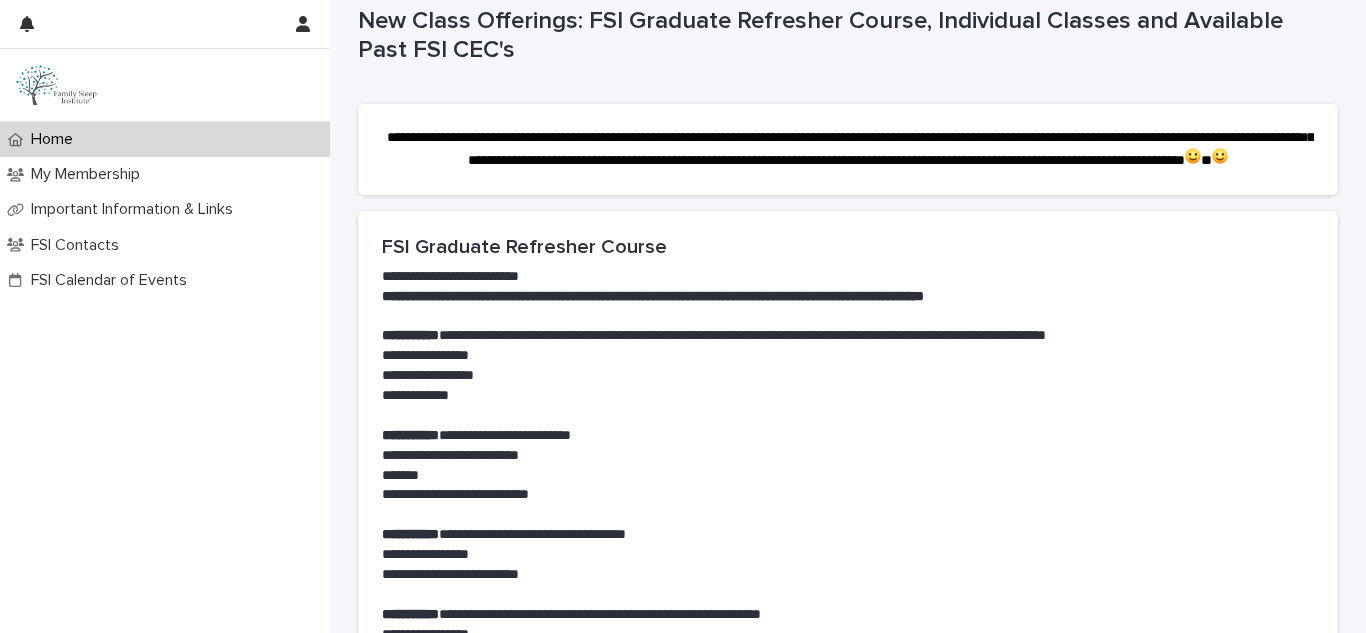 click on "**********" at bounding box center (848, 356) 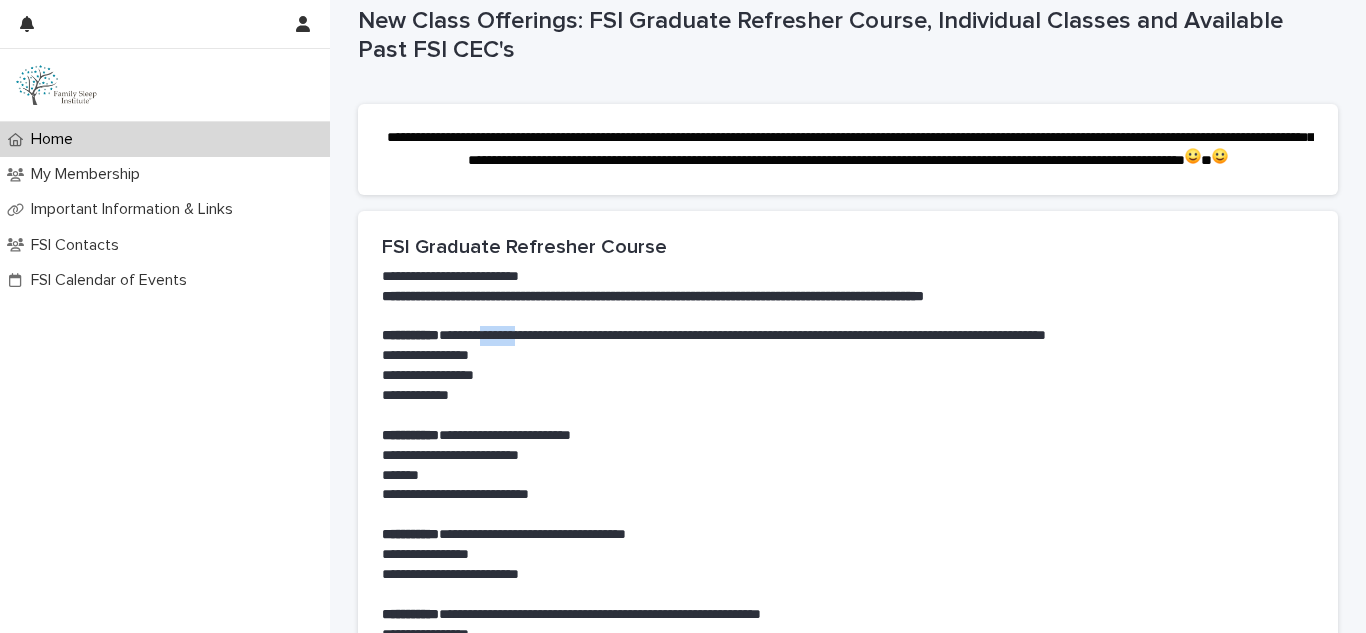 click on "**********" at bounding box center [848, 336] 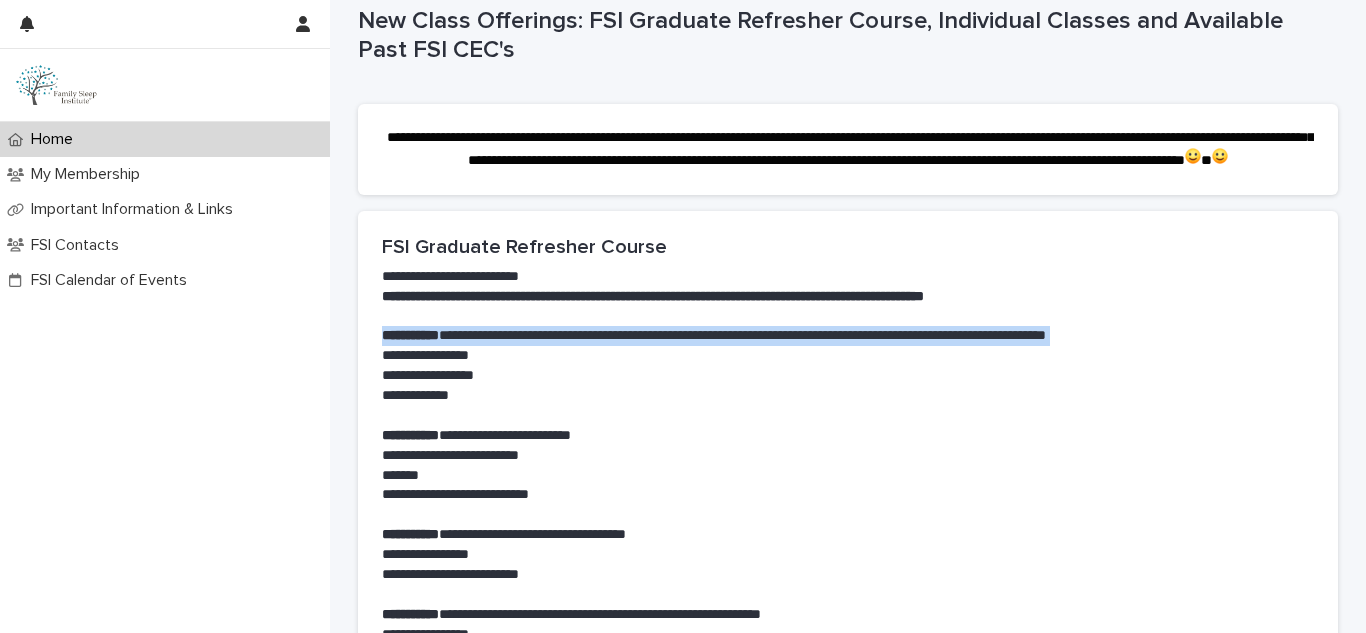 click on "**********" at bounding box center [848, 336] 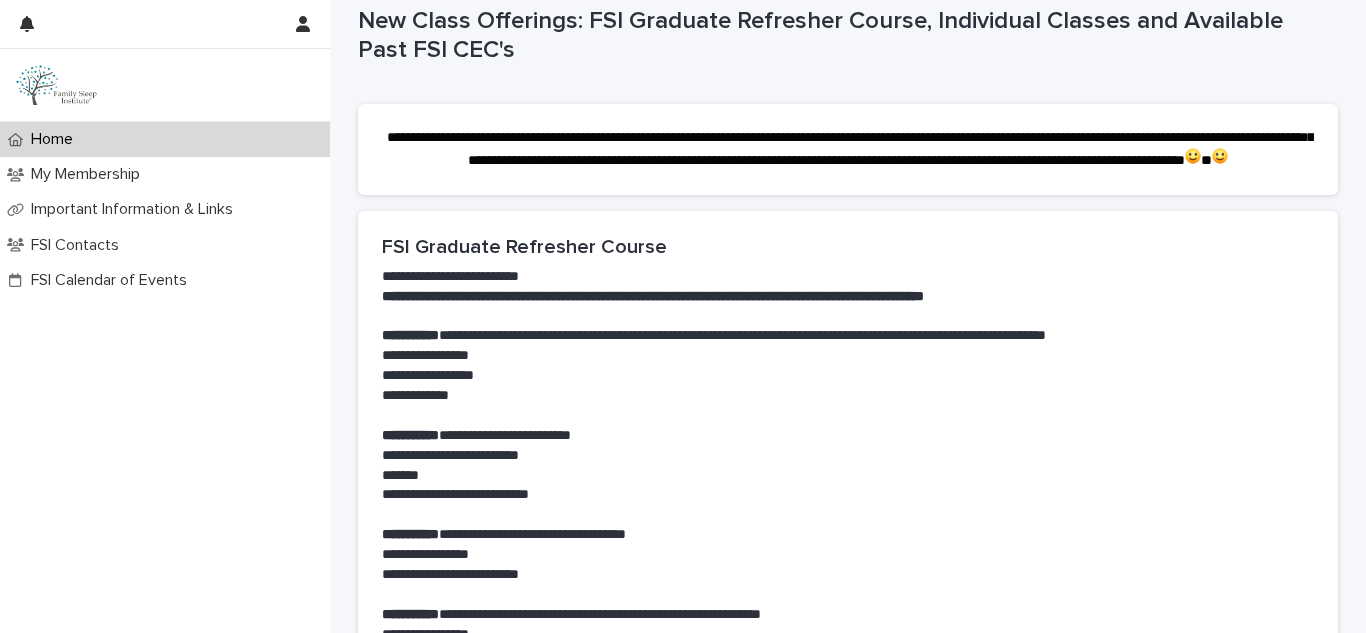 click on "**********" at bounding box center (848, 356) 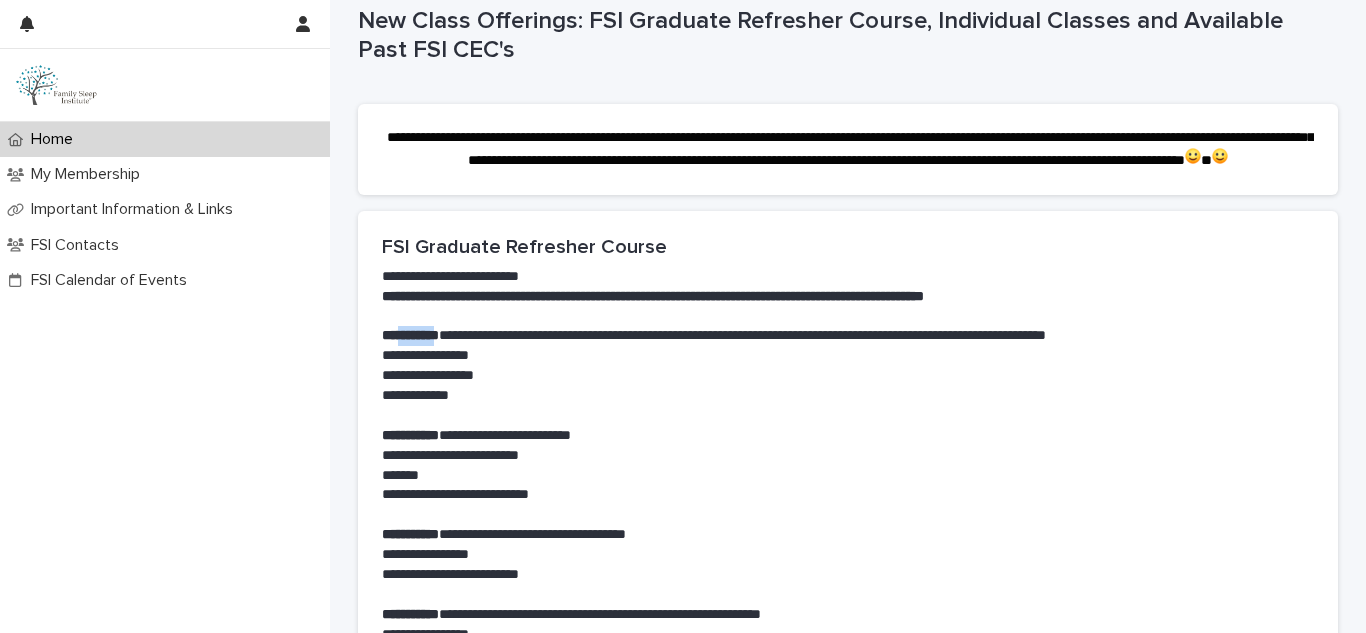 click on "**********" at bounding box center (410, 335) 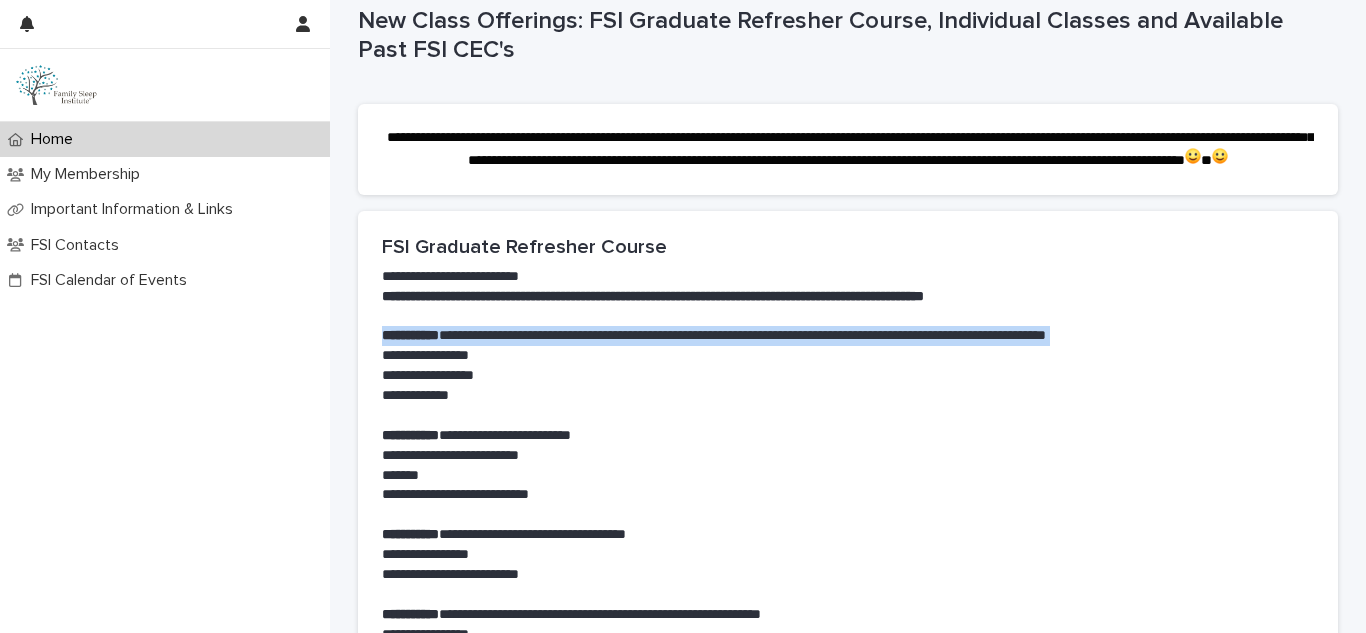 click on "**********" at bounding box center [410, 335] 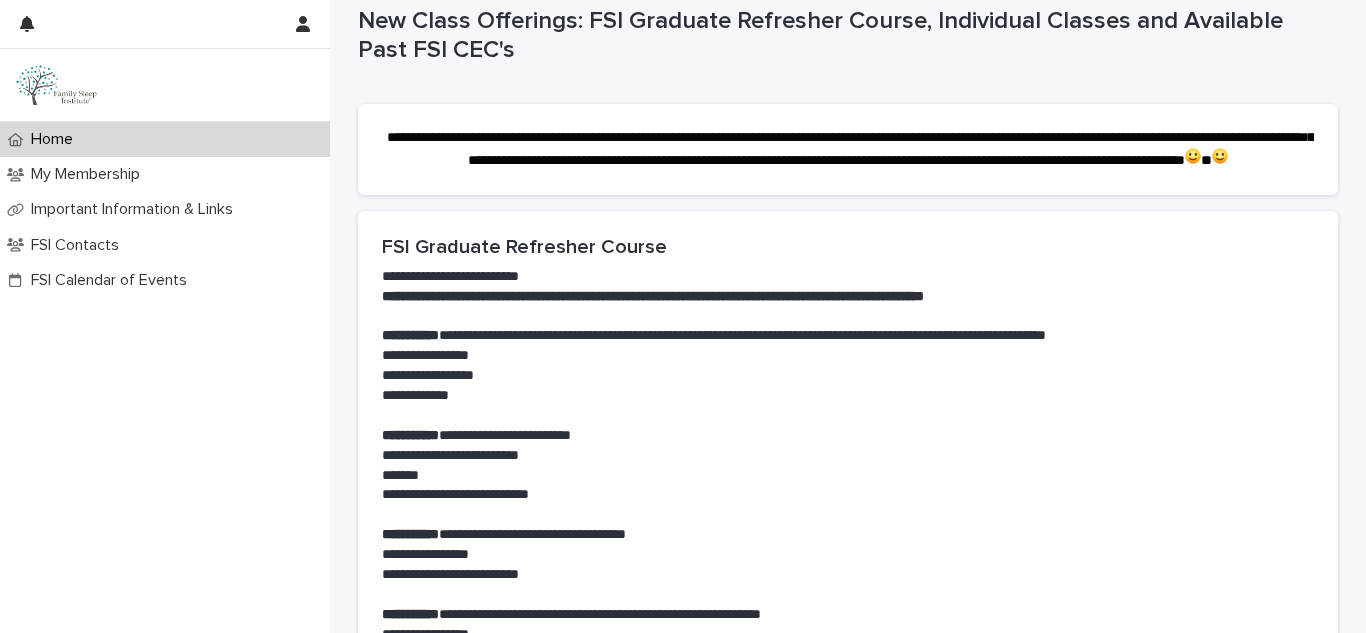 click on "**********" at bounding box center (848, 356) 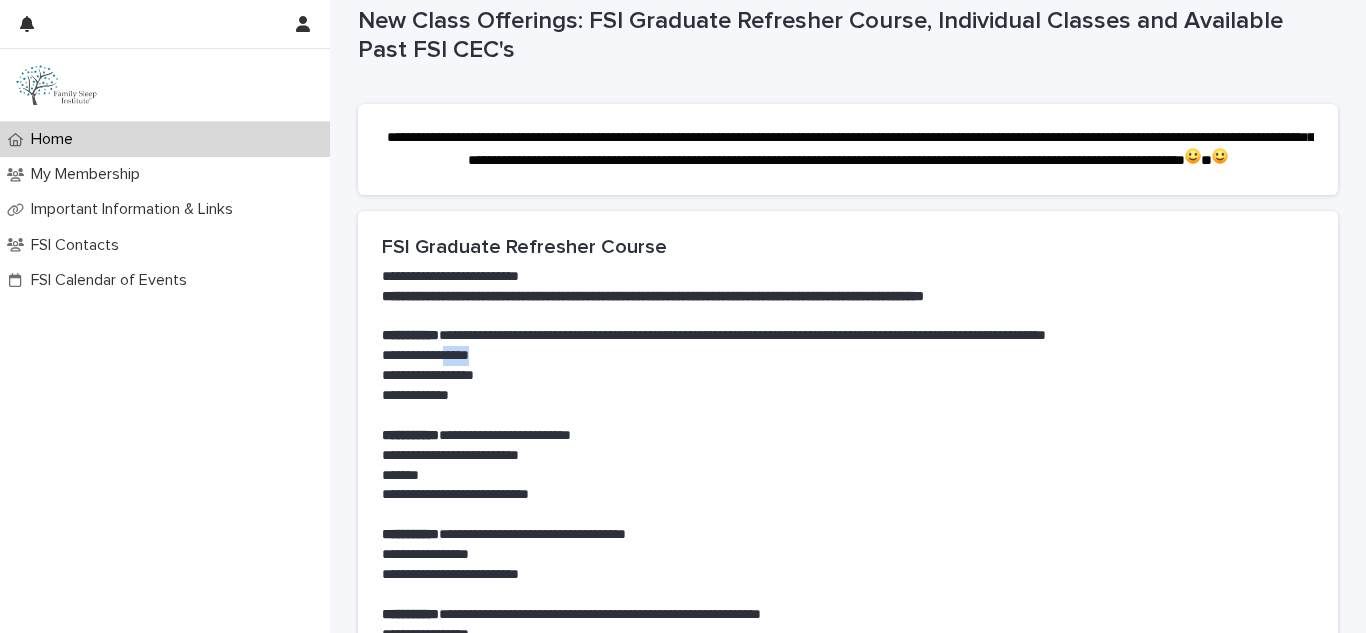 click on "**********" at bounding box center [848, 356] 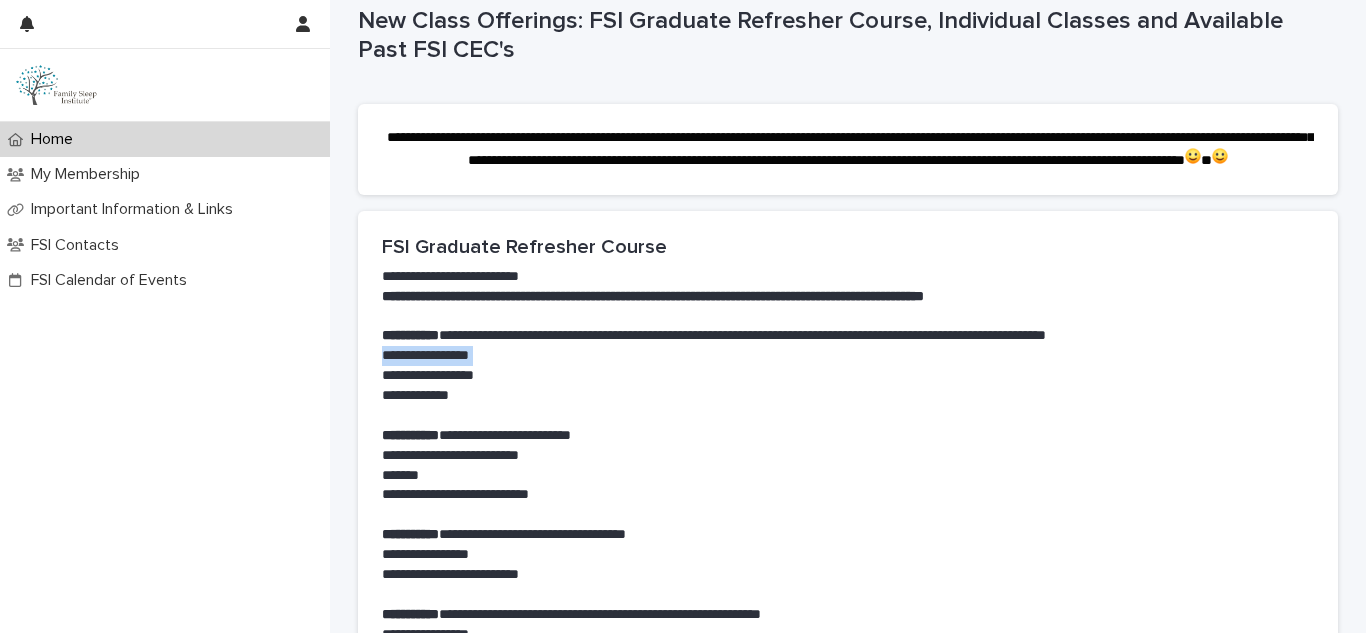 click on "**********" at bounding box center [848, 356] 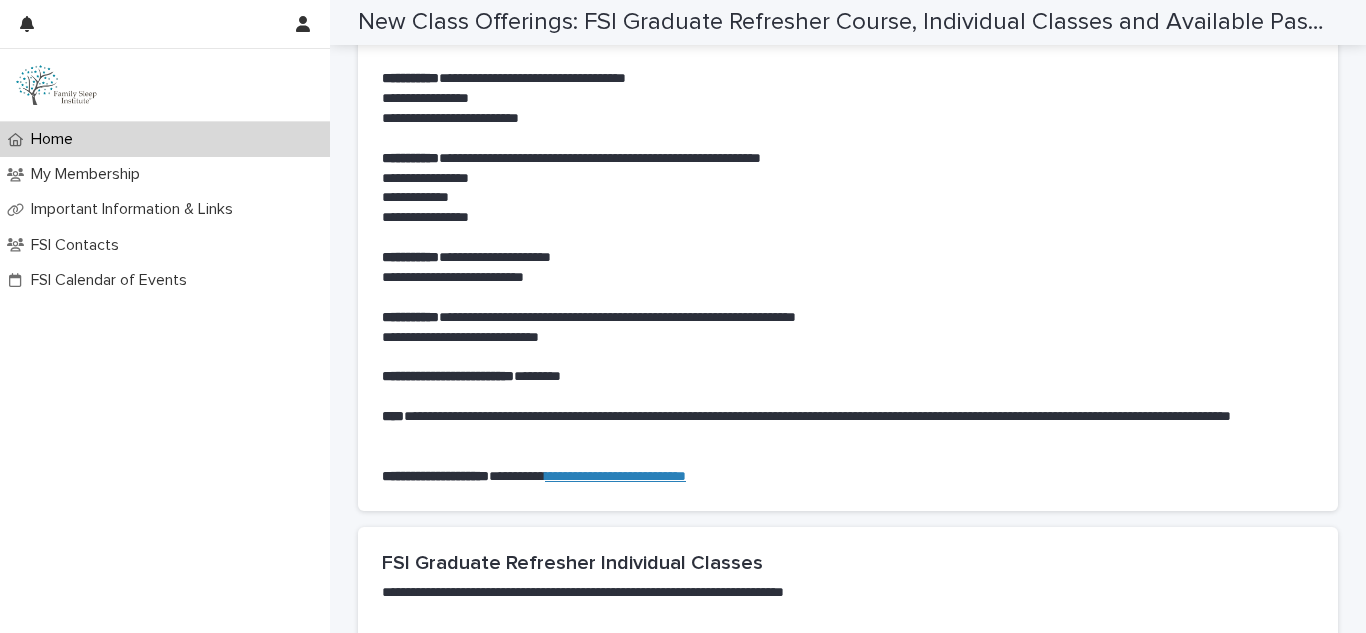 scroll, scrollTop: 842, scrollLeft: 0, axis: vertical 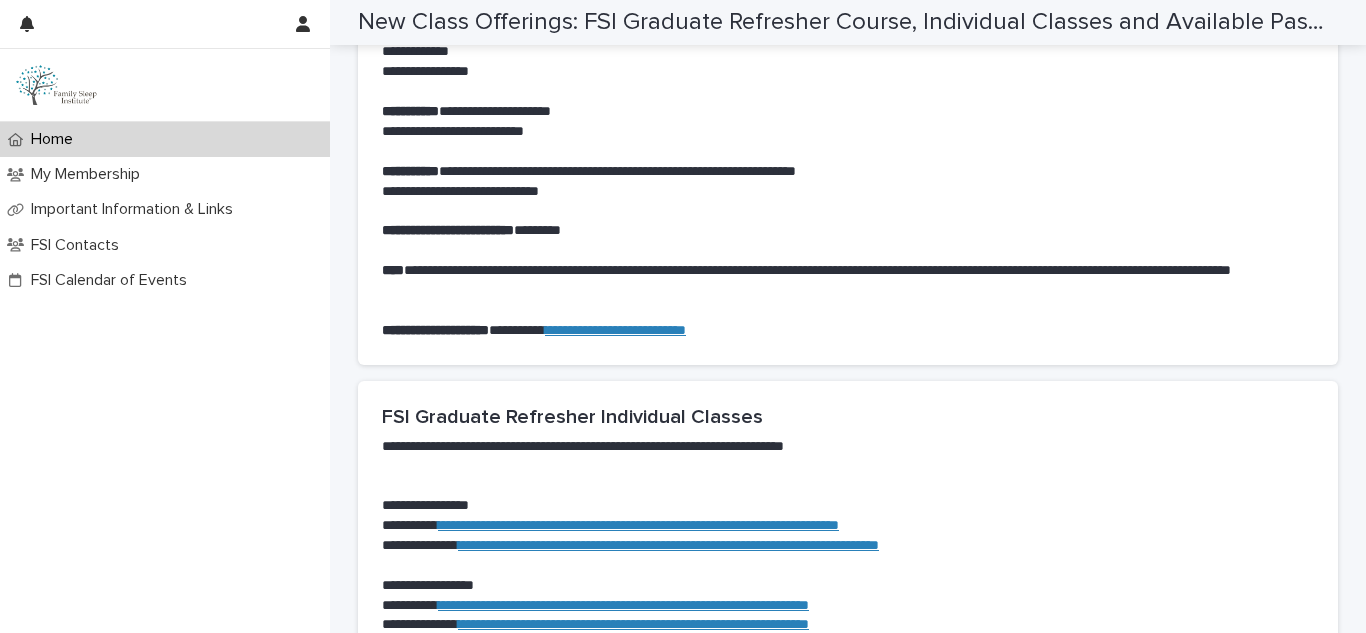 click on "**********" at bounding box center [848, 281] 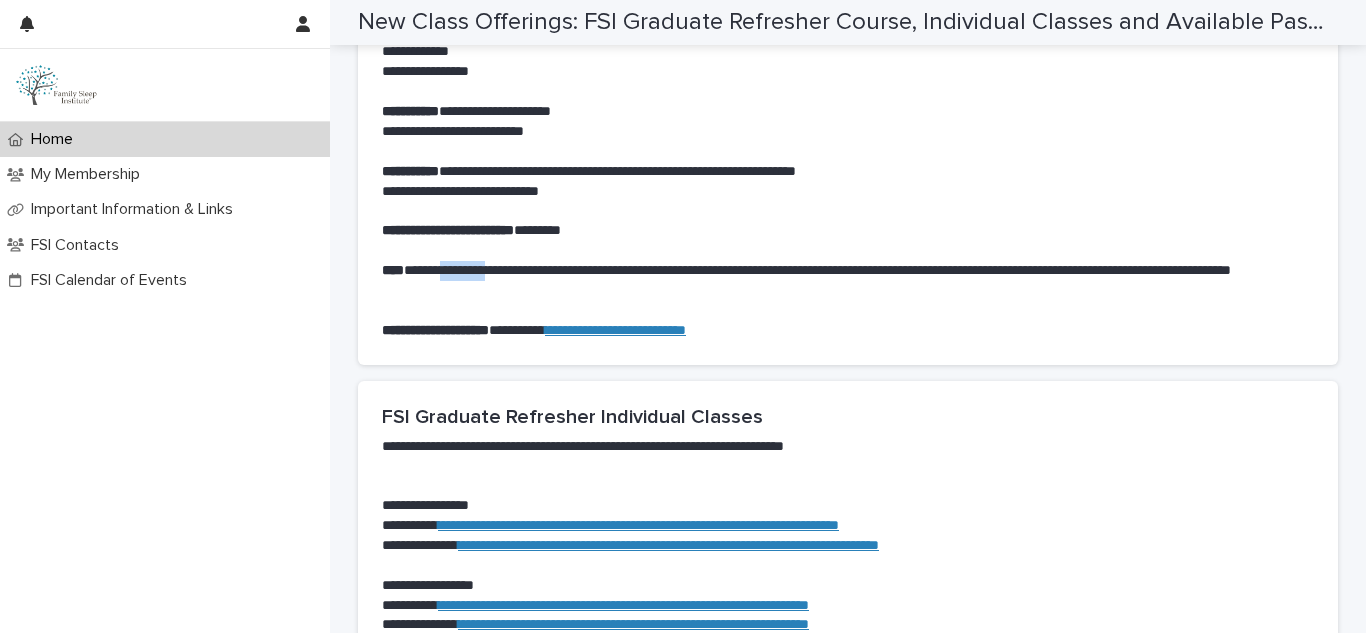 click on "**********" at bounding box center [848, 281] 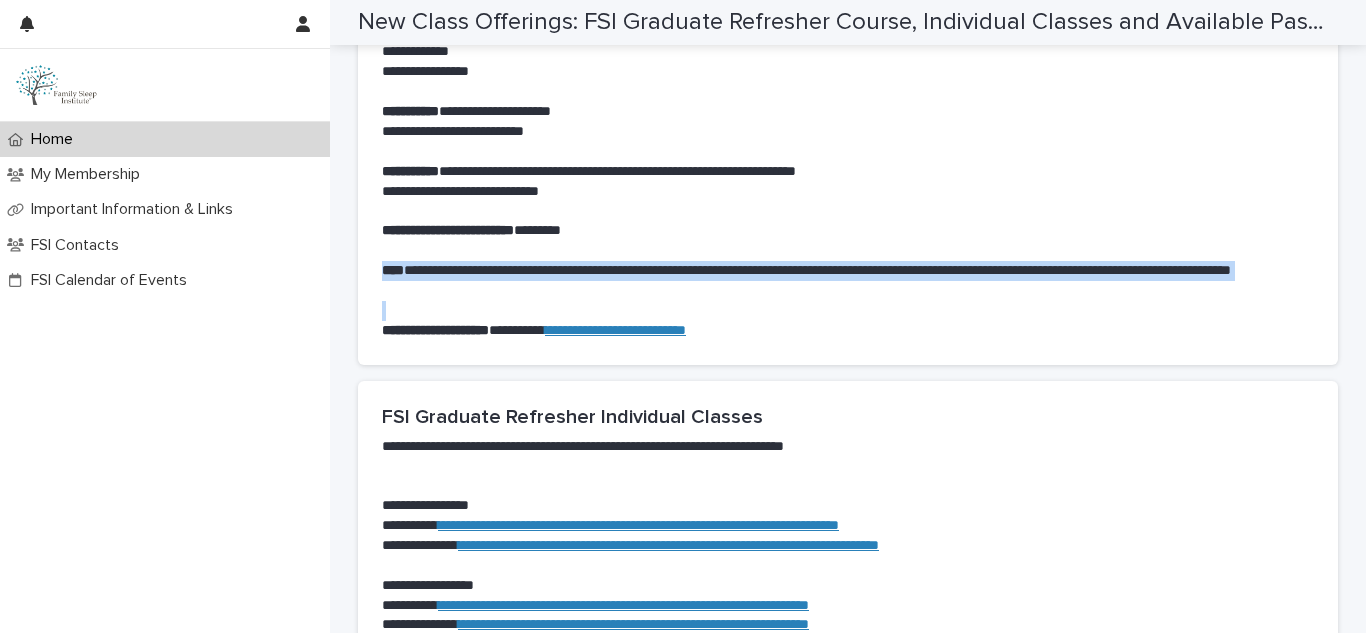 click on "**********" at bounding box center [848, 281] 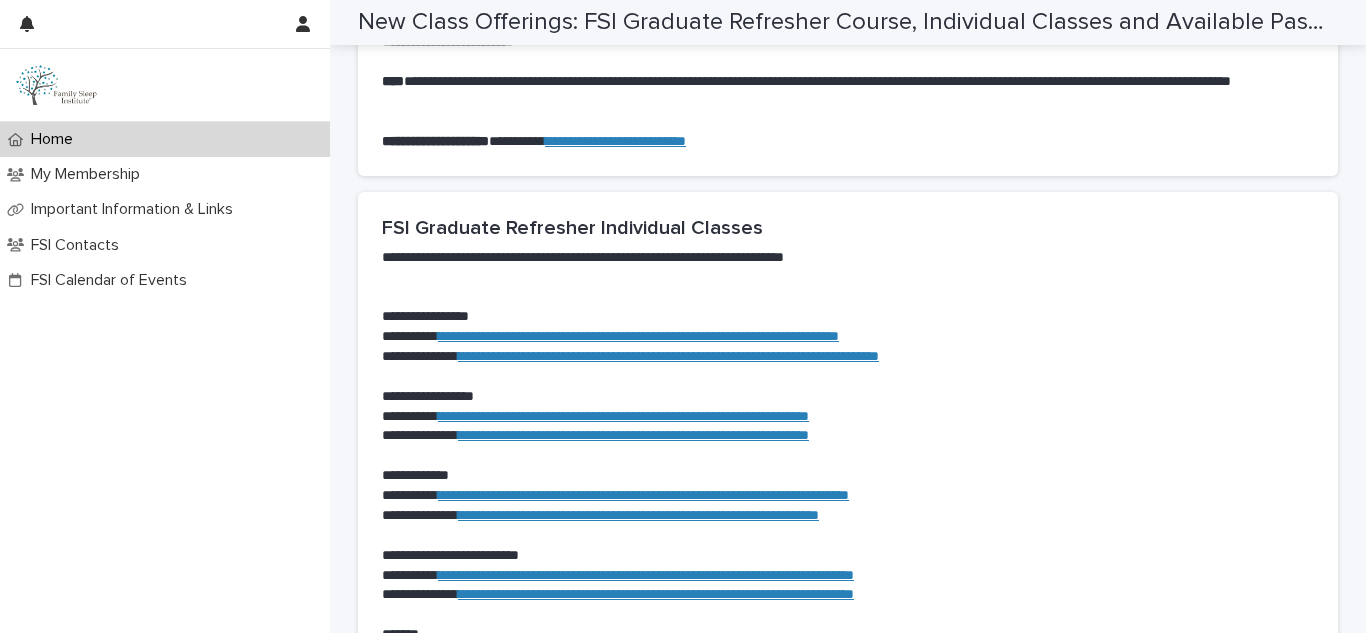 scroll, scrollTop: 1039, scrollLeft: 0, axis: vertical 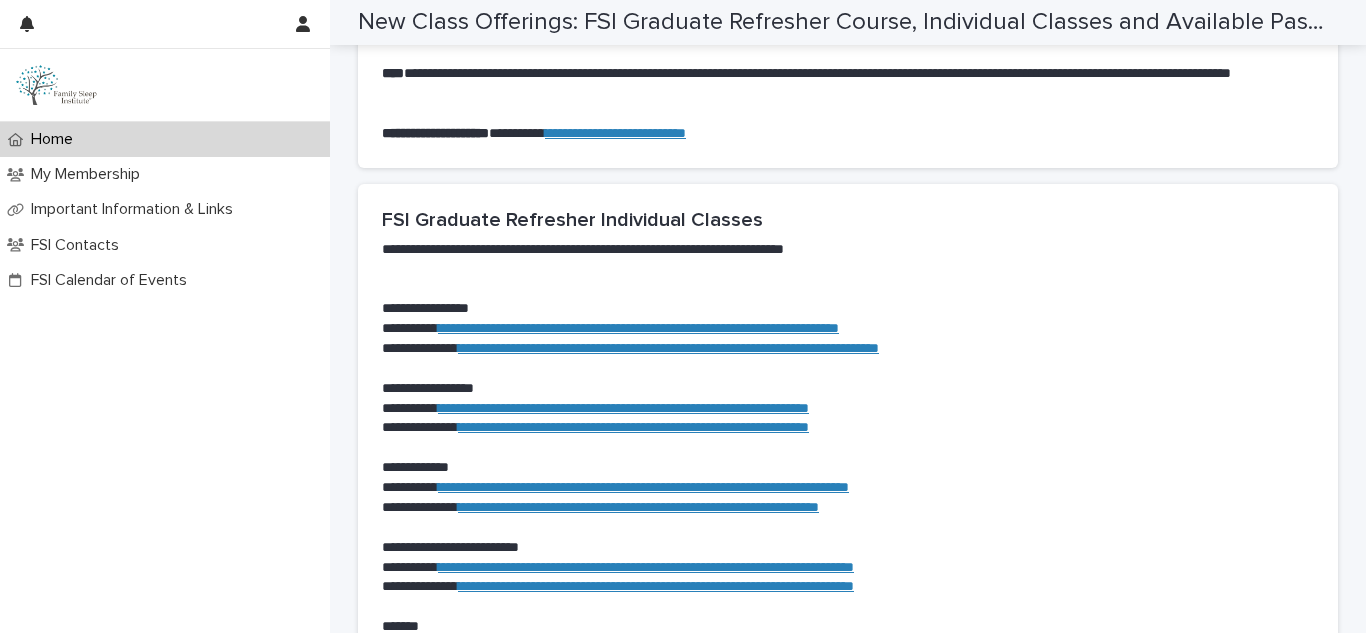 click on "FSI Graduate Refresher Individual Classes" at bounding box center (848, 220) 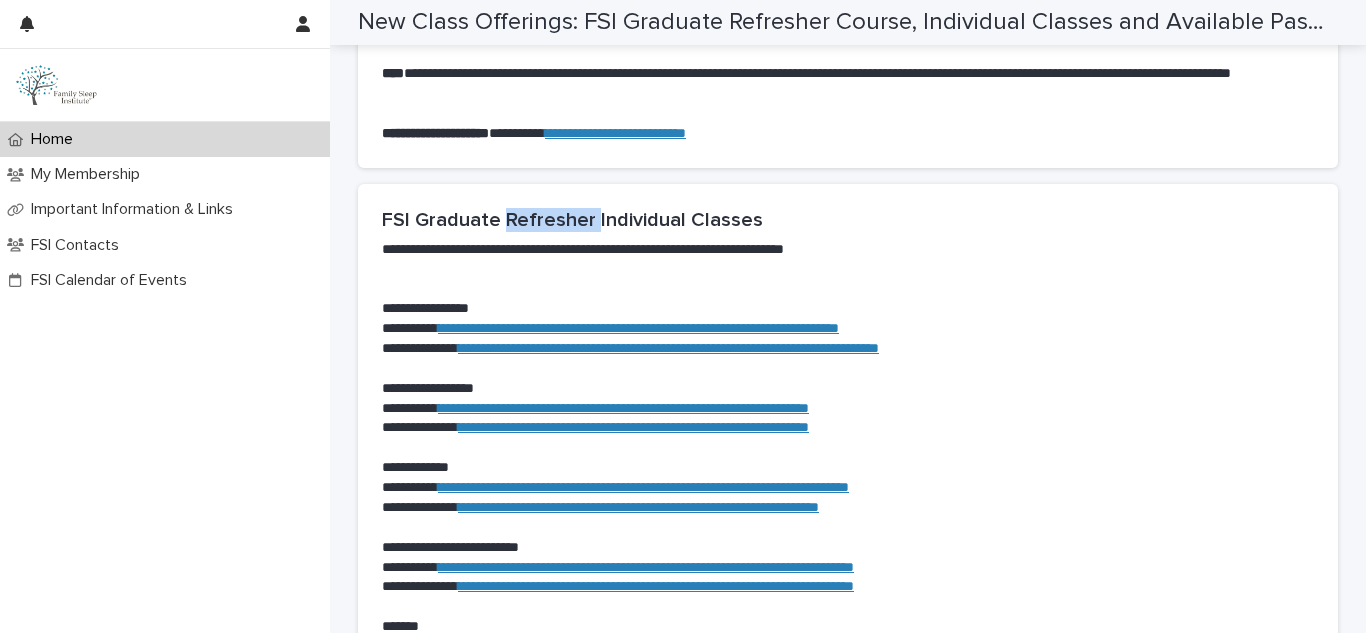 click on "FSI Graduate Refresher Individual Classes" at bounding box center [848, 220] 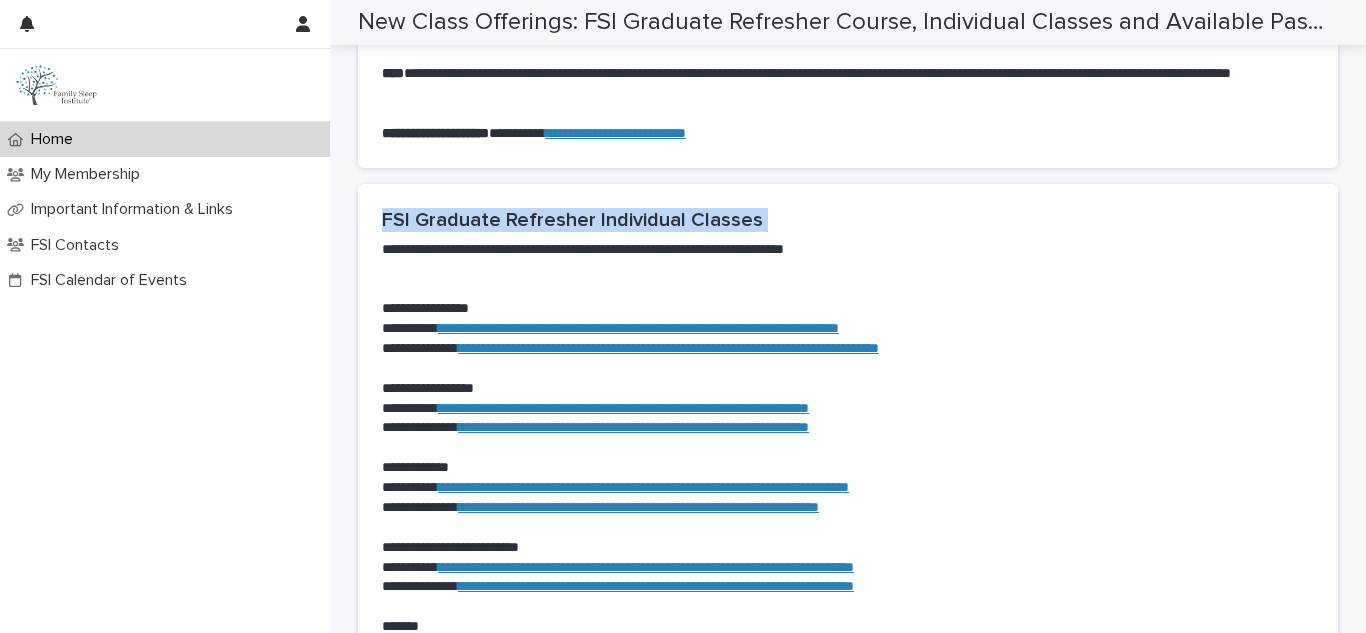 click on "FSI Graduate Refresher Individual Classes" at bounding box center (848, 220) 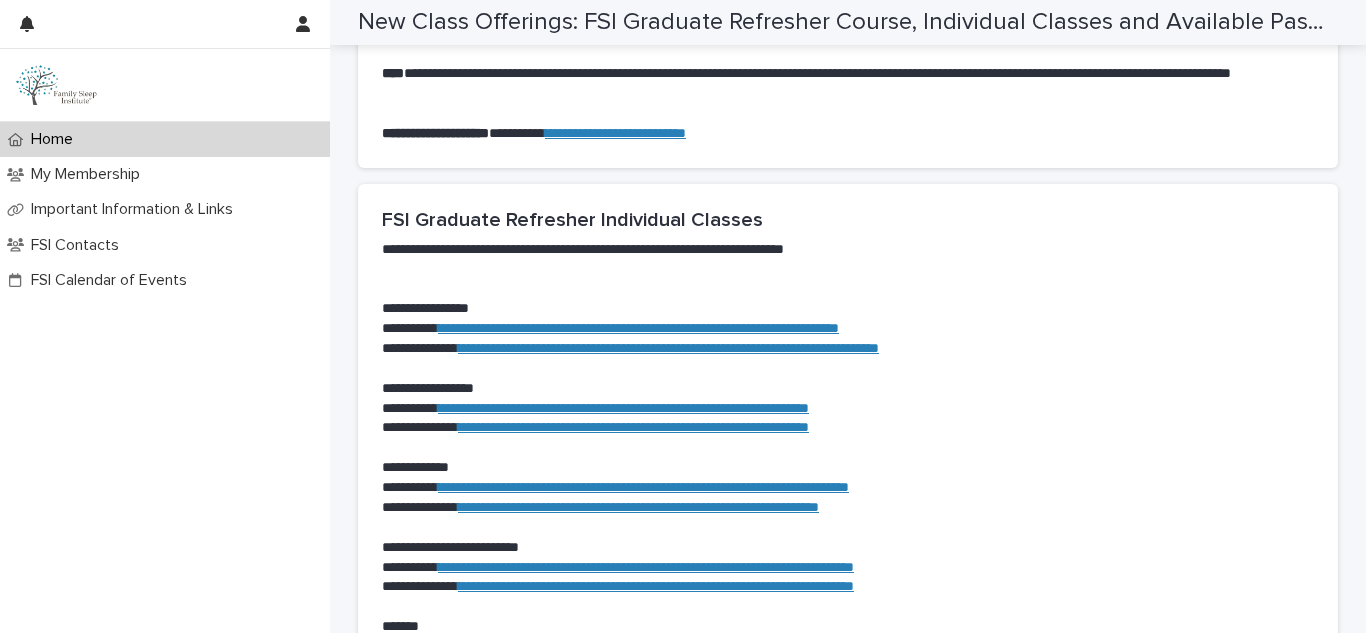 click on "**********" at bounding box center (848, 250) 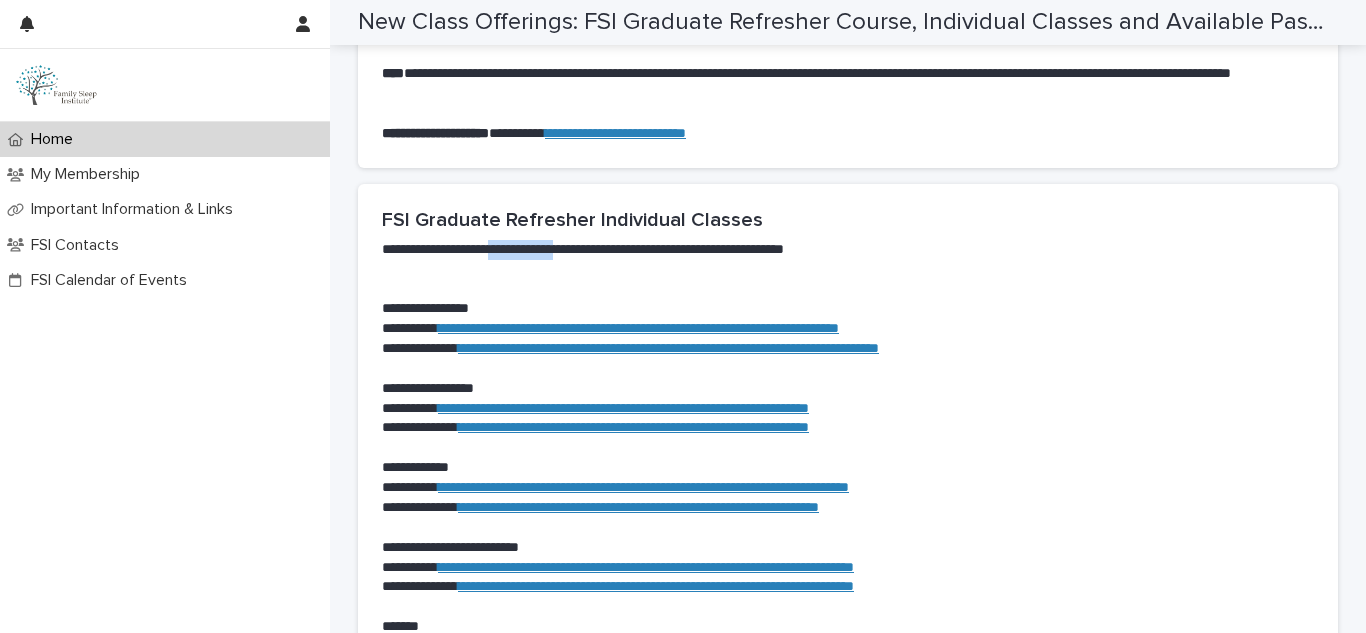 click on "**********" at bounding box center (848, 250) 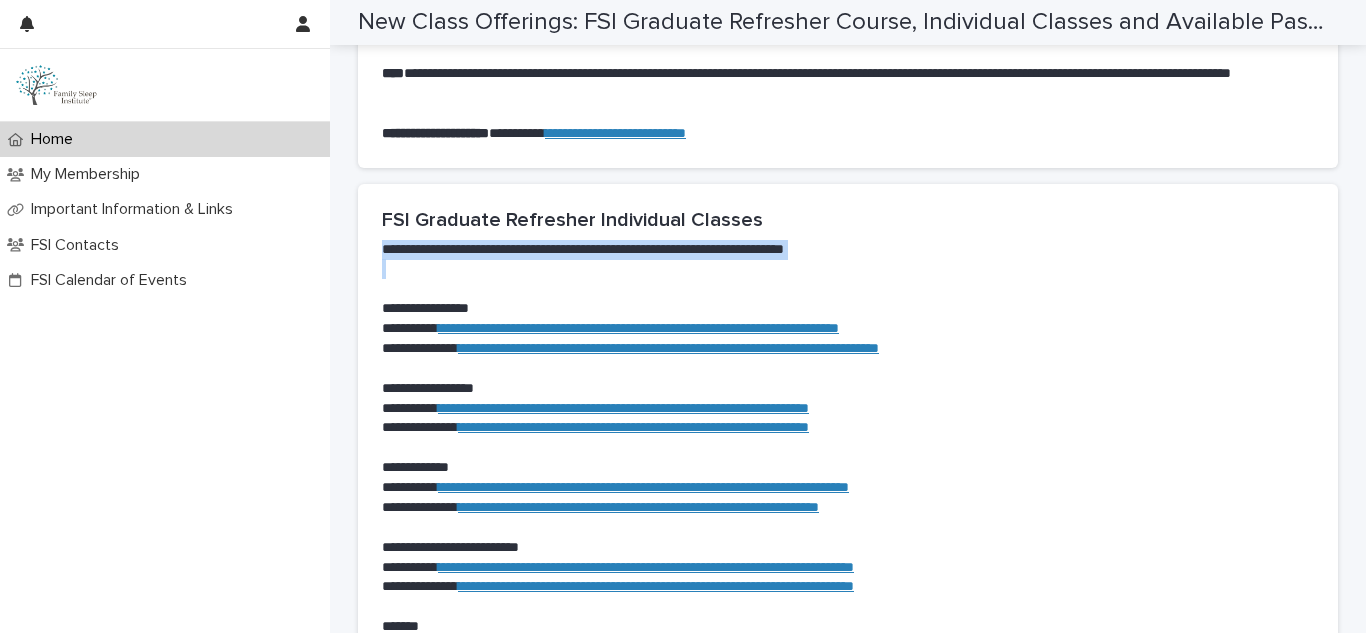 click on "**********" at bounding box center (848, 250) 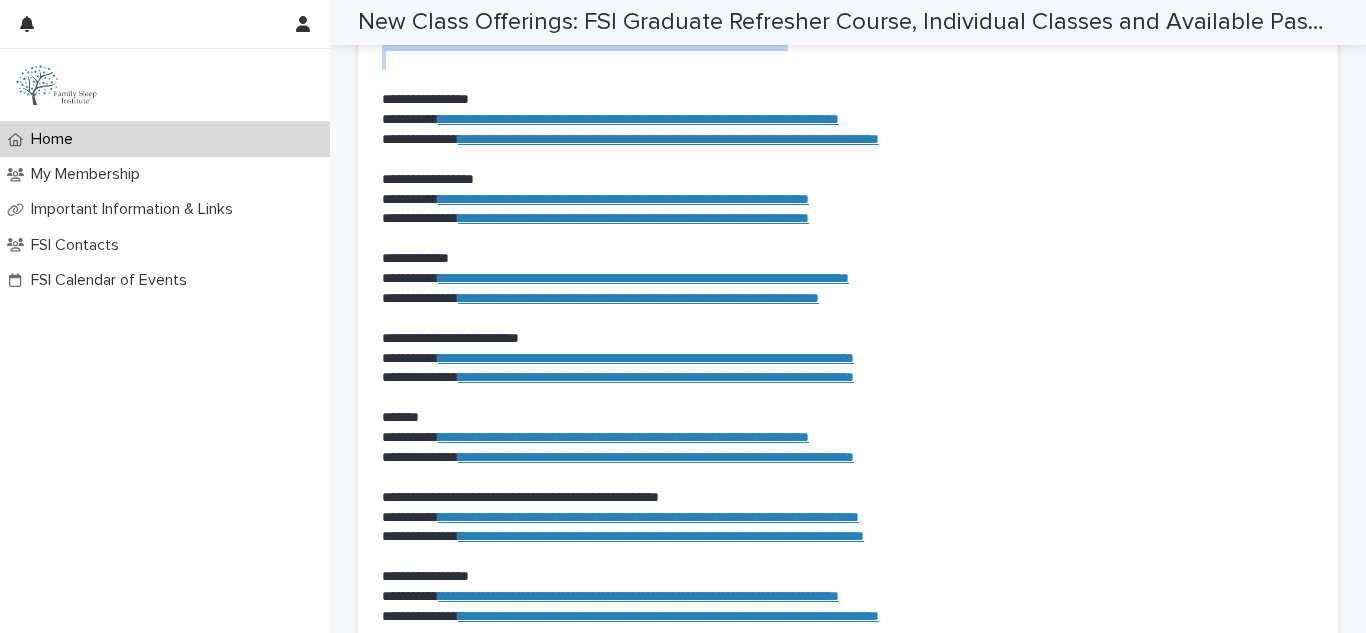 scroll, scrollTop: 1169, scrollLeft: 0, axis: vertical 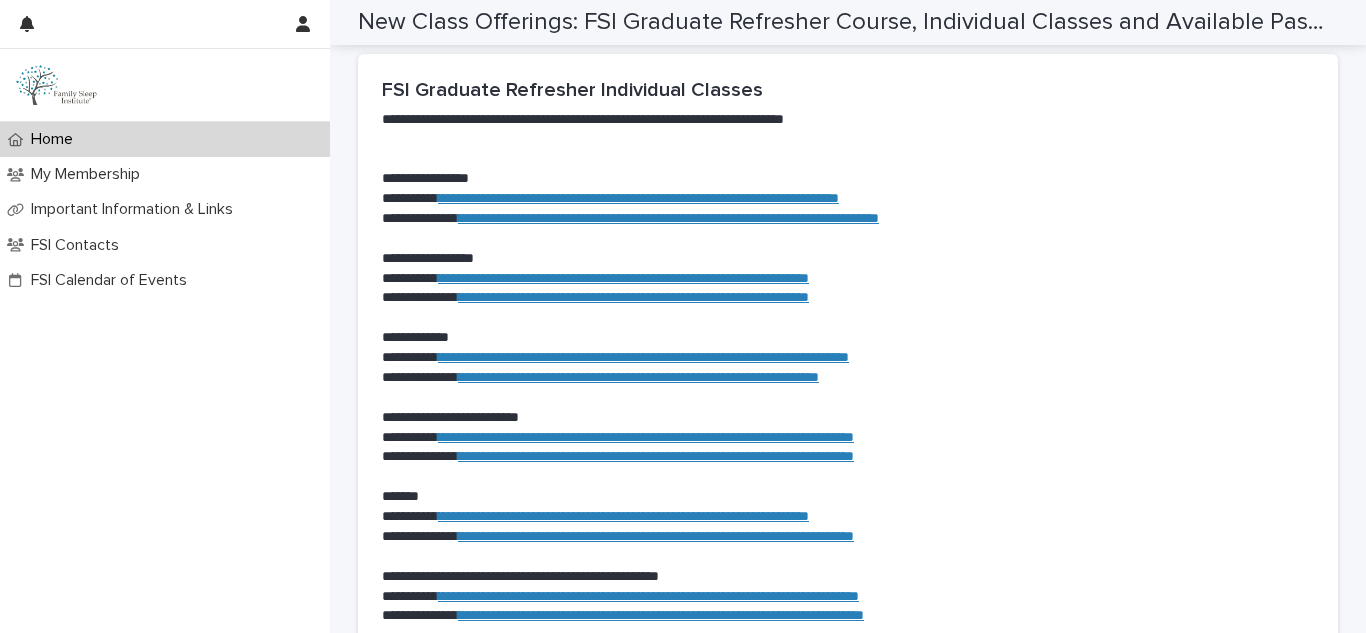 click on "**********" at bounding box center (848, 179) 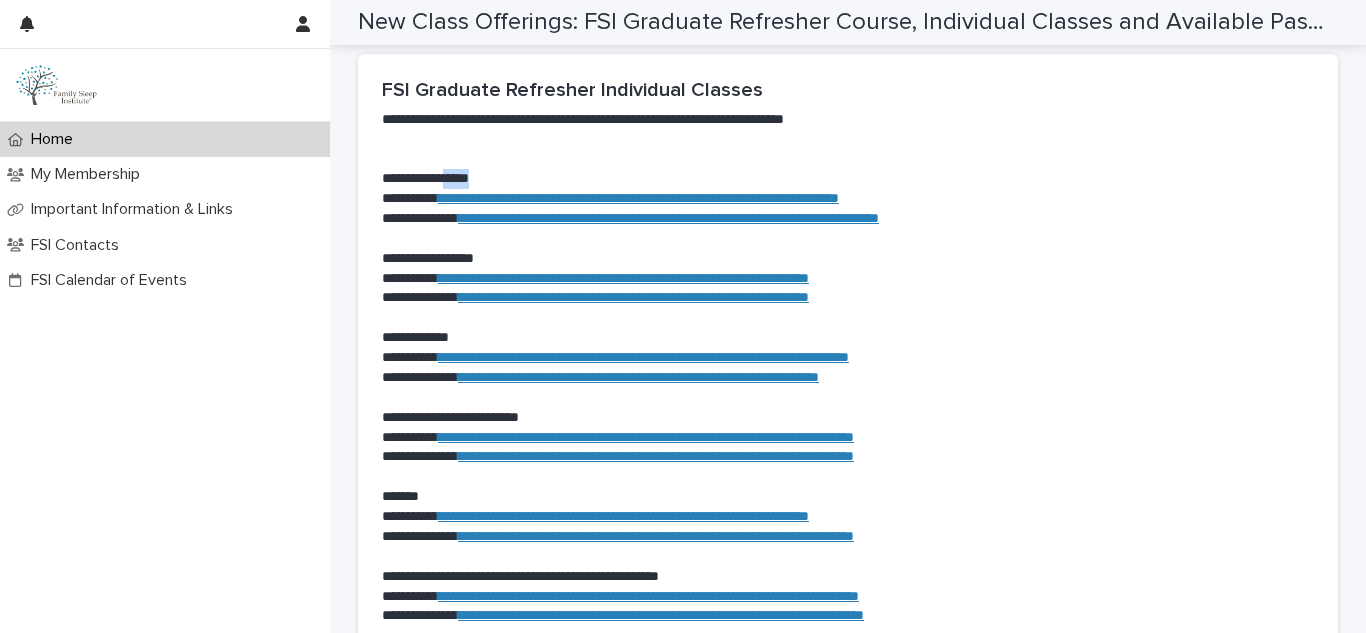 click on "**********" at bounding box center (848, 179) 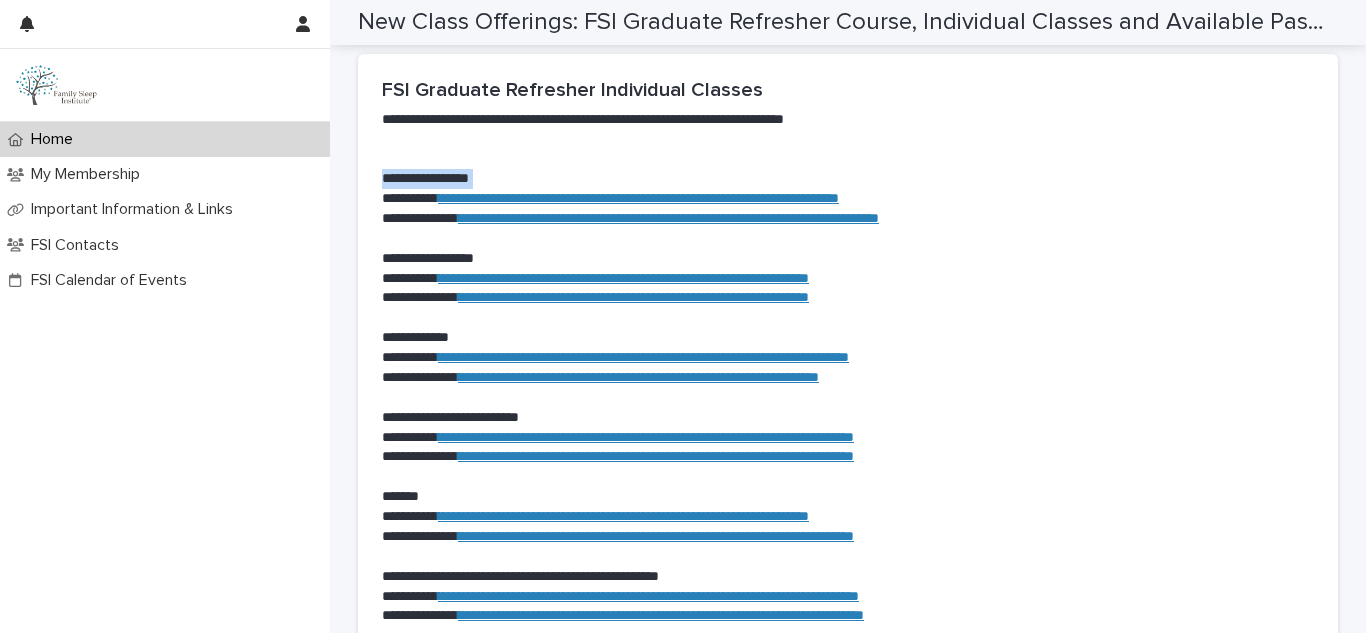 click on "**********" at bounding box center [848, 179] 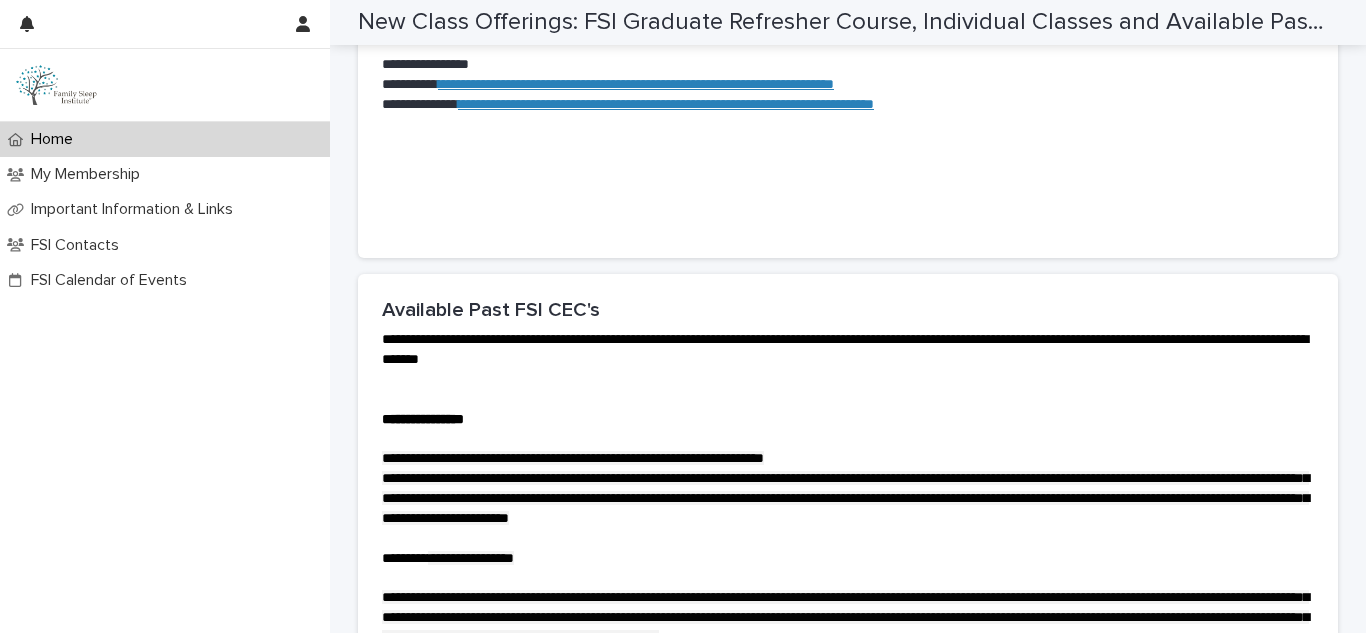 scroll, scrollTop: 2251, scrollLeft: 0, axis: vertical 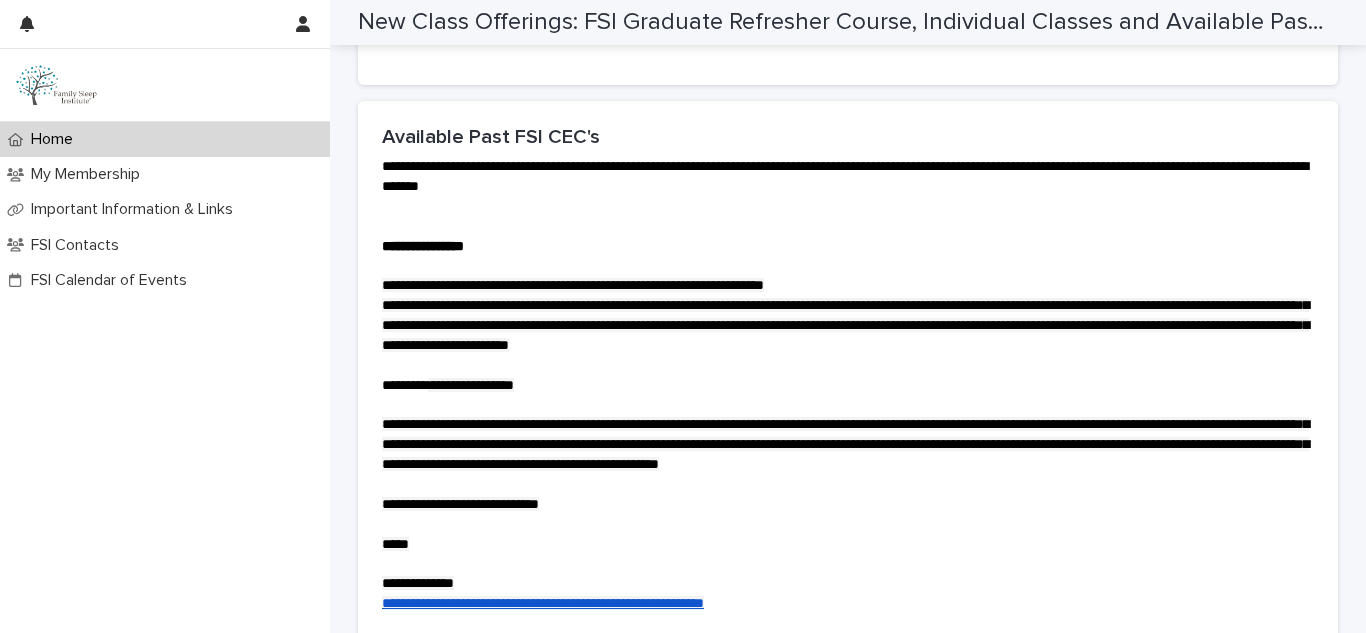 click on "Available Past FSI CEC's" at bounding box center [848, 137] 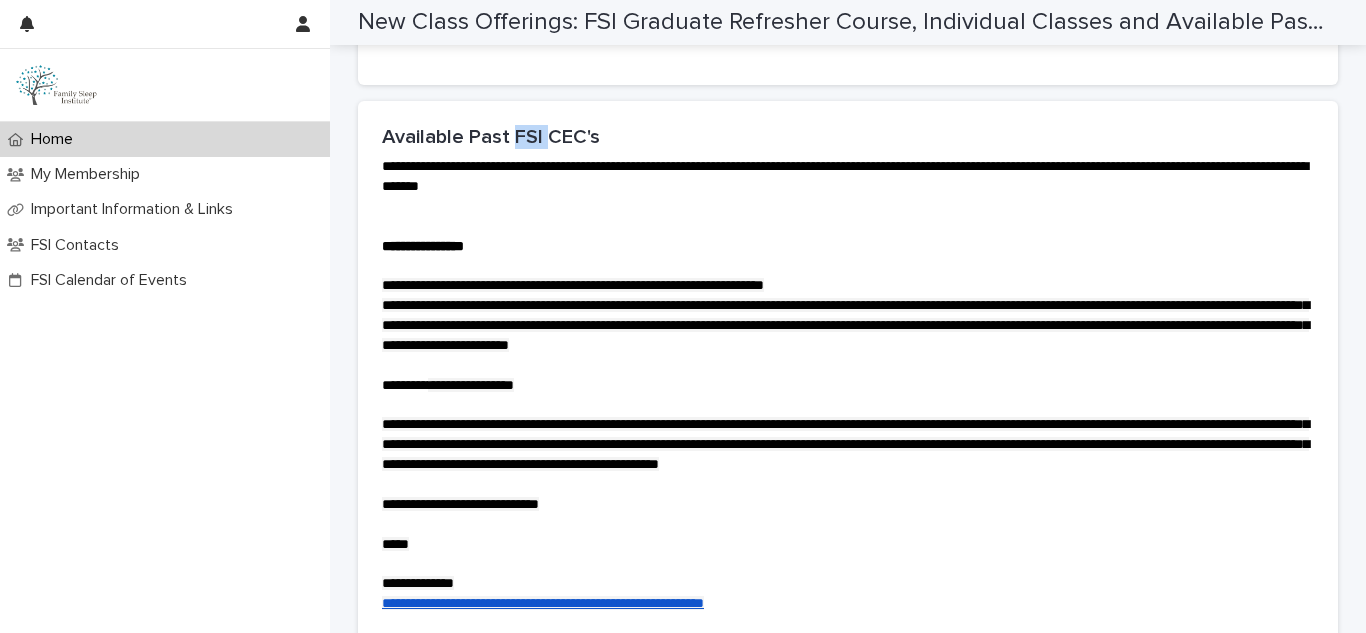 click on "Available Past FSI CEC's" at bounding box center (848, 137) 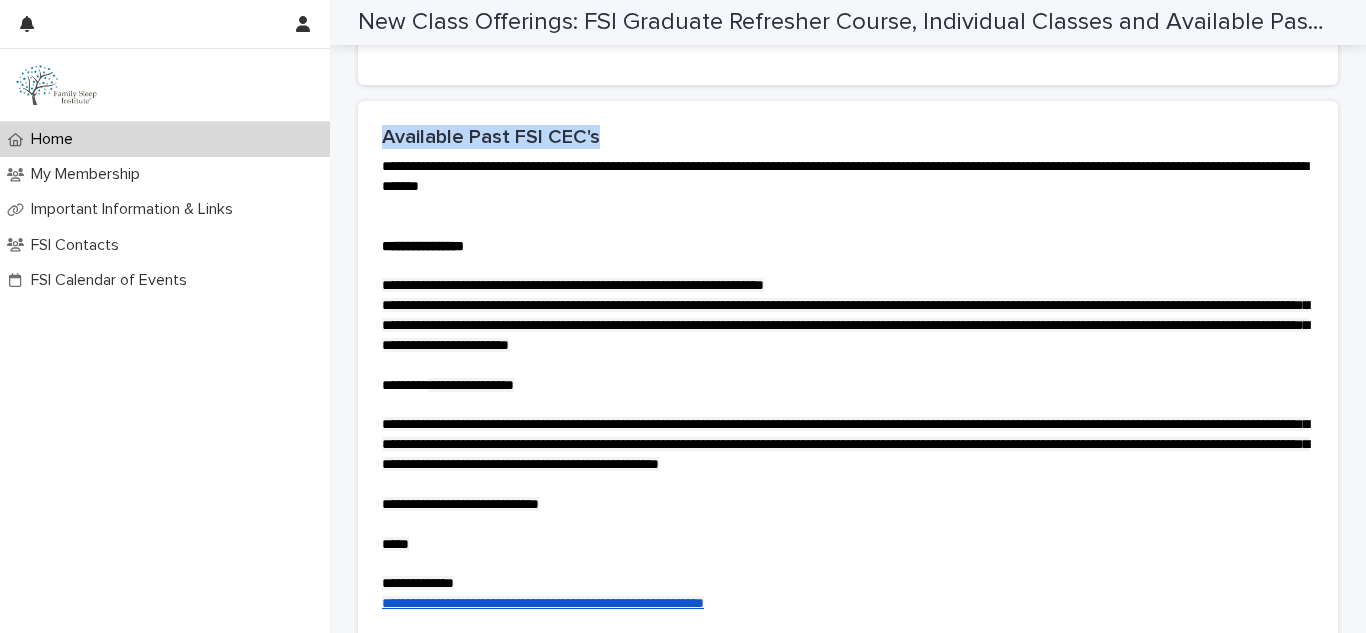 click on "Available Past FSI CEC's" at bounding box center [848, 137] 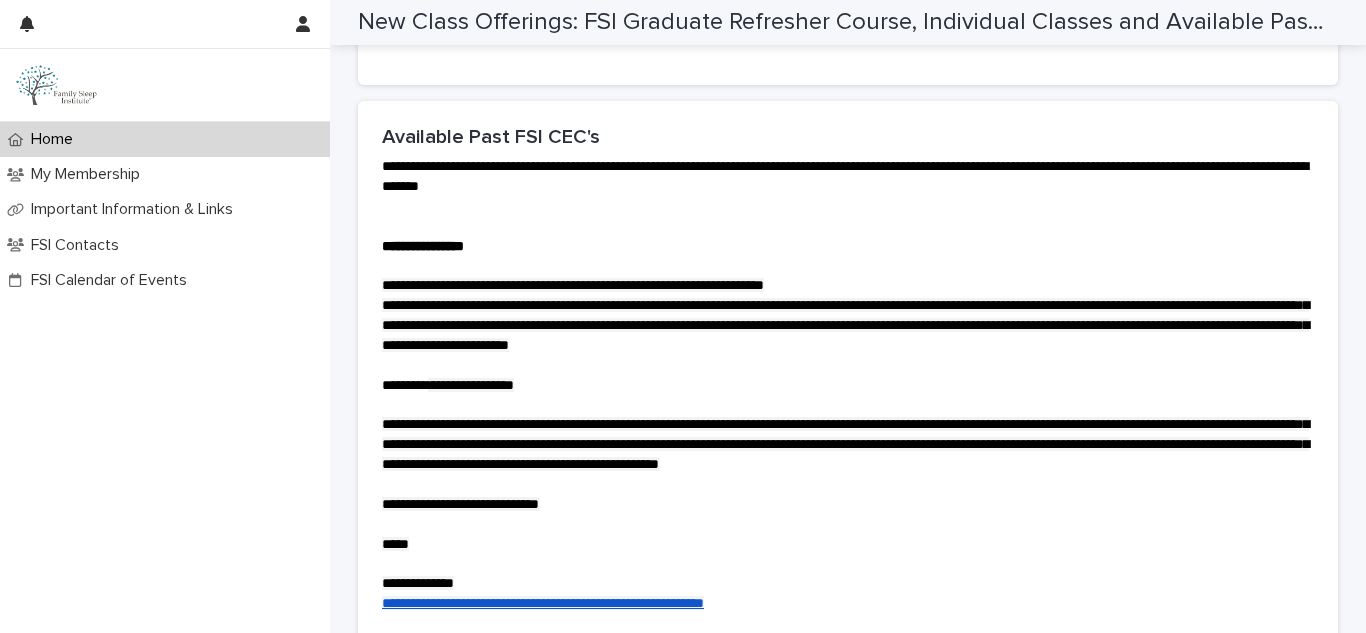 click on "**********" at bounding box center (845, 176) 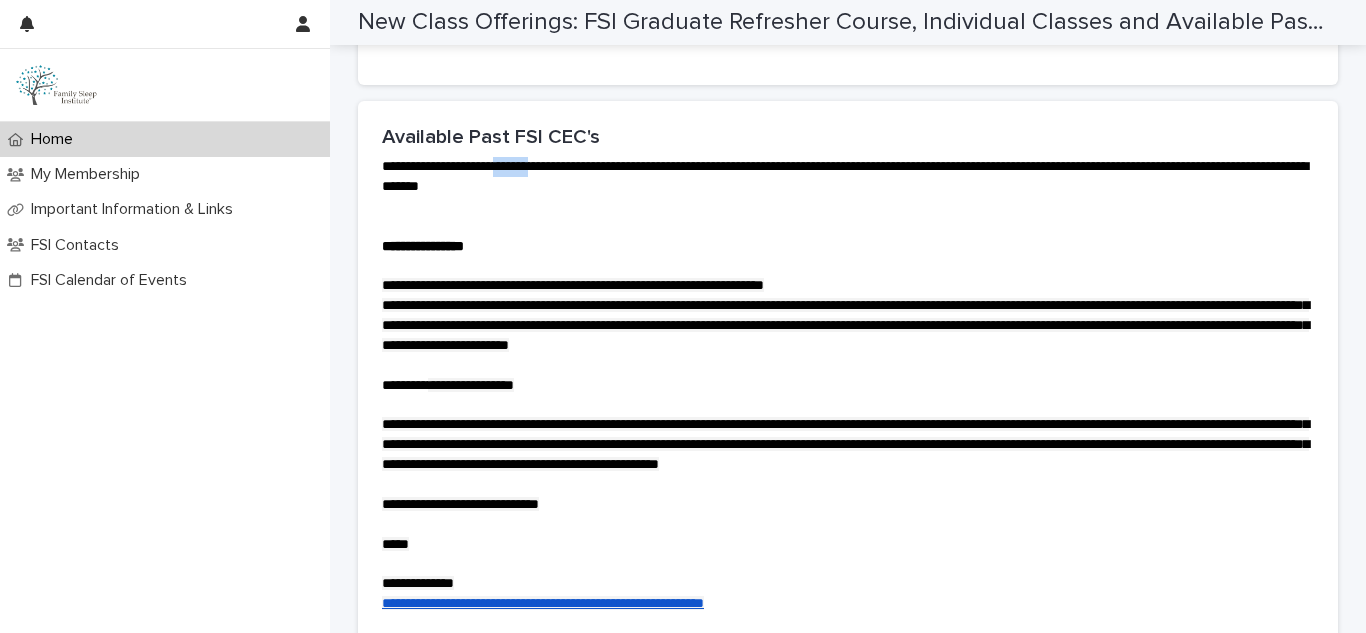 click on "**********" at bounding box center [845, 176] 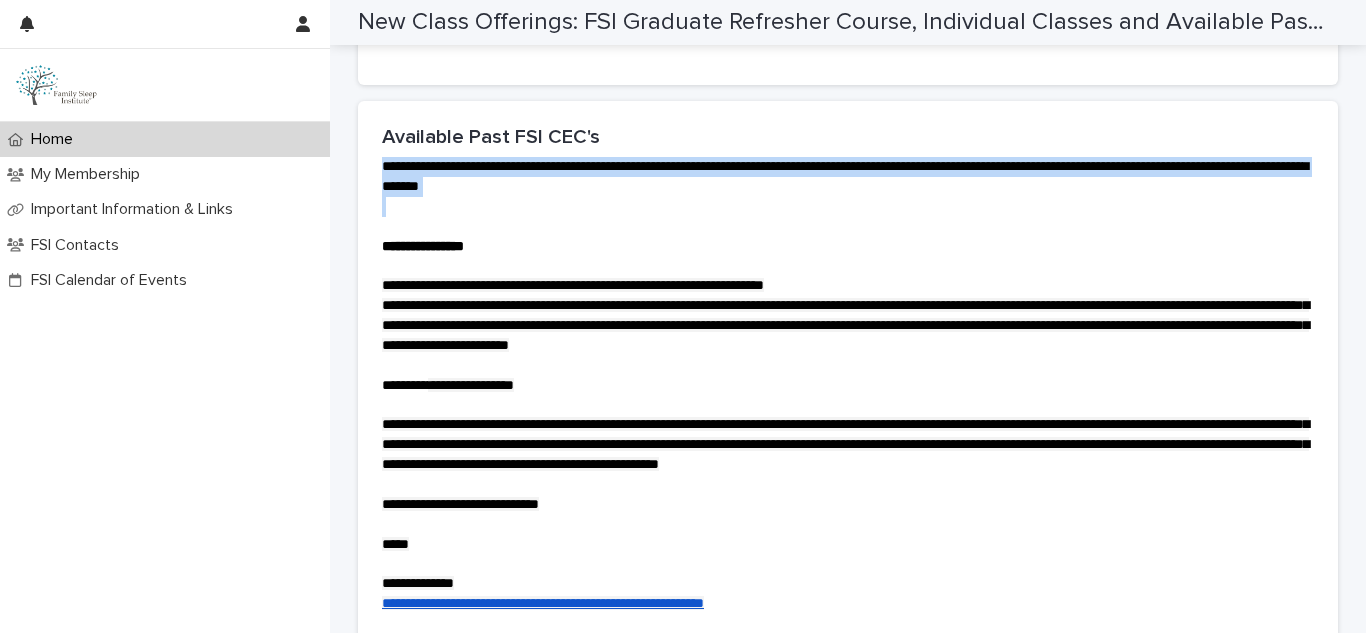 click on "**********" at bounding box center (845, 176) 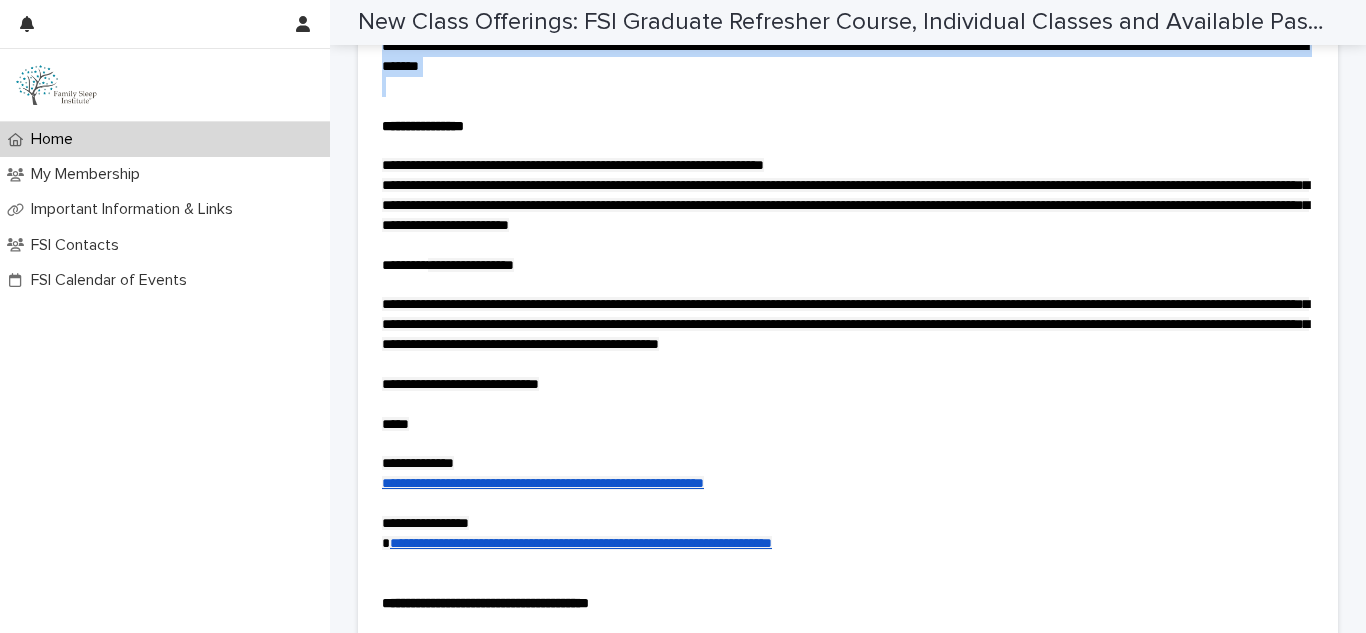 scroll, scrollTop: 2372, scrollLeft: 0, axis: vertical 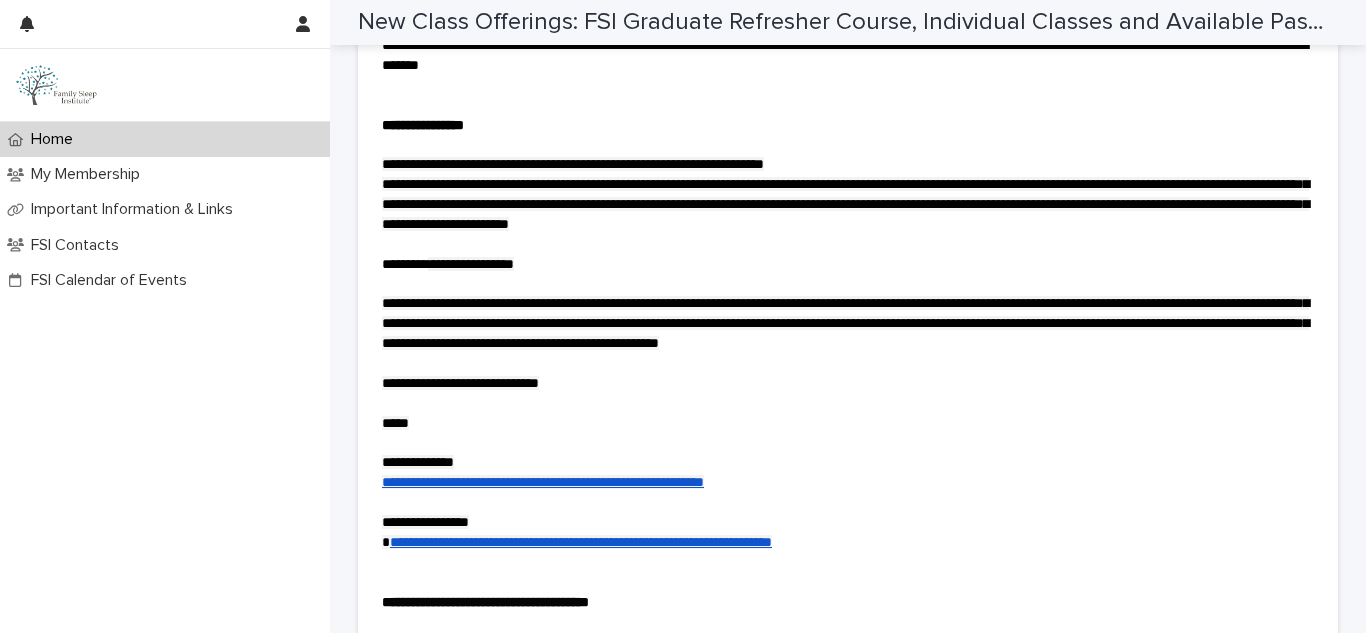 click at bounding box center (848, 145) 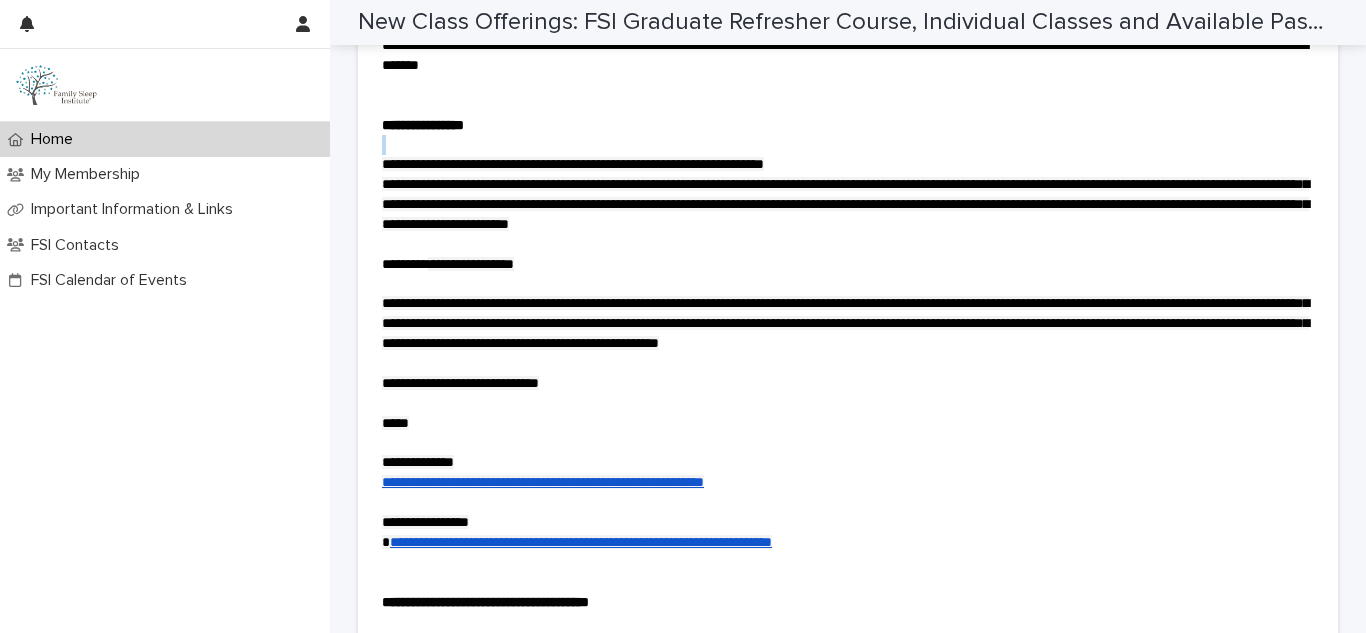 click at bounding box center (848, 145) 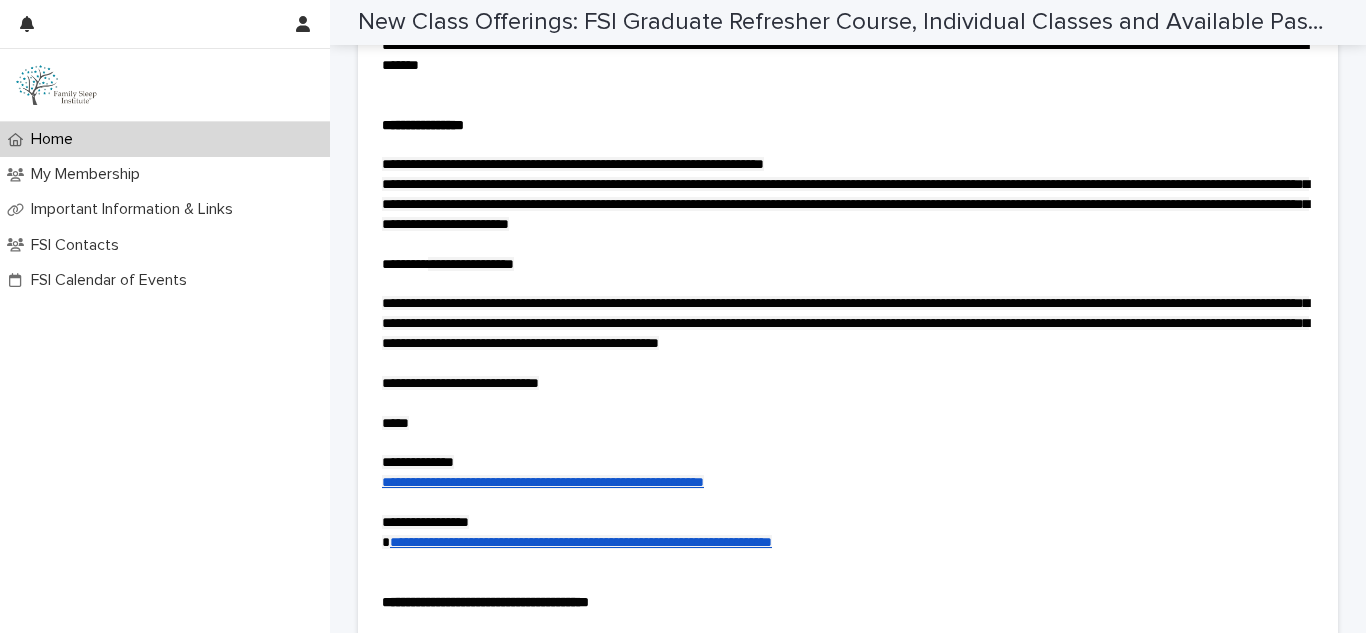click on "**********" at bounding box center (573, 164) 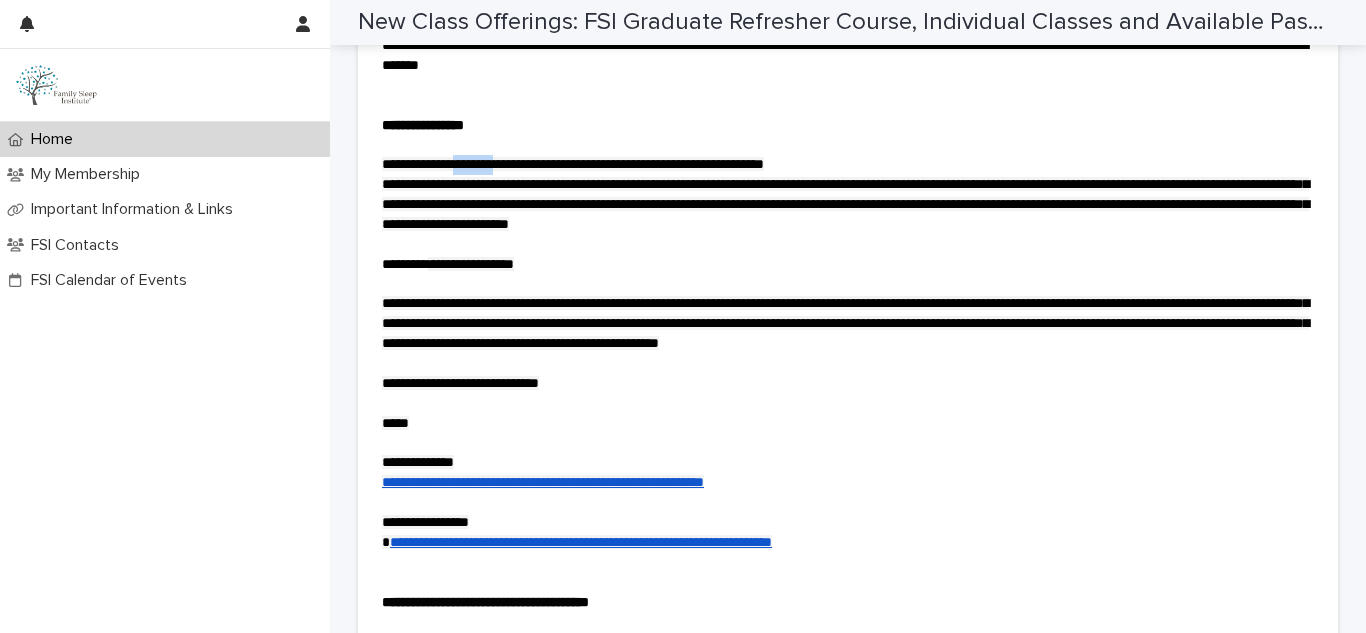 click on "**********" at bounding box center [573, 164] 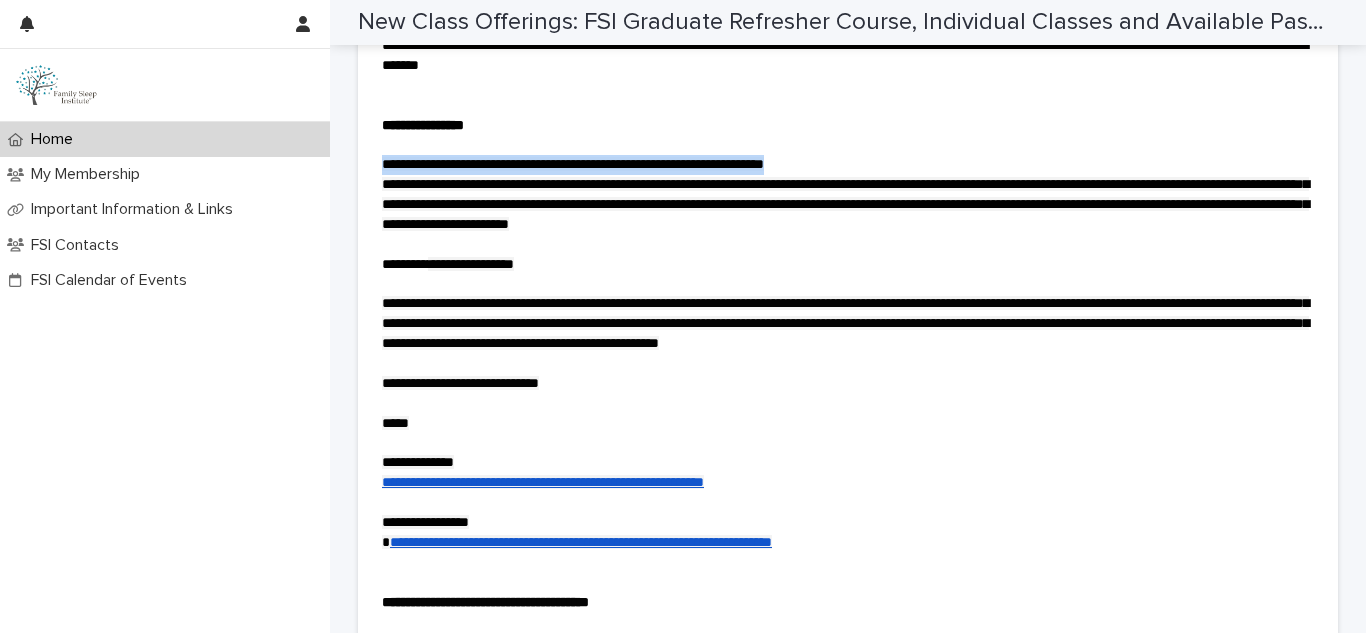 click on "**********" at bounding box center [573, 164] 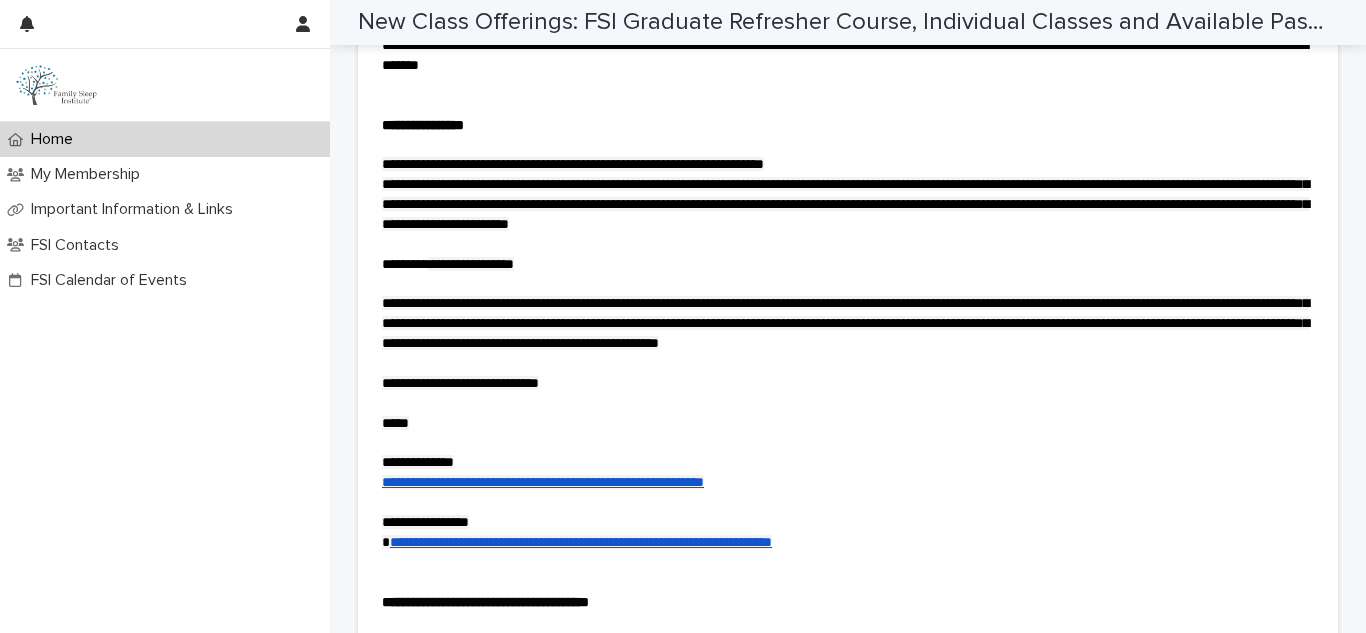 click on "**********" at bounding box center (471, 264) 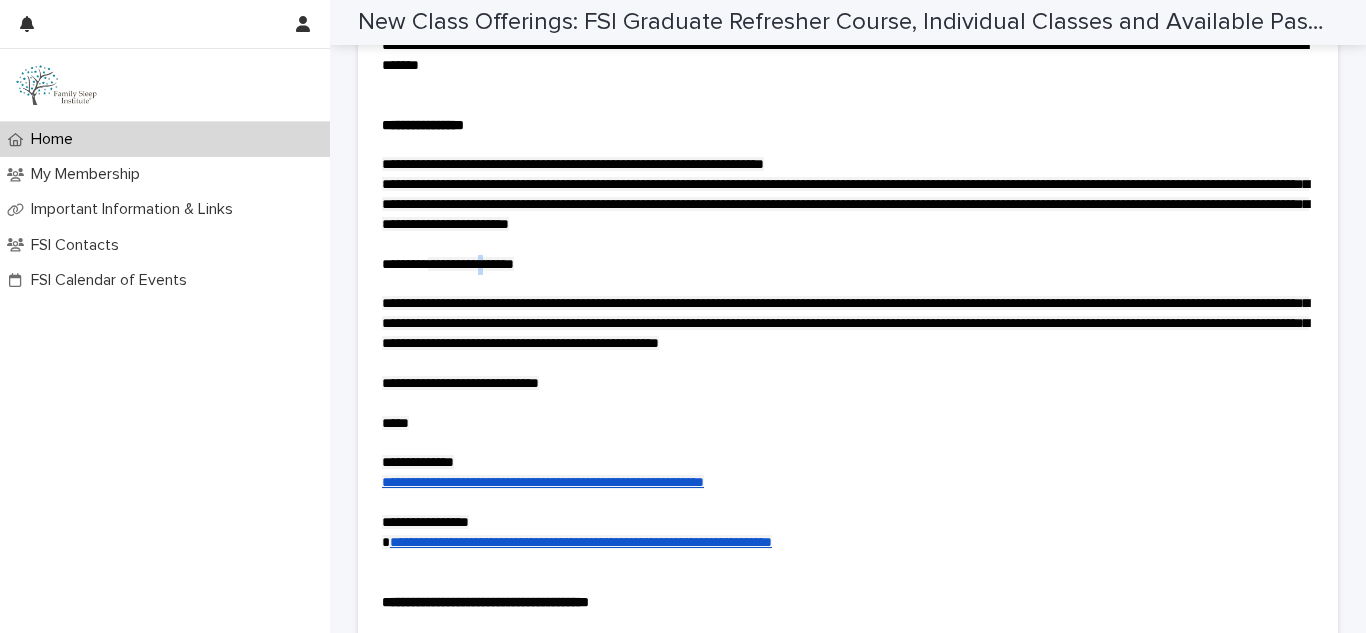 click on "**********" at bounding box center [471, 264] 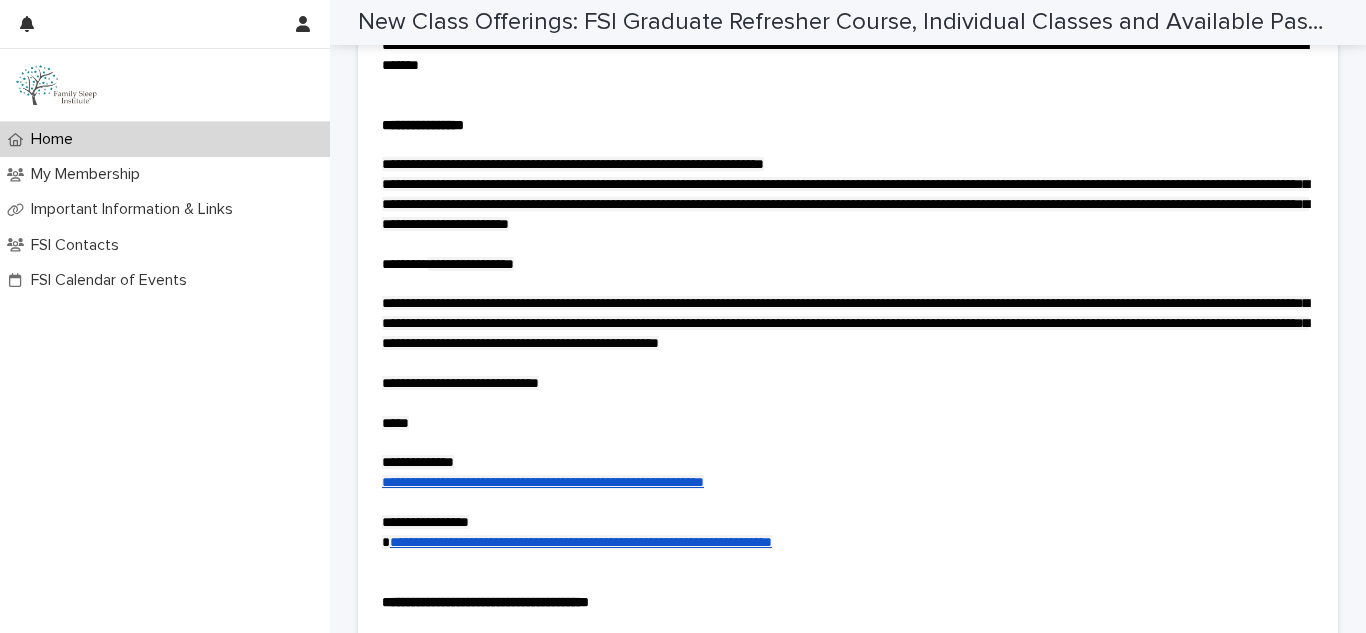 click on "**********" at bounding box center [845, 323] 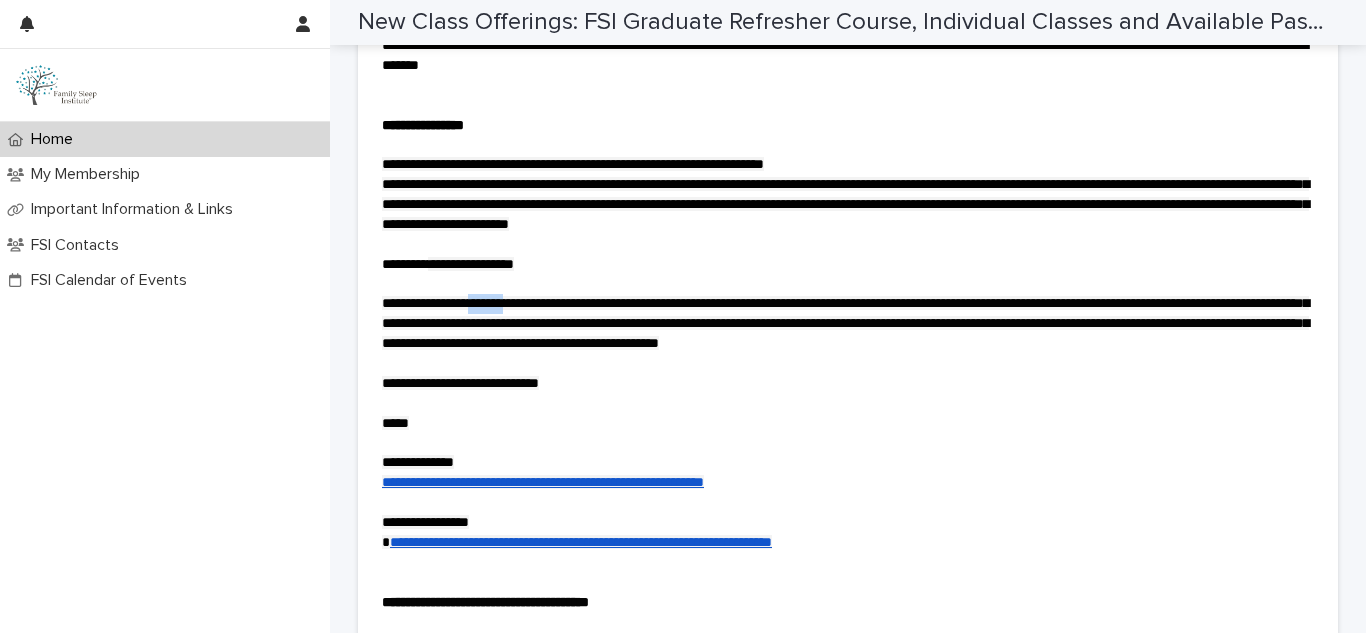 click on "**********" at bounding box center (845, 323) 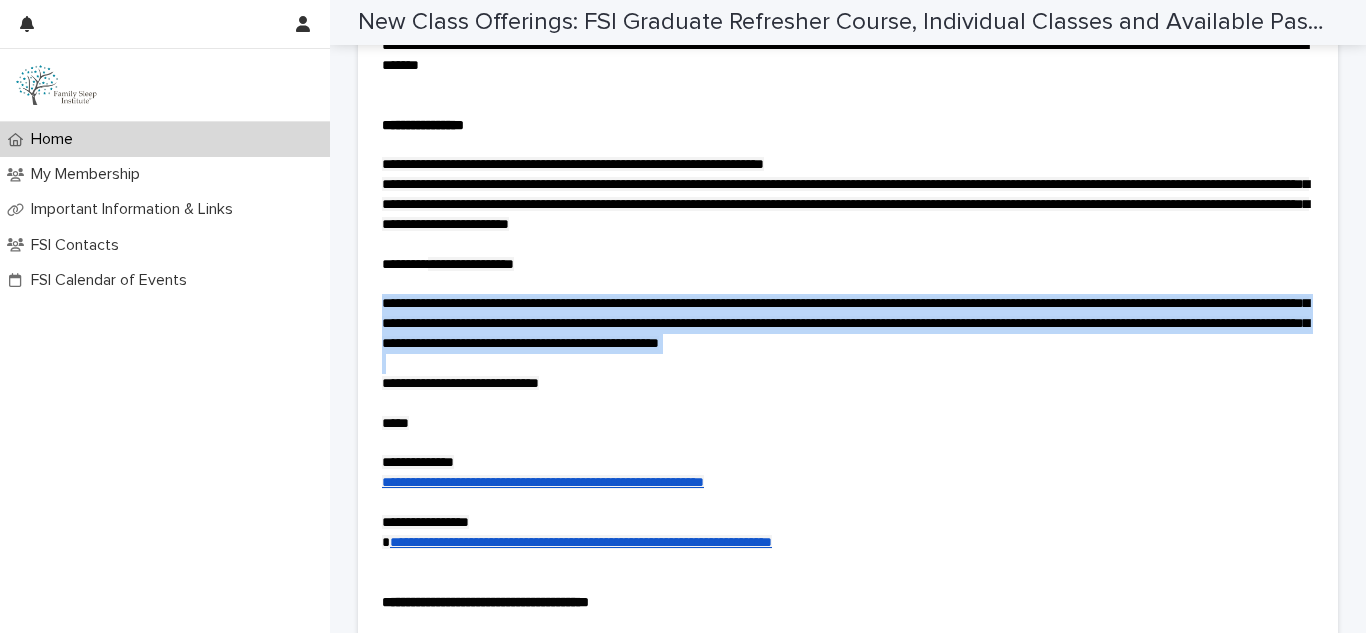click on "**********" at bounding box center (845, 323) 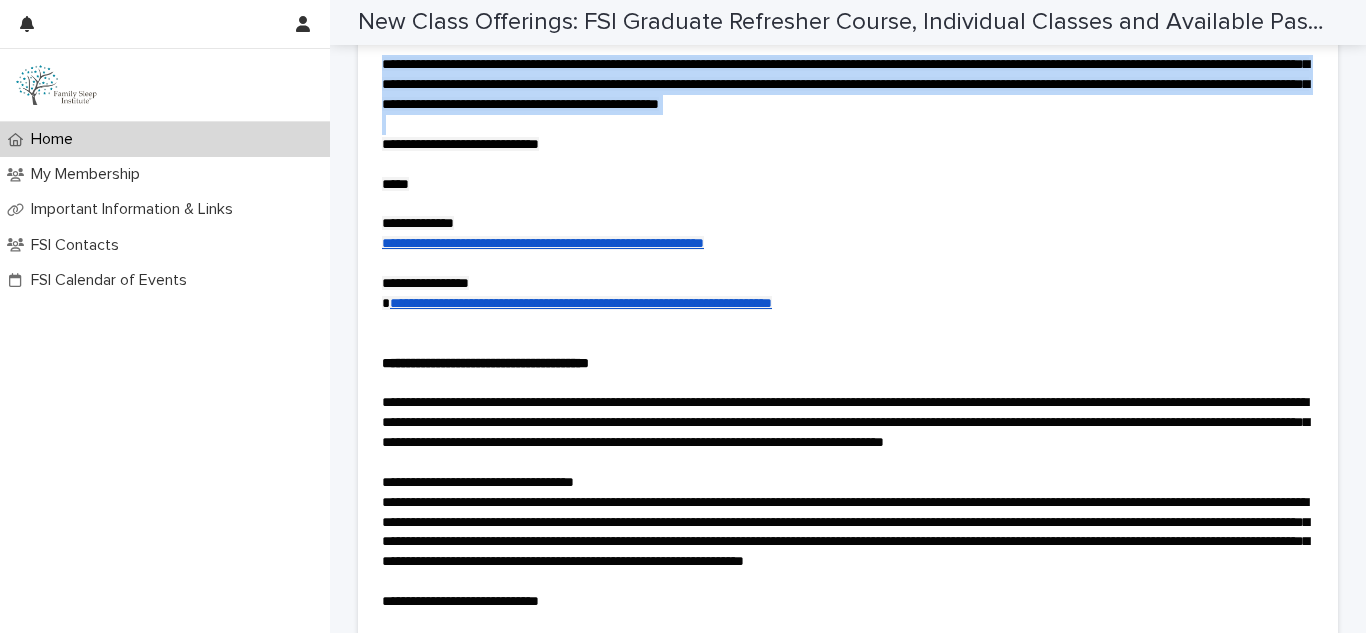 scroll, scrollTop: 2618, scrollLeft: 0, axis: vertical 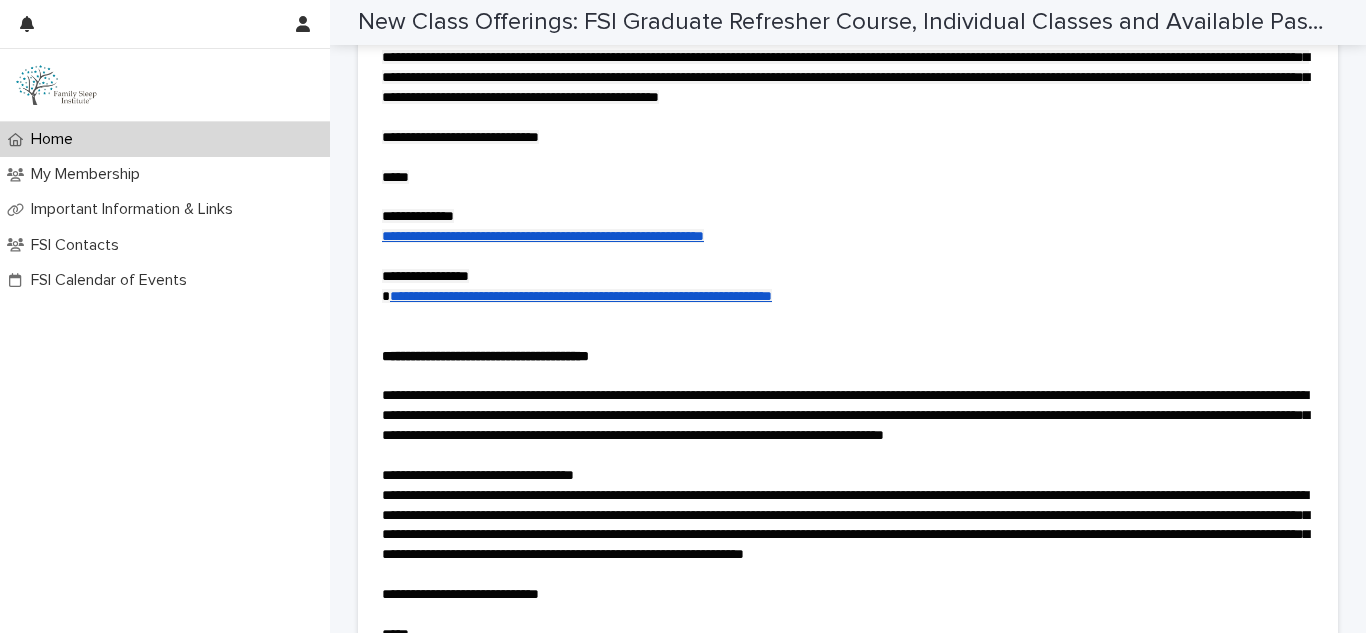 click on "**********" at bounding box center (485, 356) 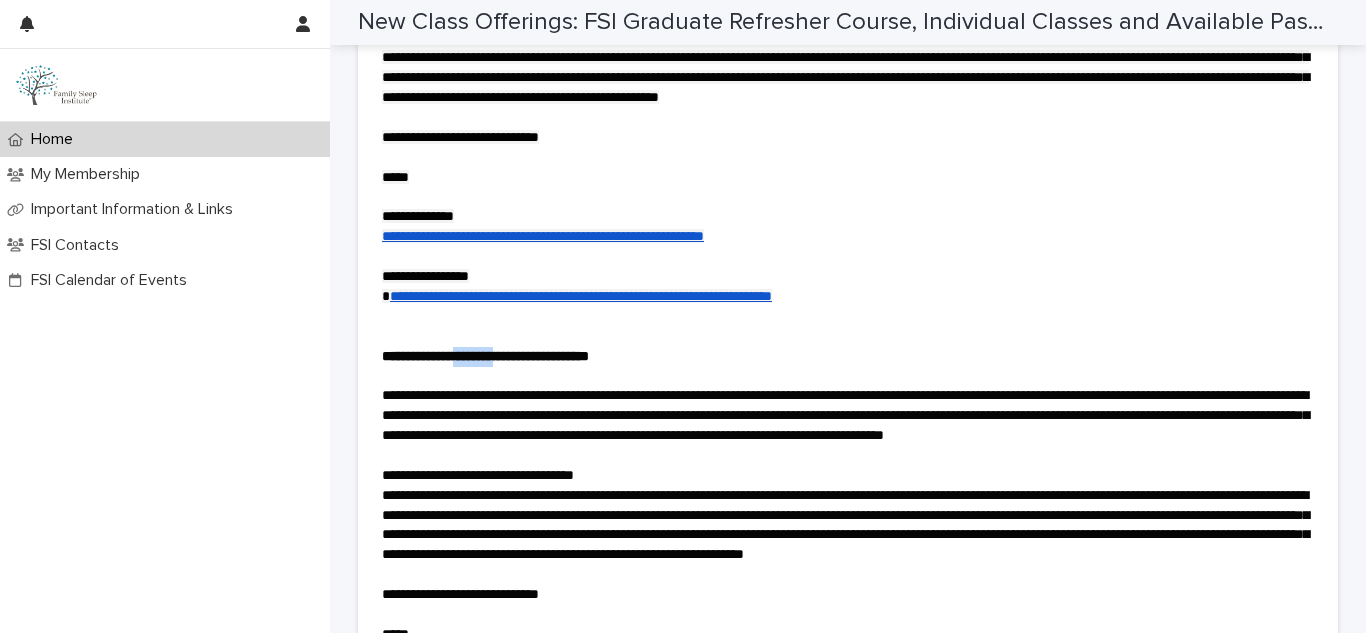 click on "**********" at bounding box center [485, 356] 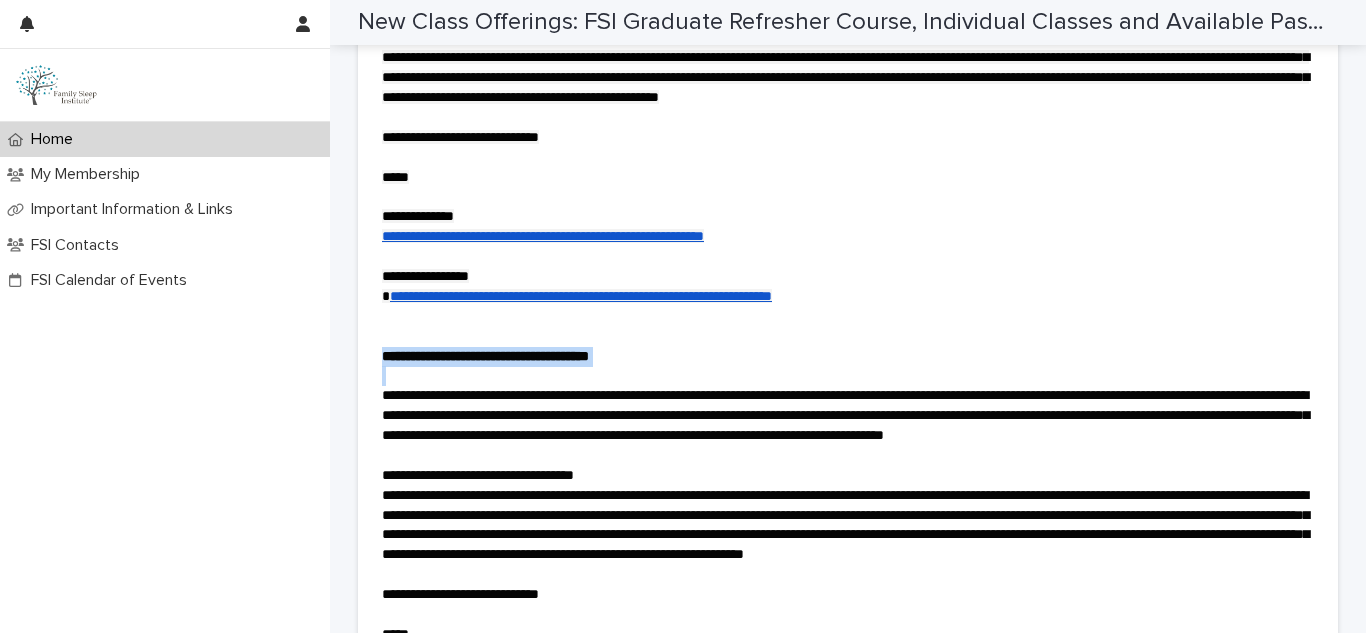 click on "**********" at bounding box center (485, 356) 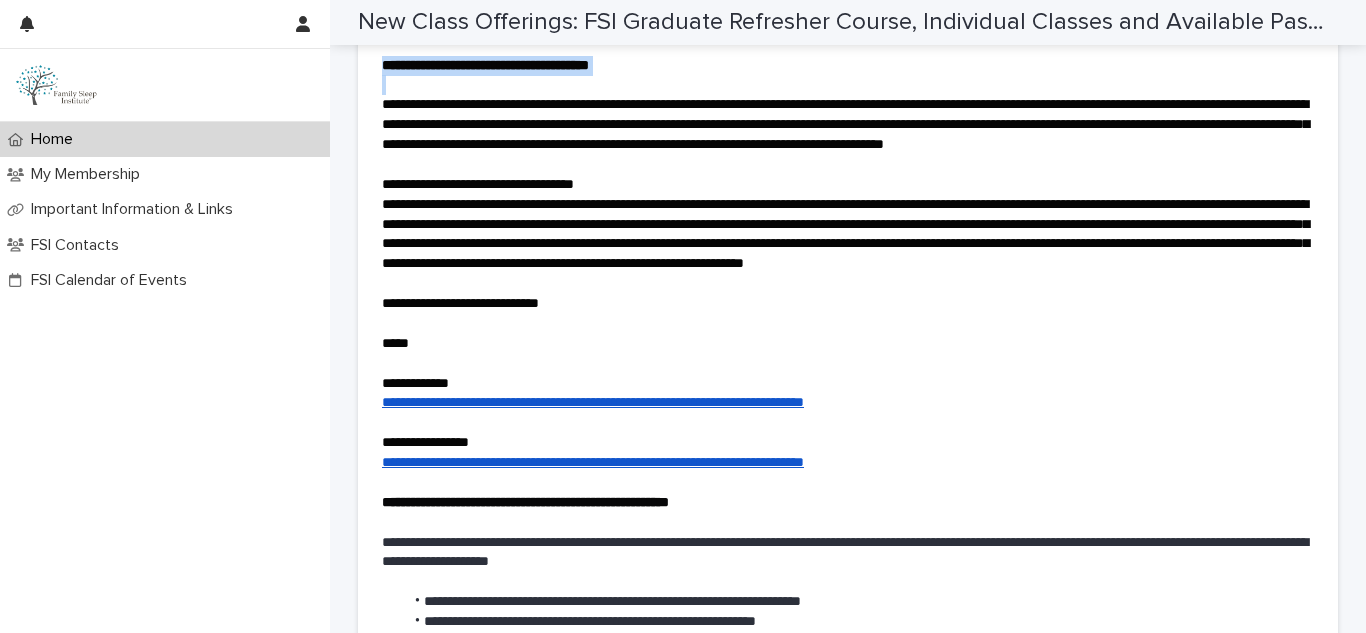 scroll, scrollTop: 3103, scrollLeft: 0, axis: vertical 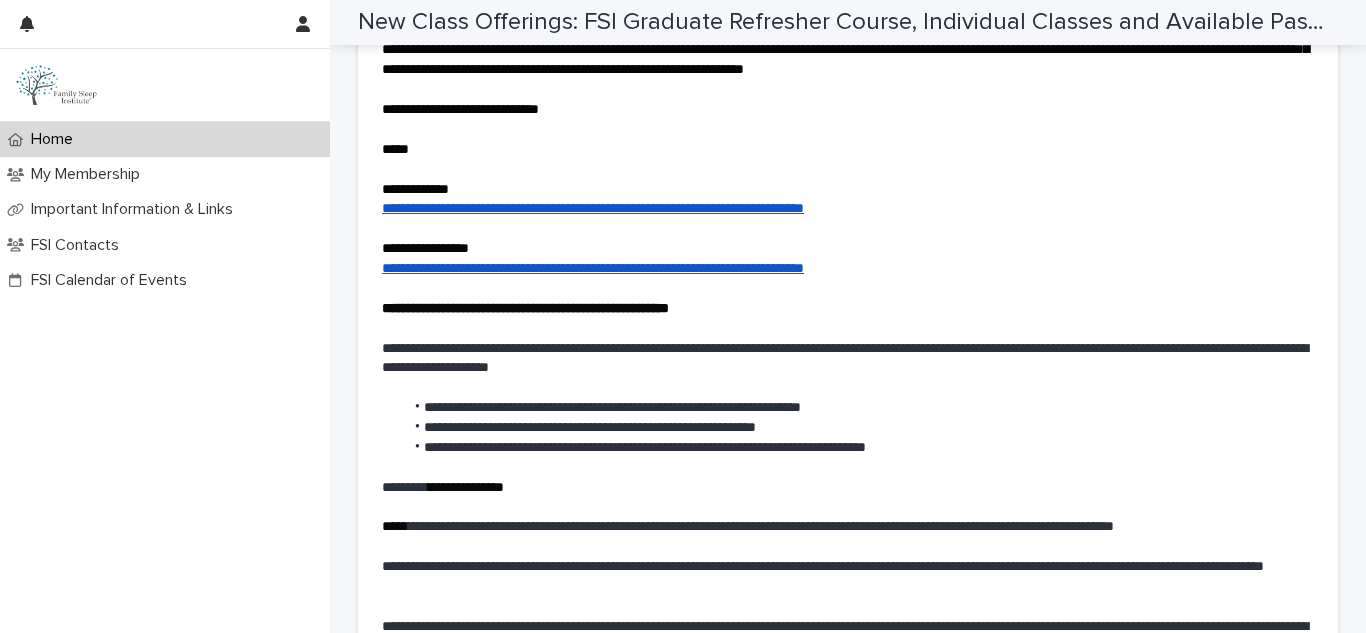 click on "**********" at bounding box center [848, 309] 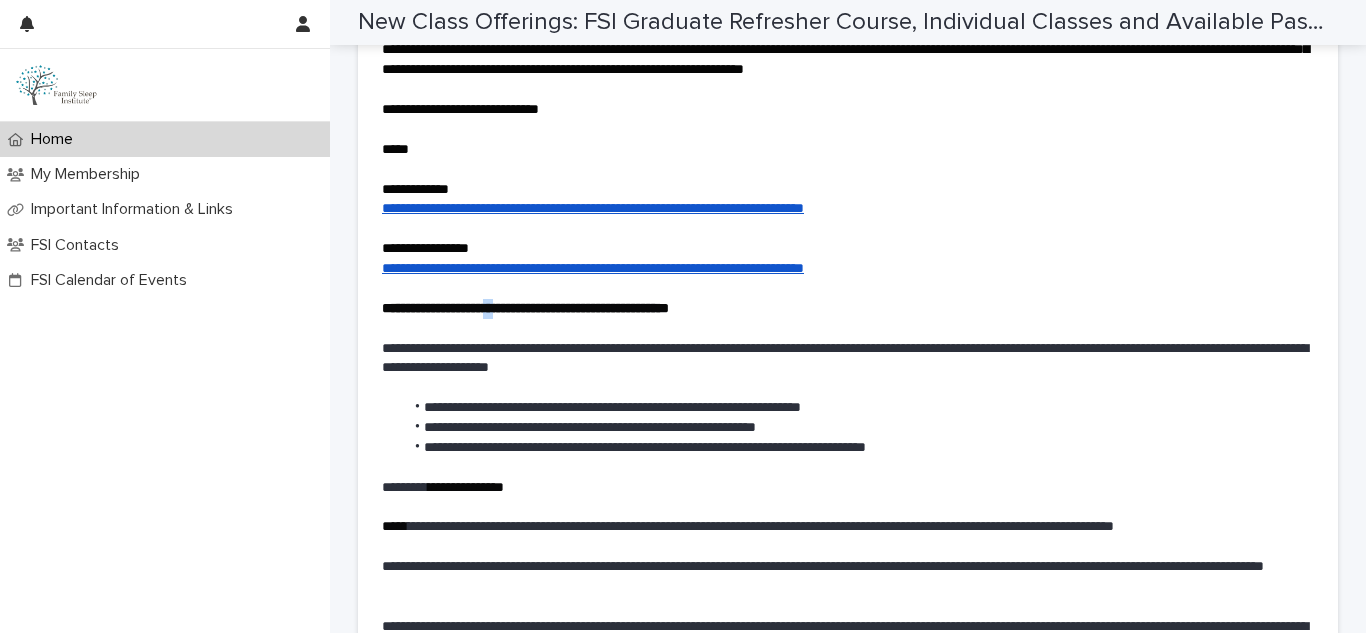 click on "**********" at bounding box center [848, 309] 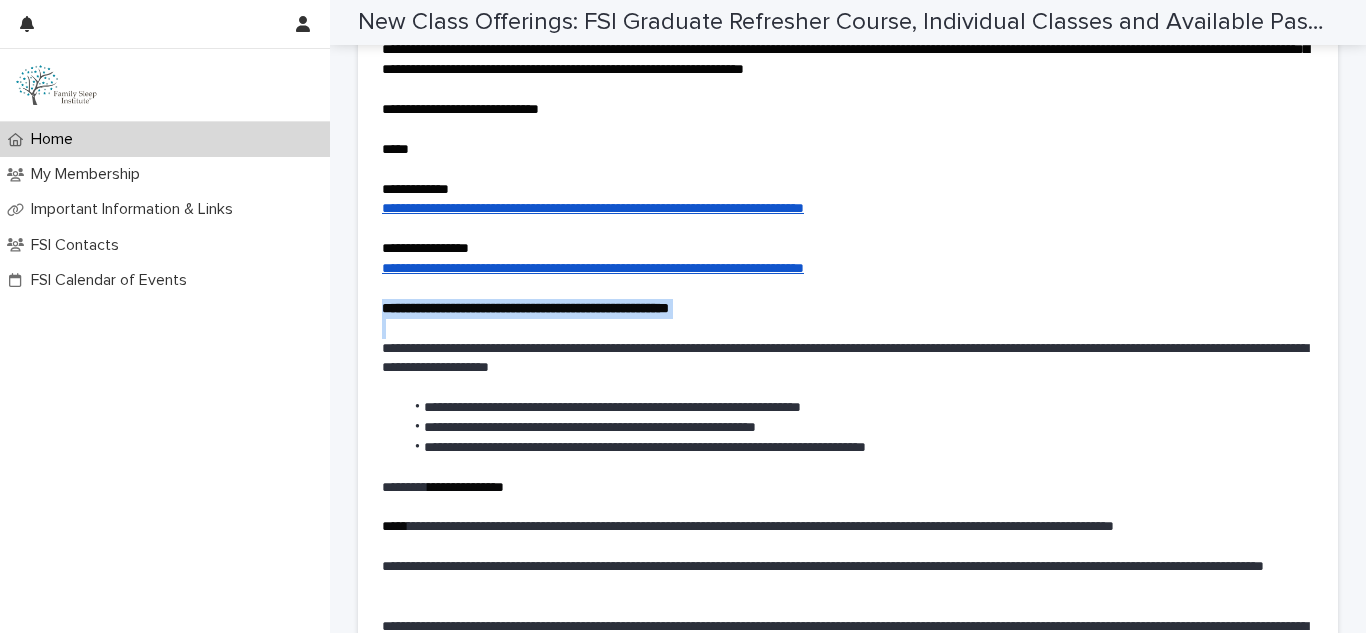 click on "**********" at bounding box center [848, 309] 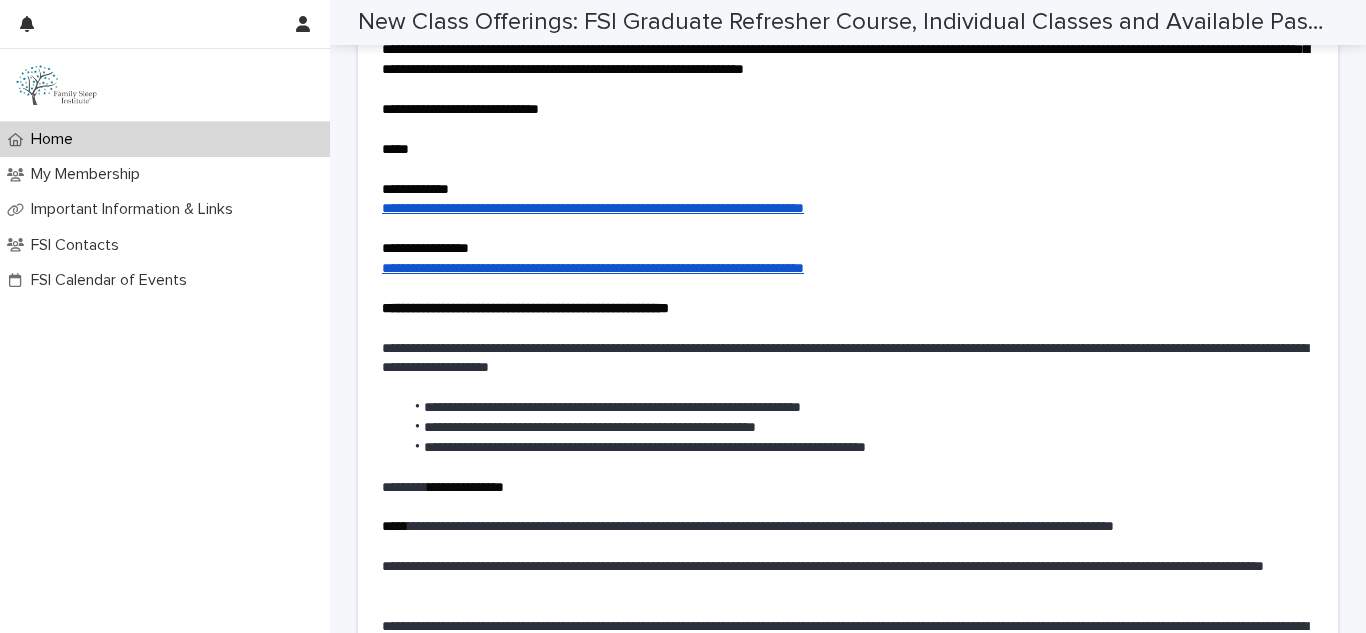click on "**********" at bounding box center (848, 359) 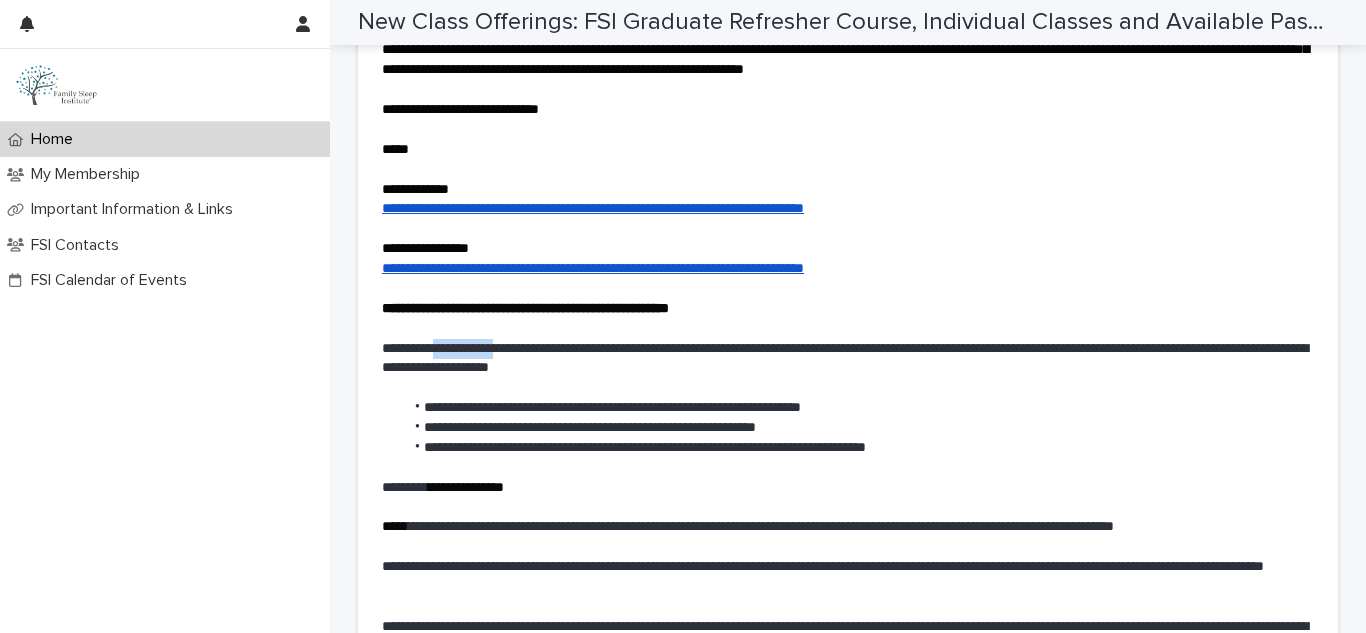 click on "**********" at bounding box center (848, 359) 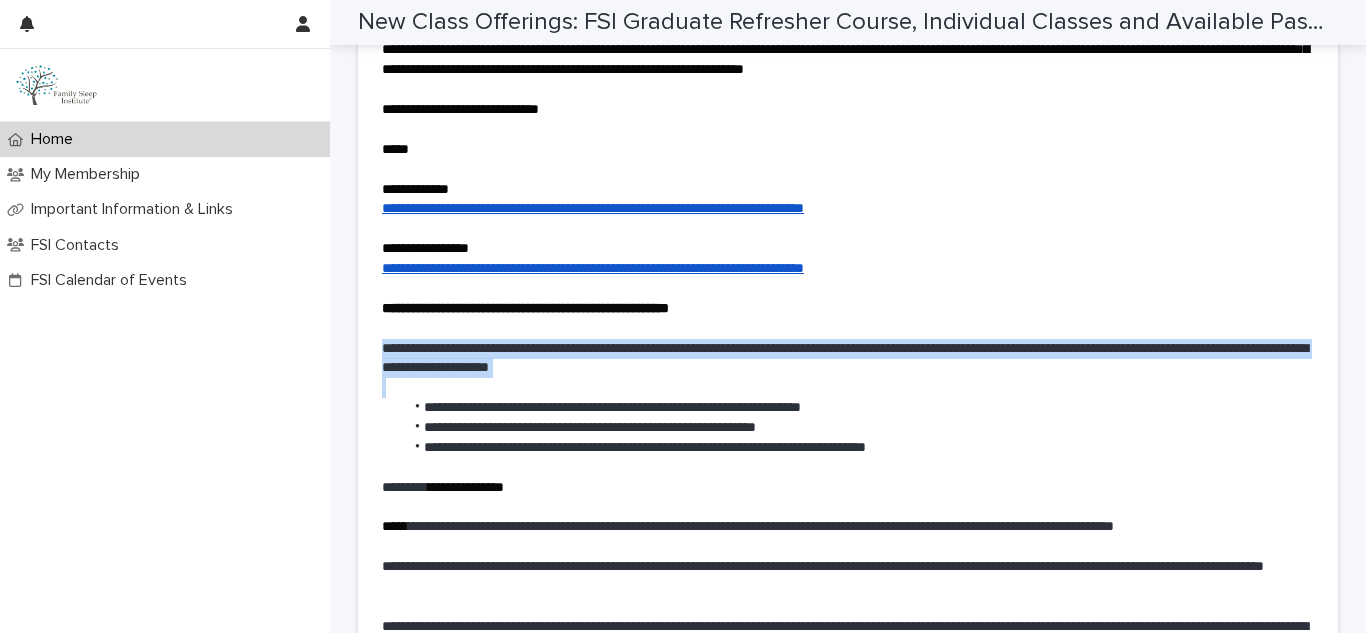 click on "**********" at bounding box center [848, 359] 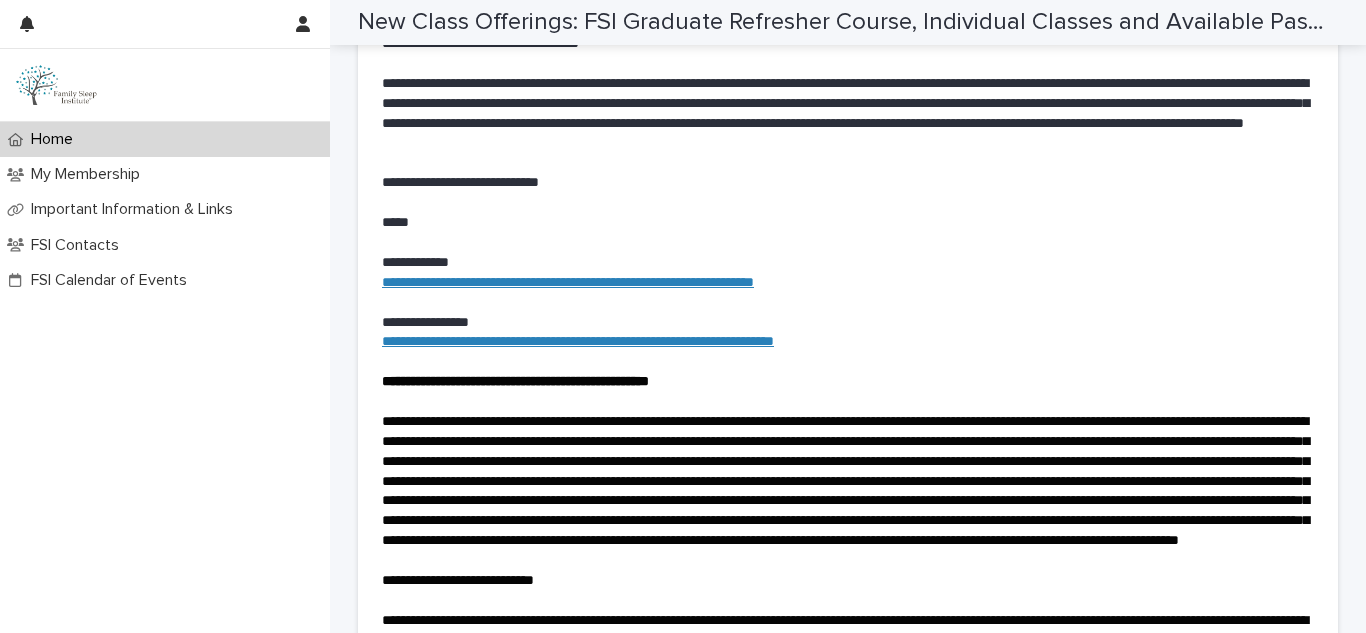 scroll, scrollTop: 3766, scrollLeft: 0, axis: vertical 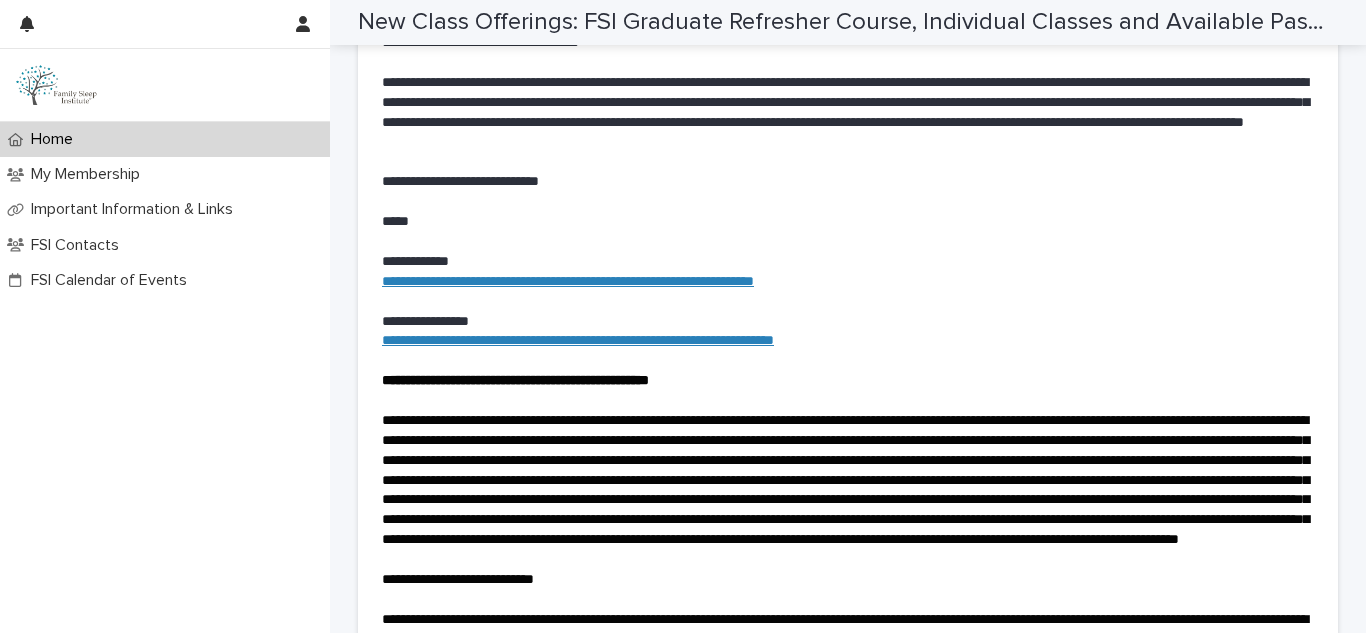 click at bounding box center (848, 202) 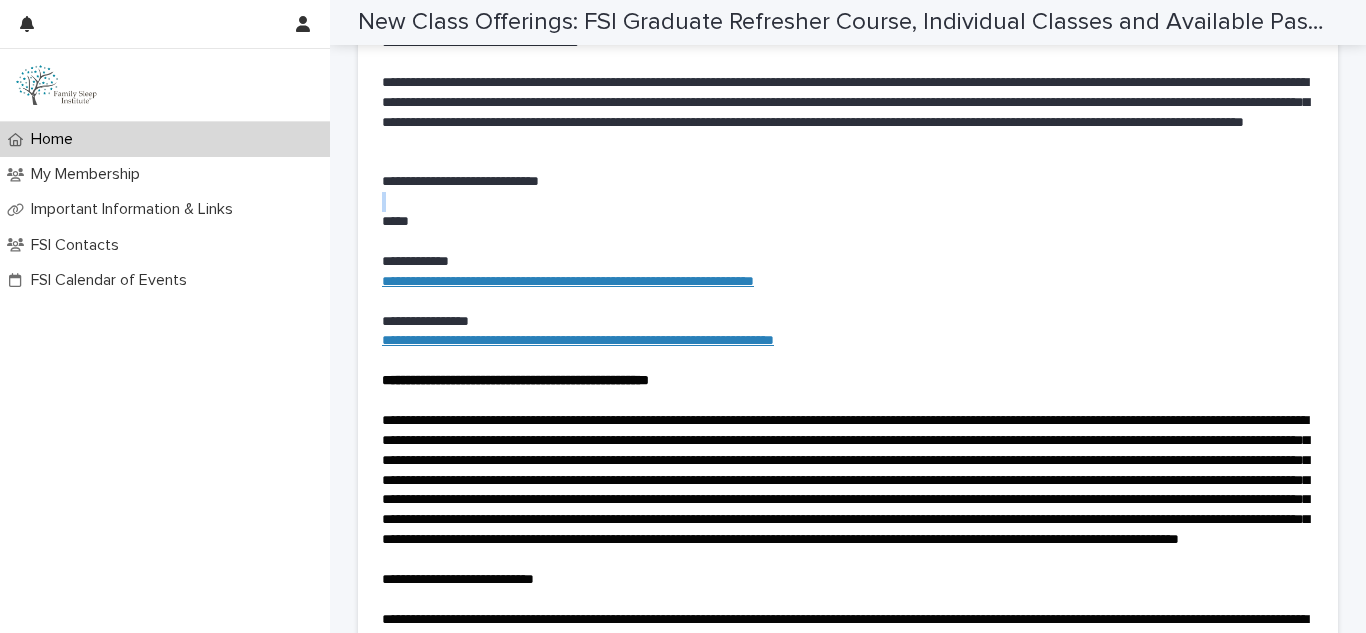 click at bounding box center (848, 202) 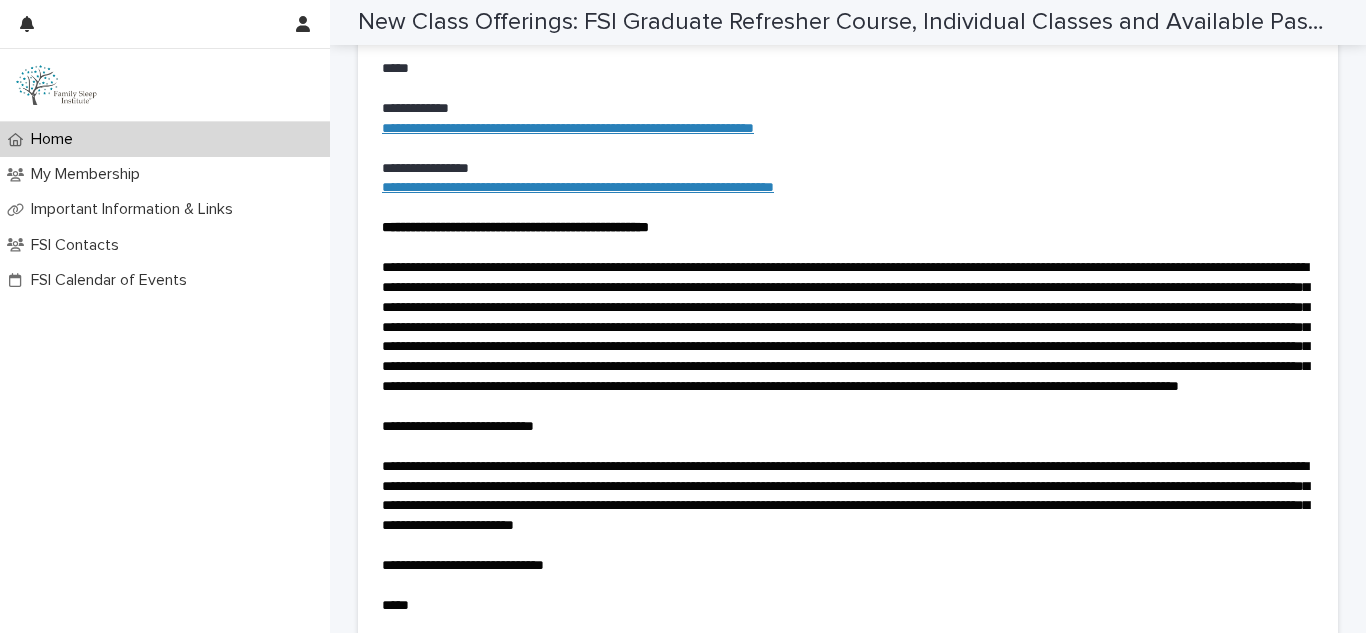 click on "**********" at bounding box center [515, 227] 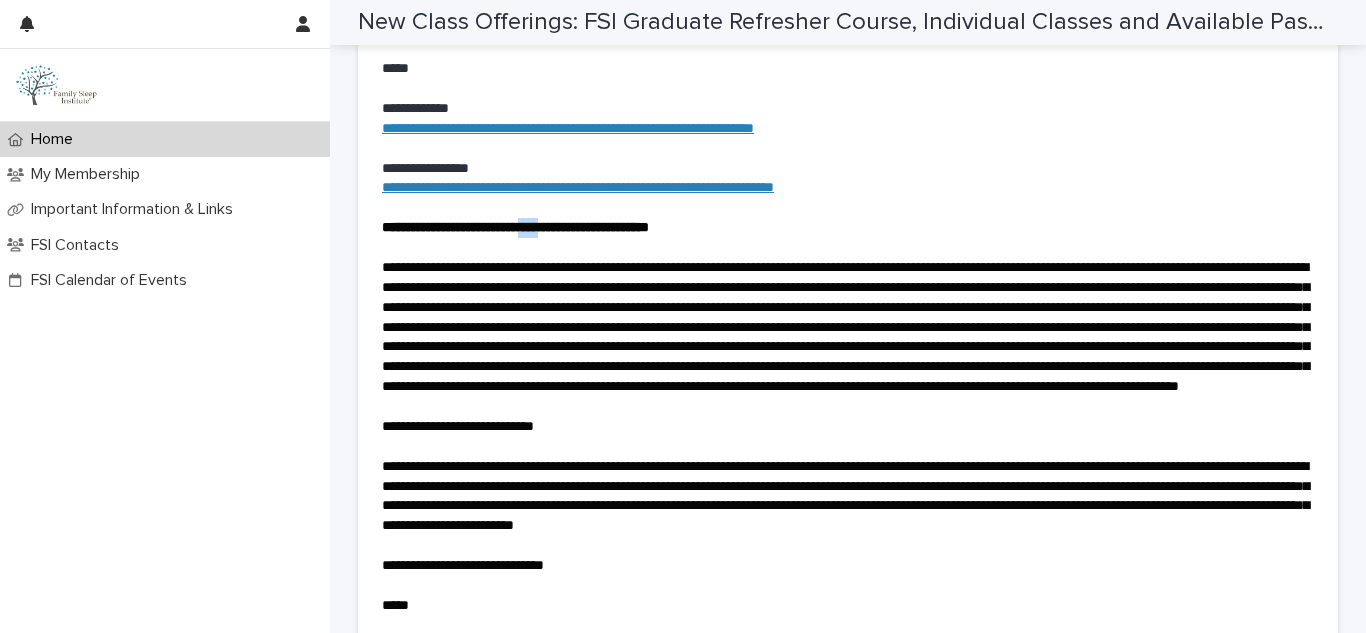 click on "**********" at bounding box center (515, 227) 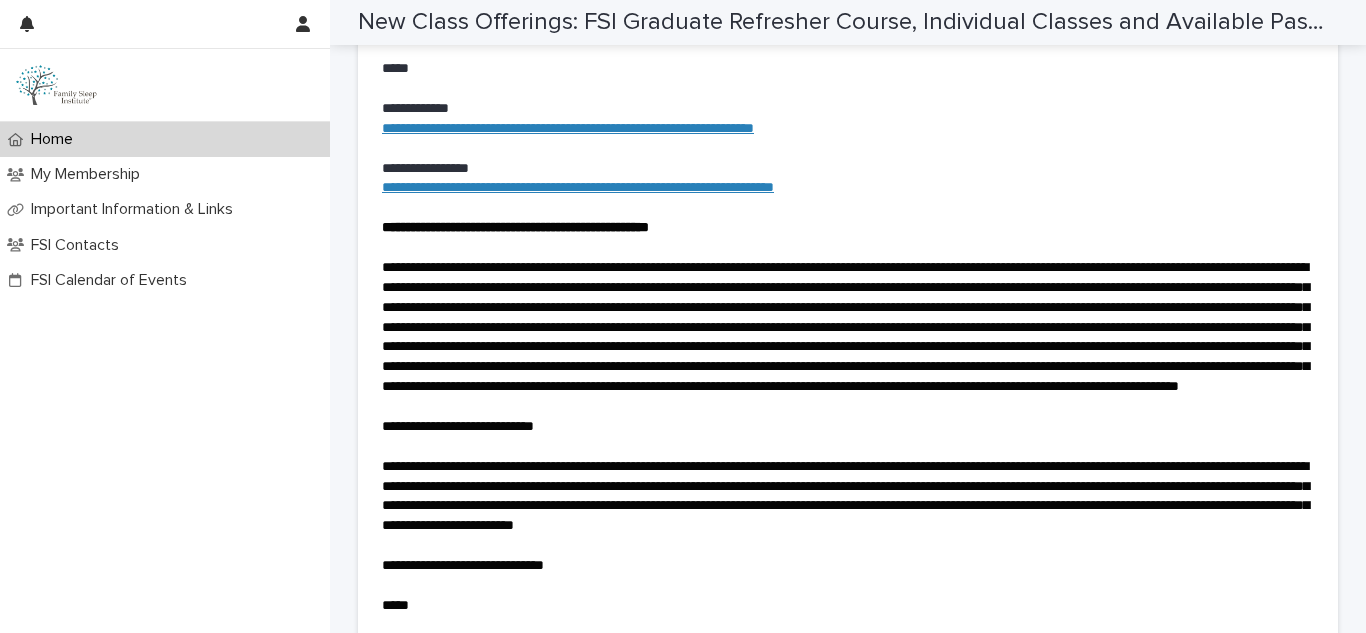 click at bounding box center [845, 326] 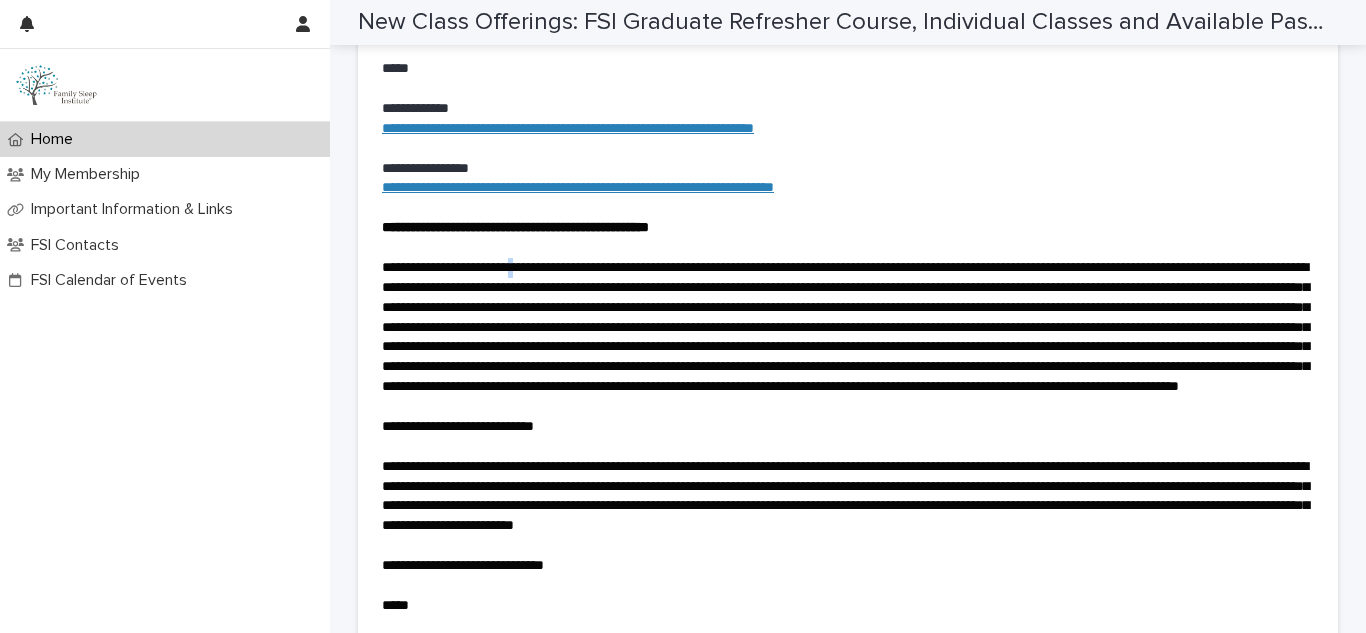 click at bounding box center (845, 326) 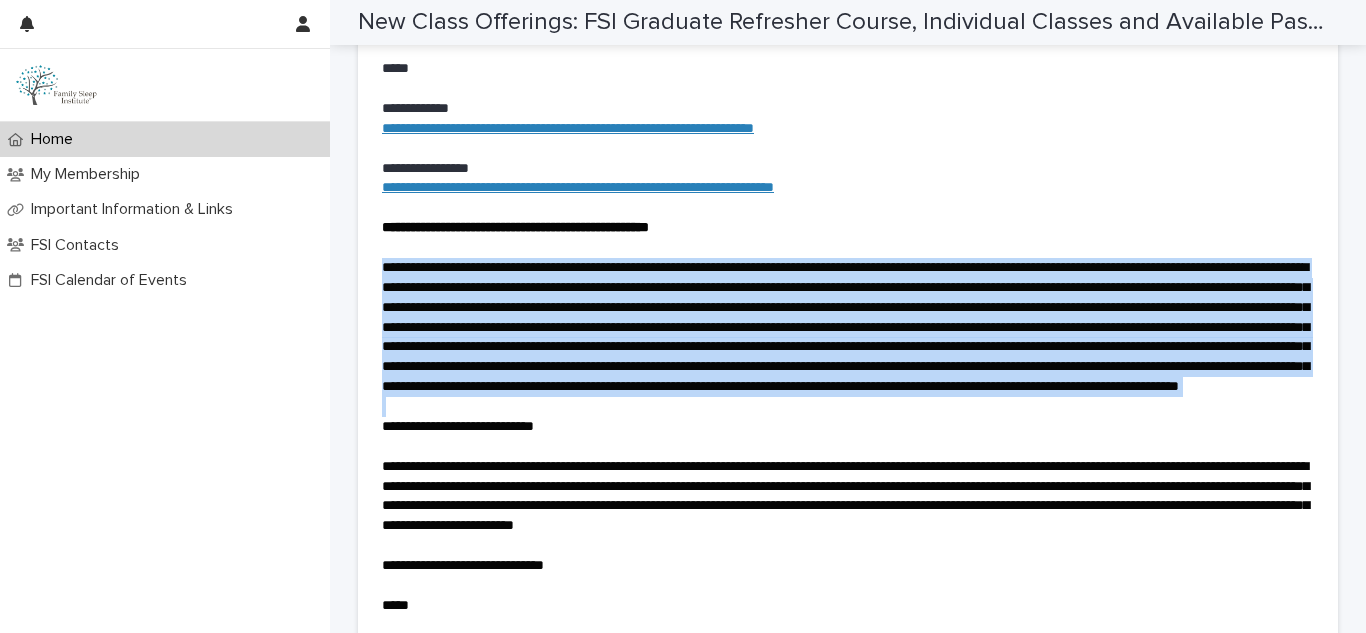 click at bounding box center [845, 326] 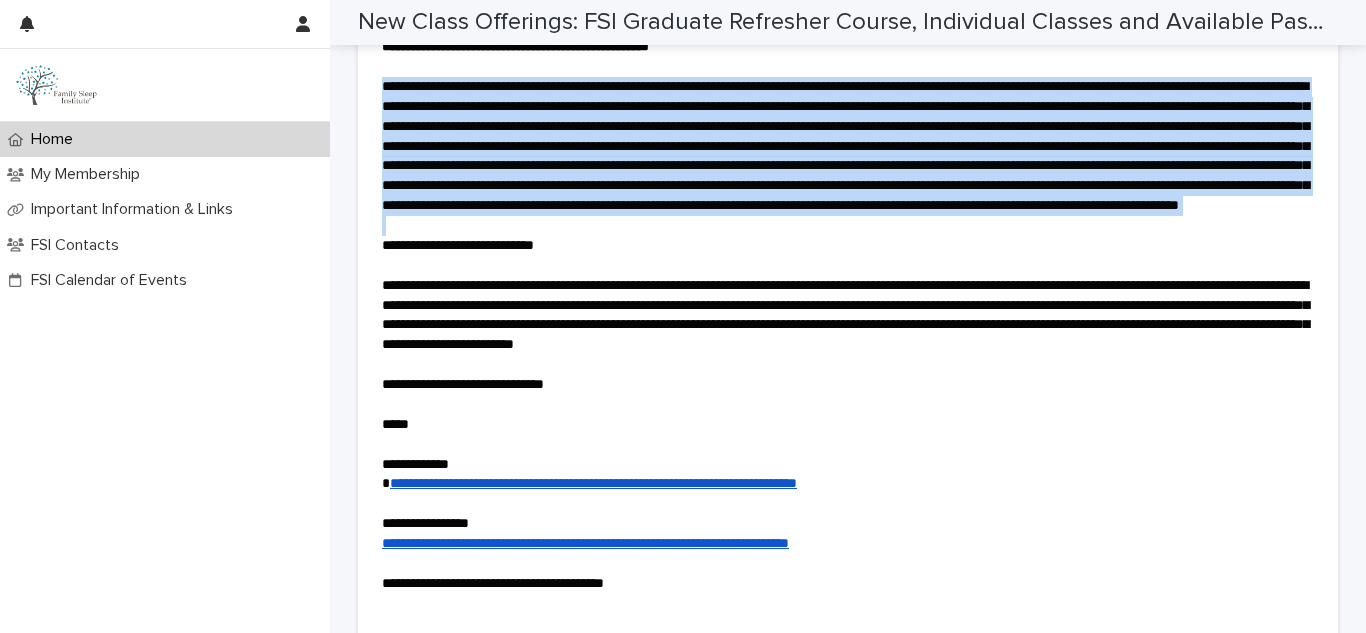scroll, scrollTop: 4158, scrollLeft: 0, axis: vertical 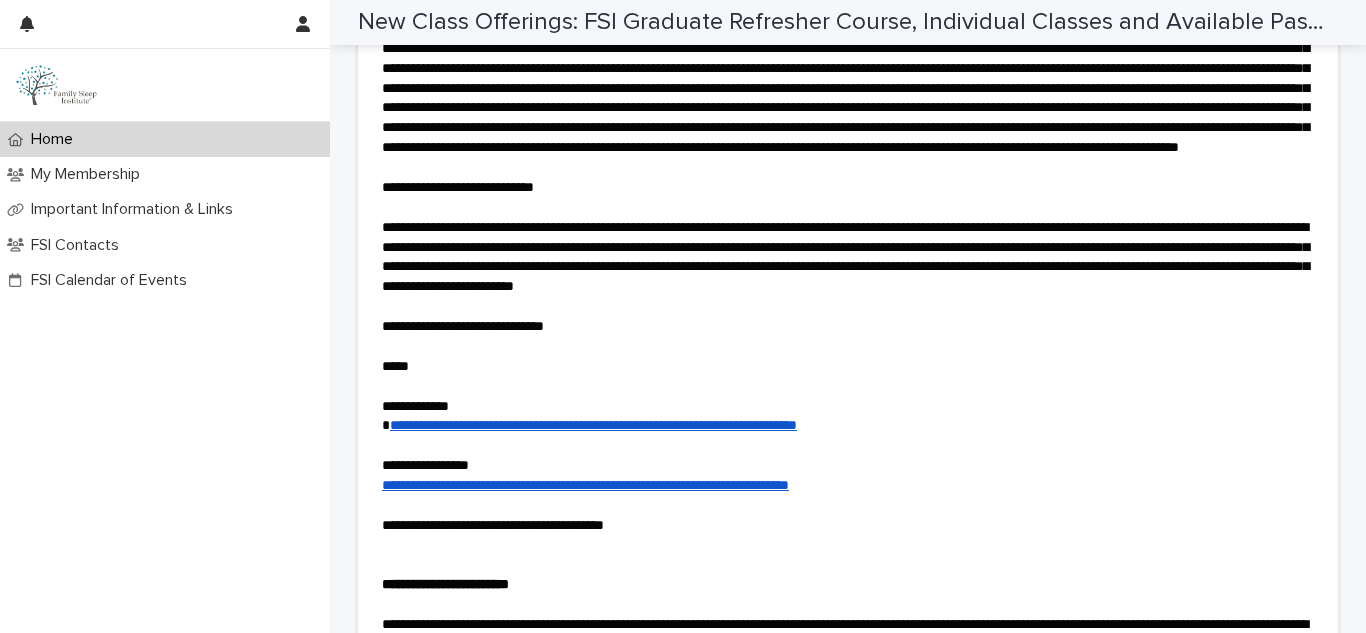 click on "**********" at bounding box center (845, 257) 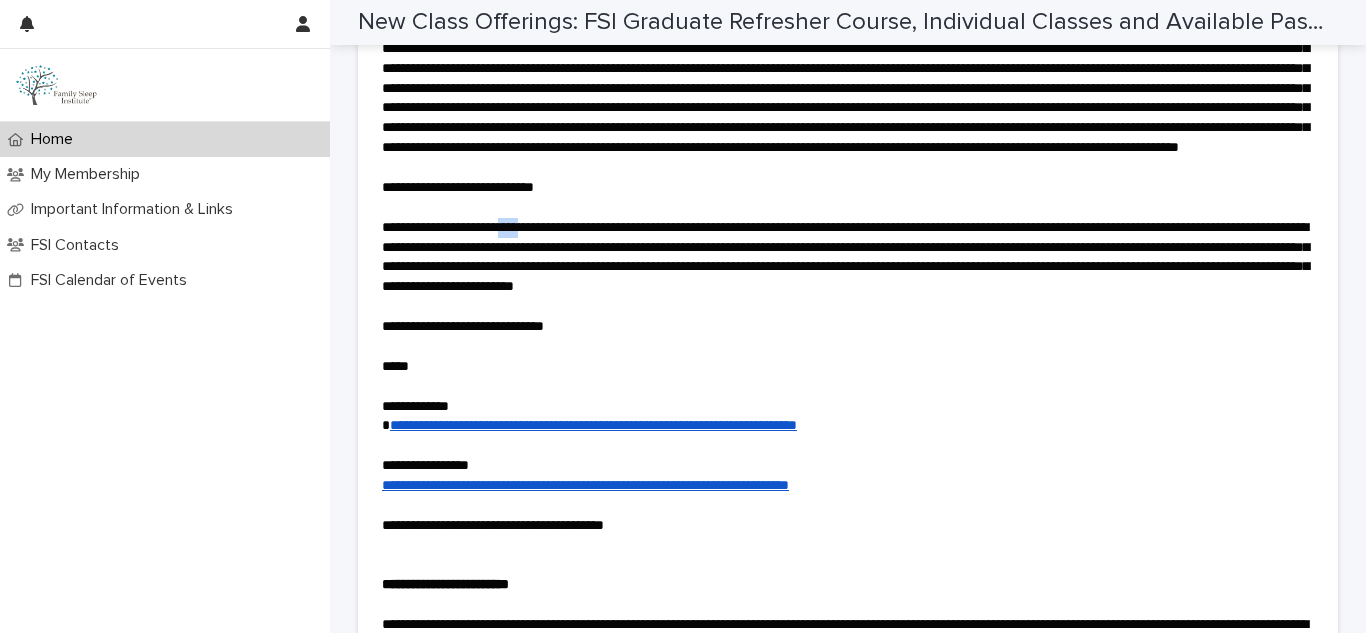 click on "**********" at bounding box center (845, 257) 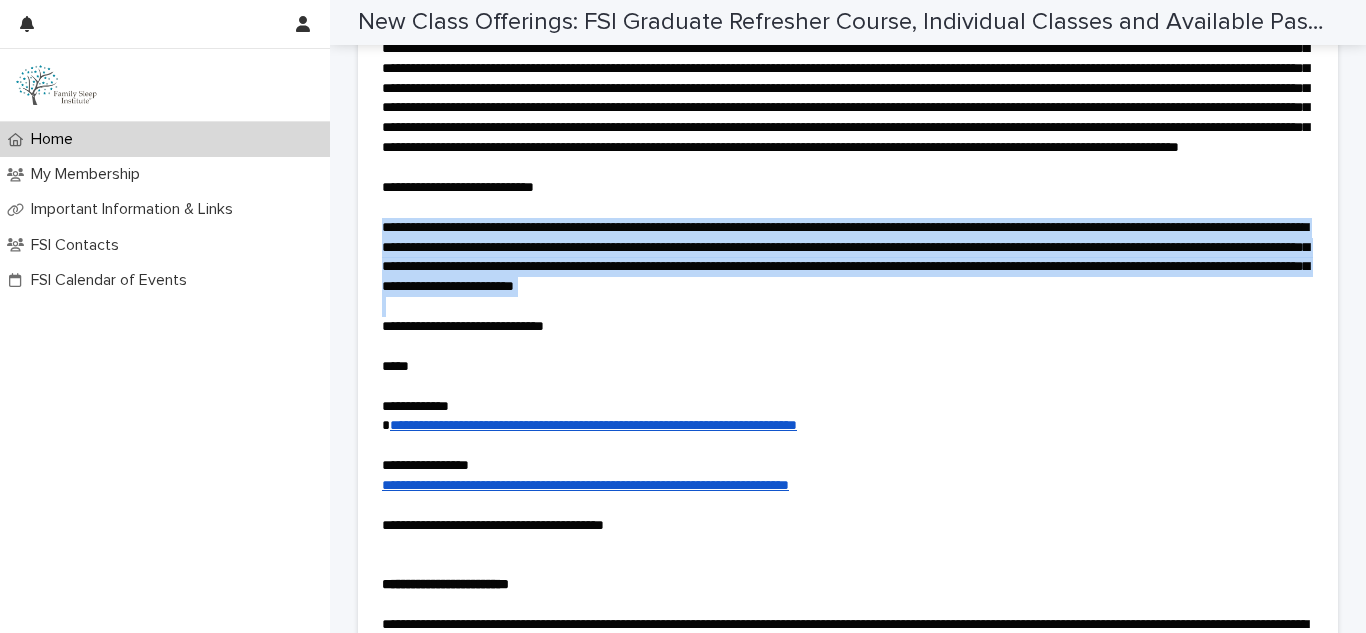 click on "**********" at bounding box center (845, 257) 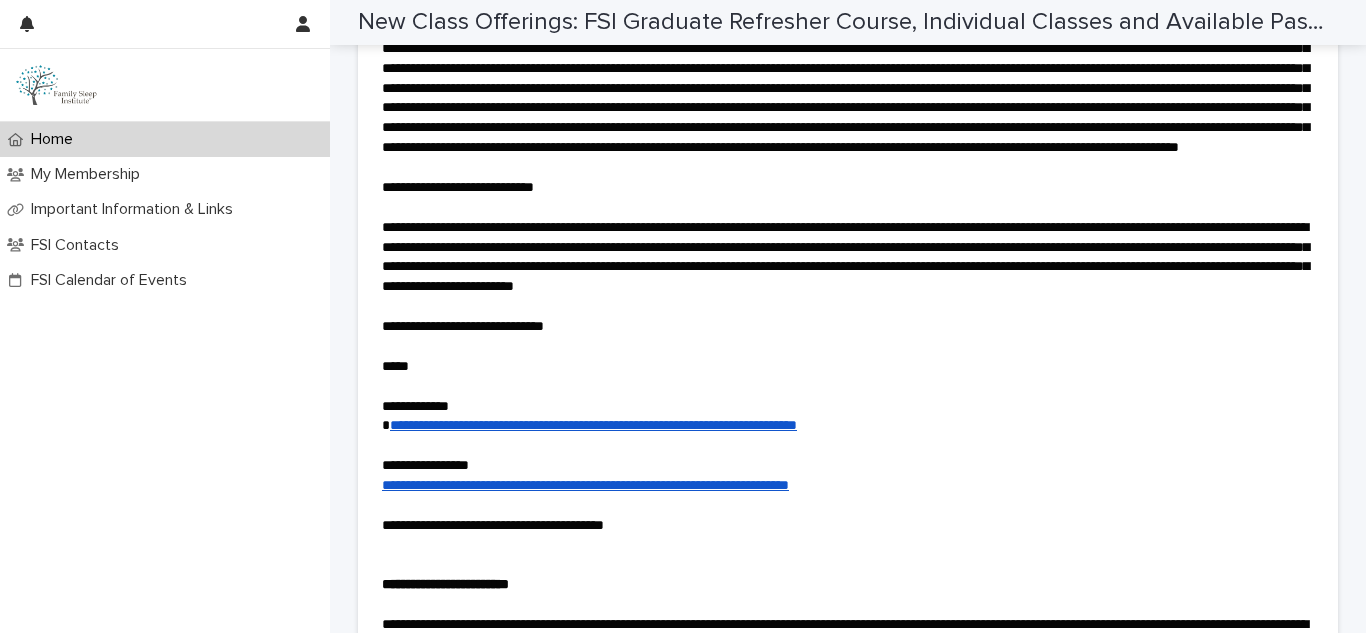 click on "**********" at bounding box center [848, 327] 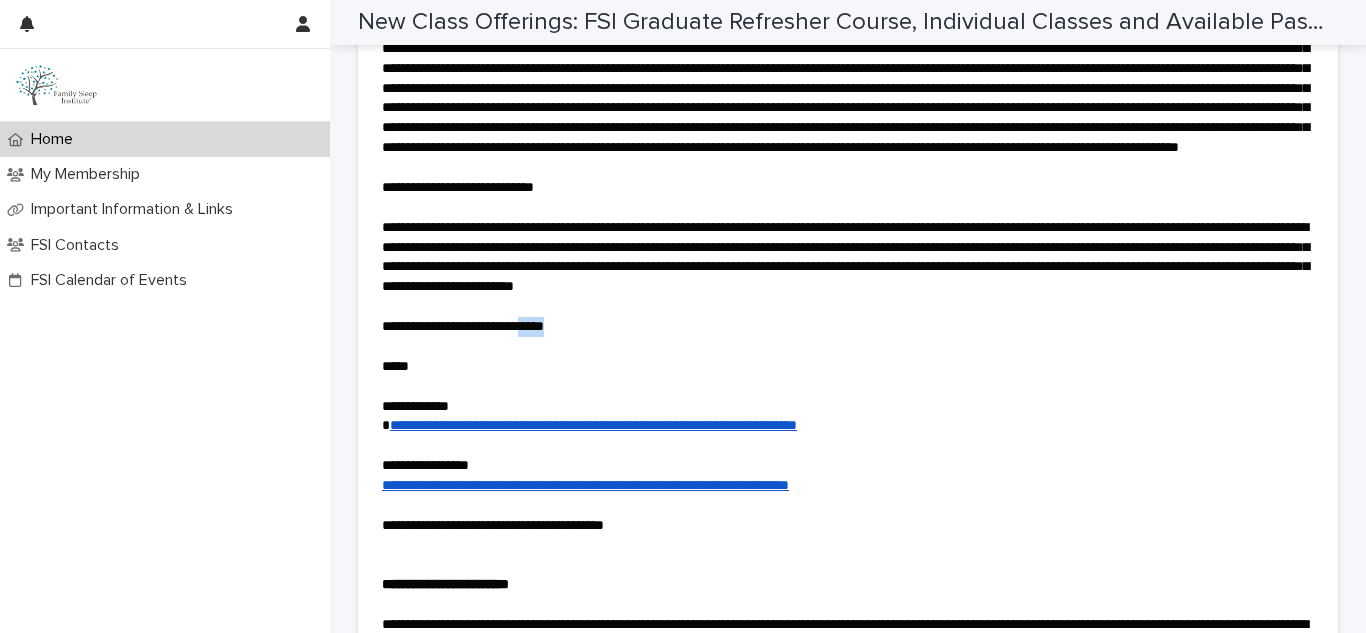 click on "**********" at bounding box center [848, 327] 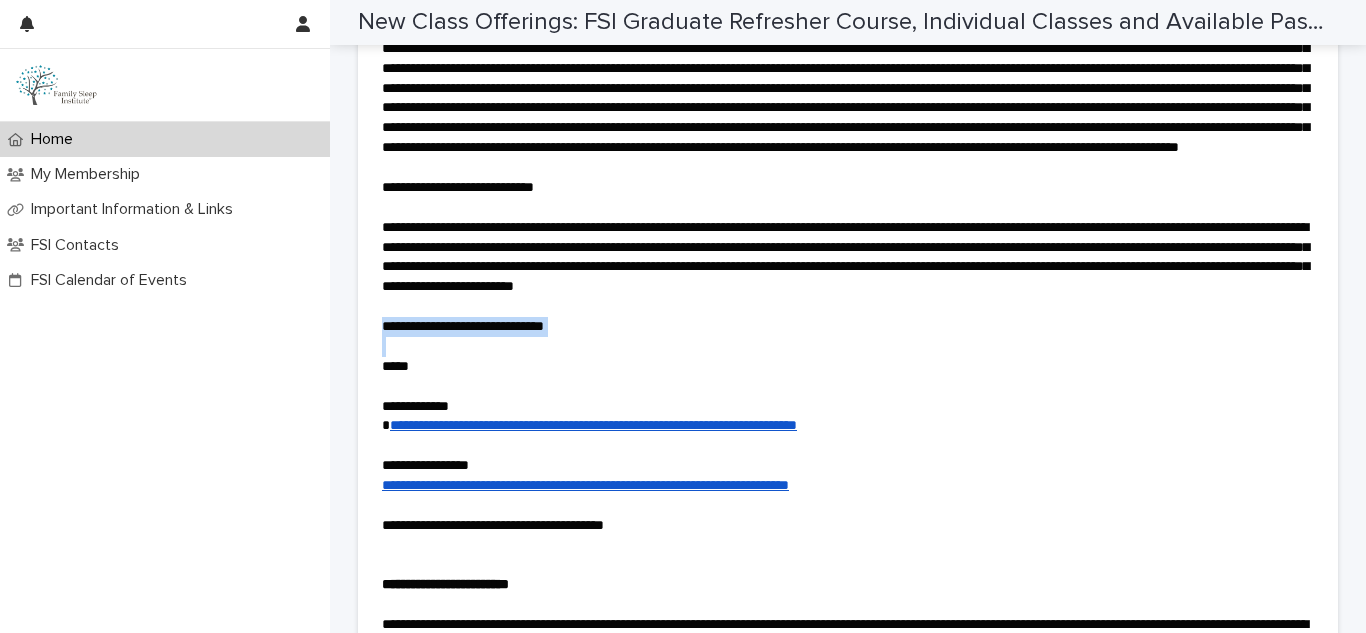 click on "**********" at bounding box center [848, 327] 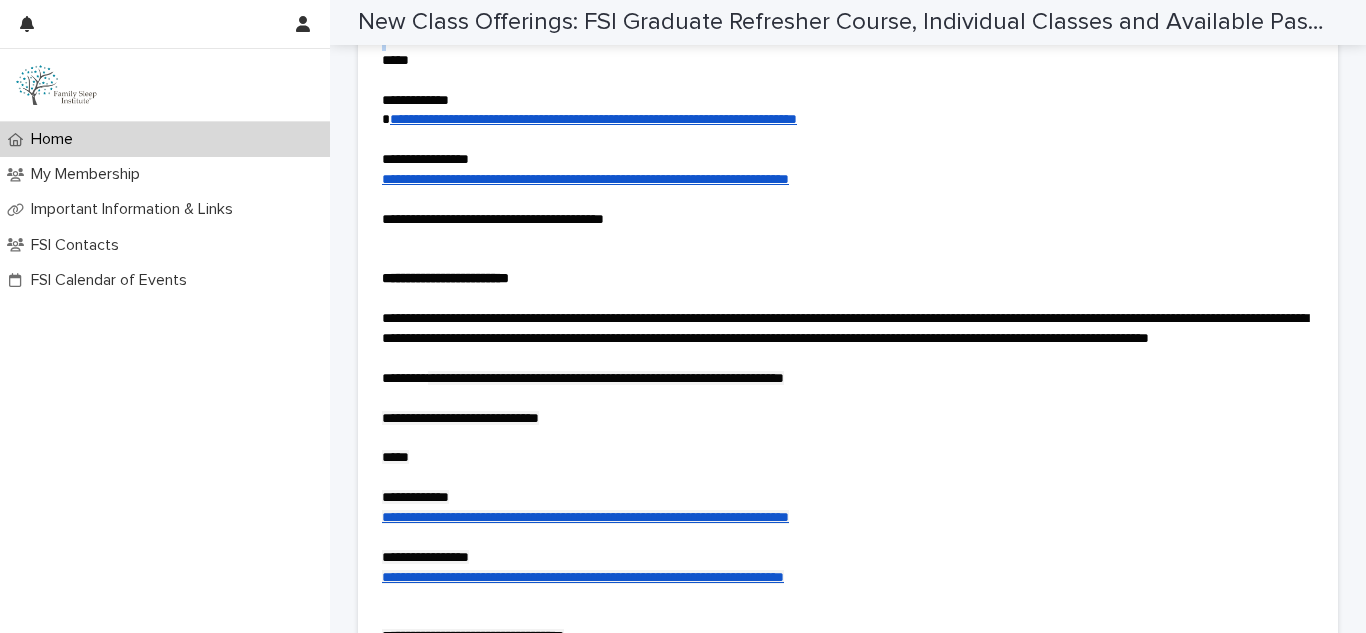 scroll, scrollTop: 4477, scrollLeft: 0, axis: vertical 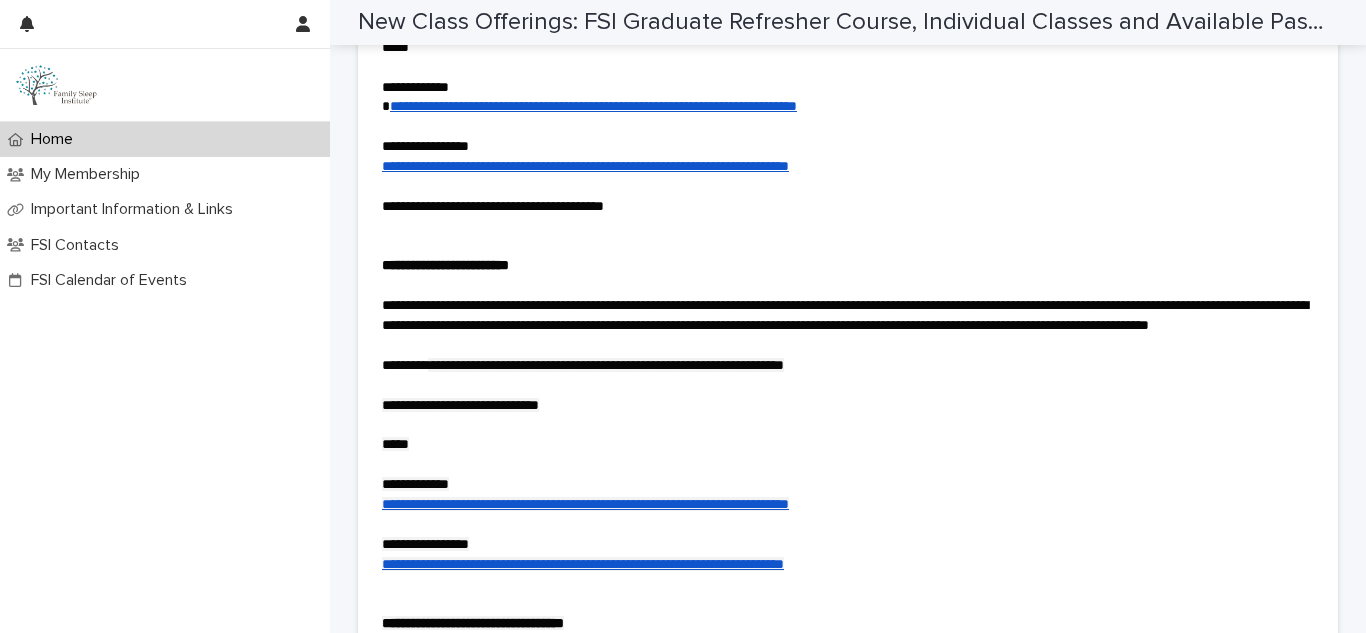 click on "**********" at bounding box center [445, 265] 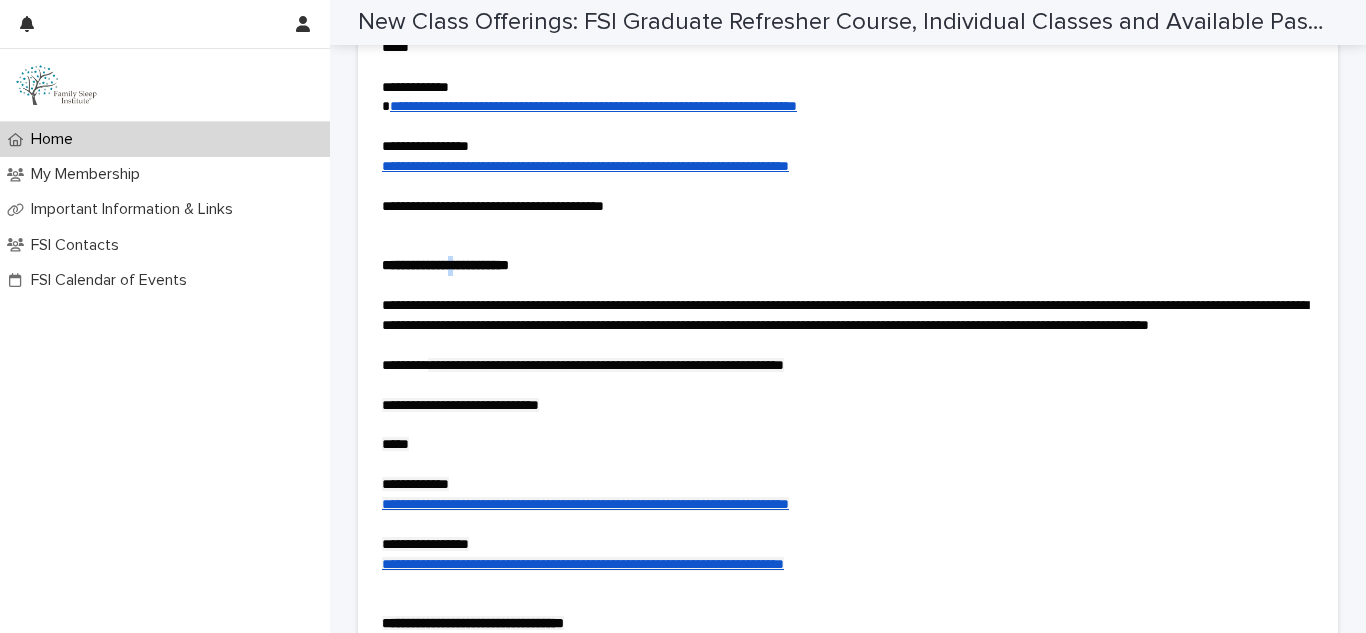 click on "**********" at bounding box center (445, 265) 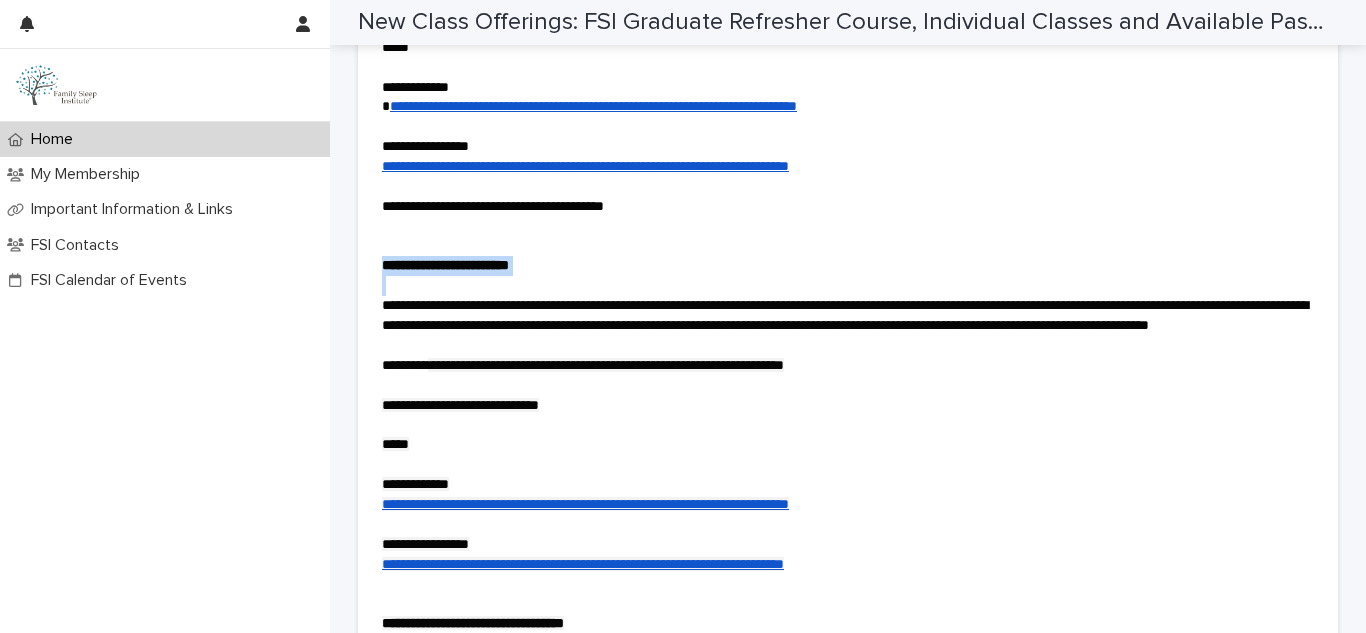 click on "**********" at bounding box center (445, 265) 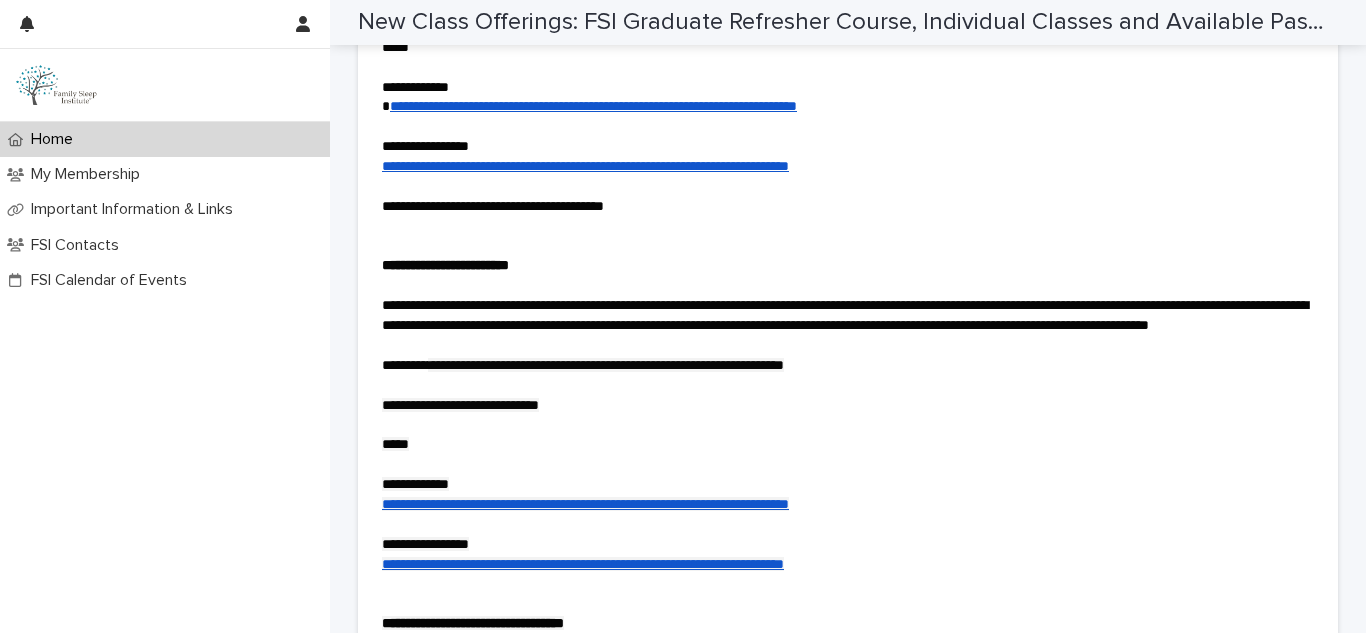 click on "**********" at bounding box center [848, 316] 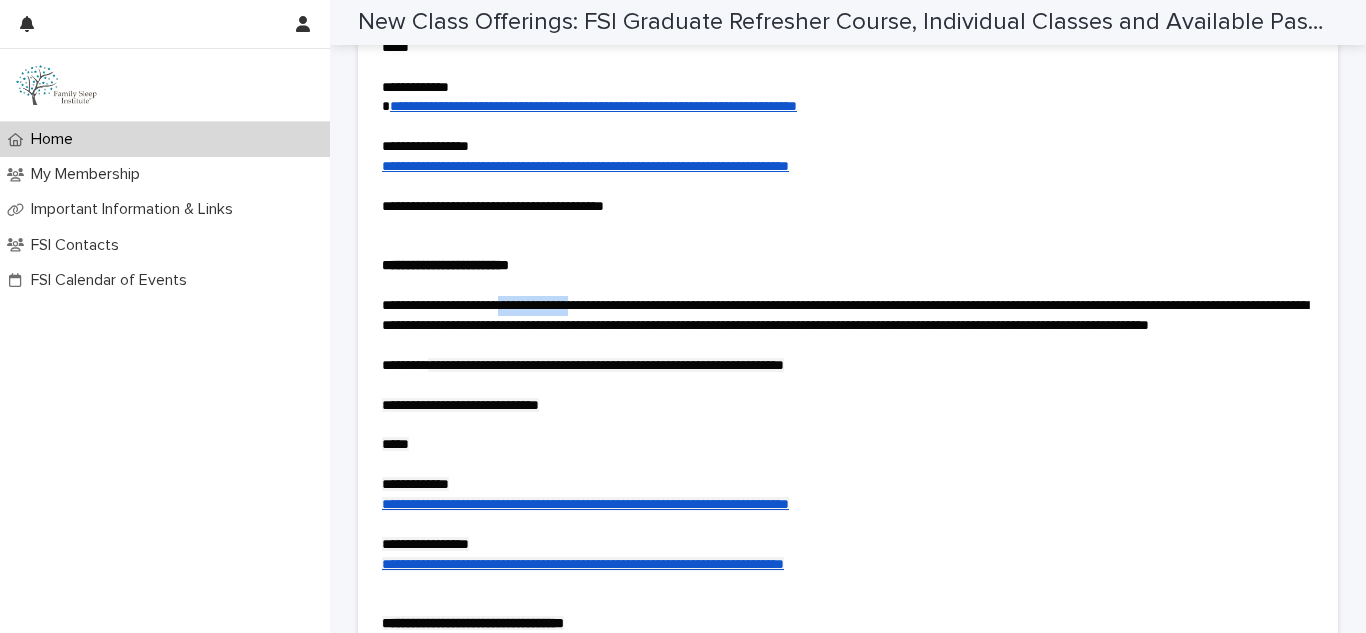 click on "**********" at bounding box center (848, 316) 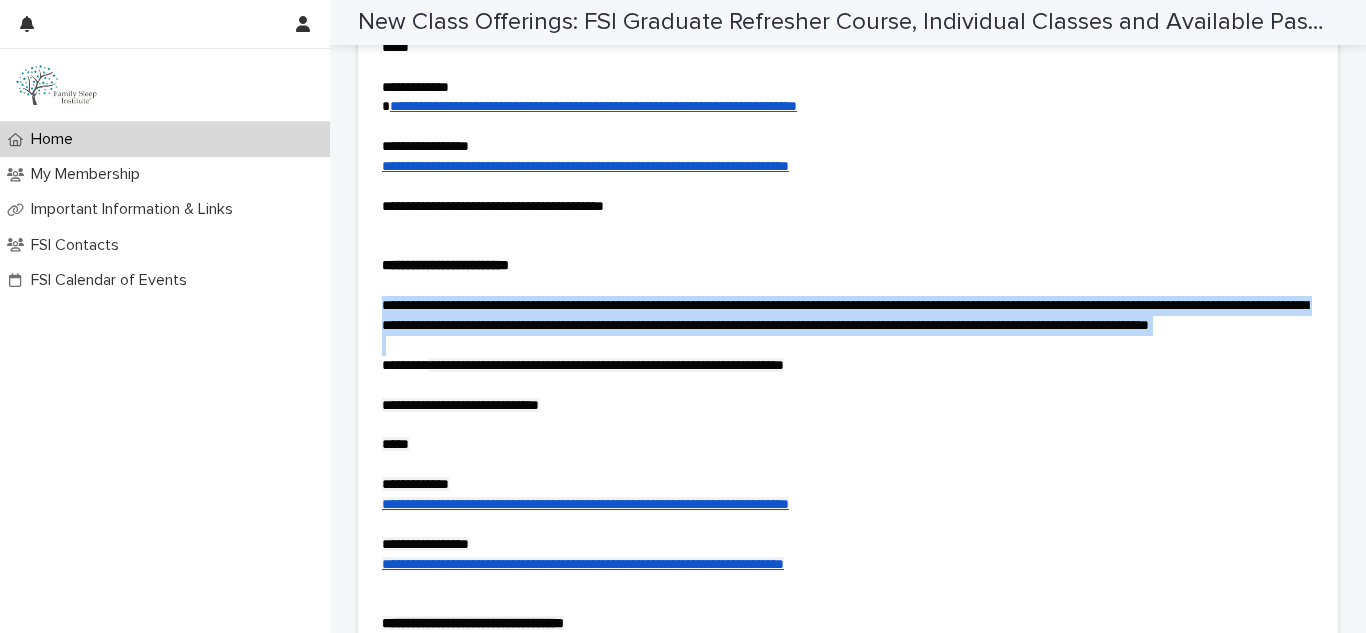 click on "**********" at bounding box center (848, 316) 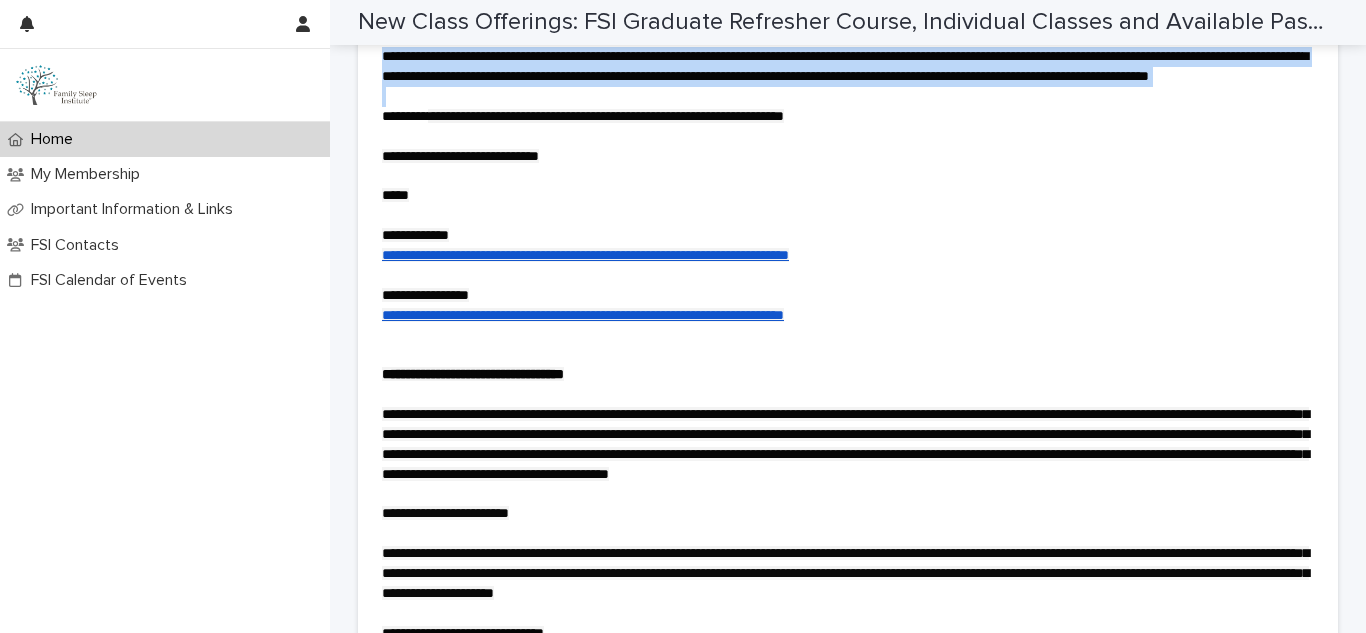 scroll, scrollTop: 5018, scrollLeft: 0, axis: vertical 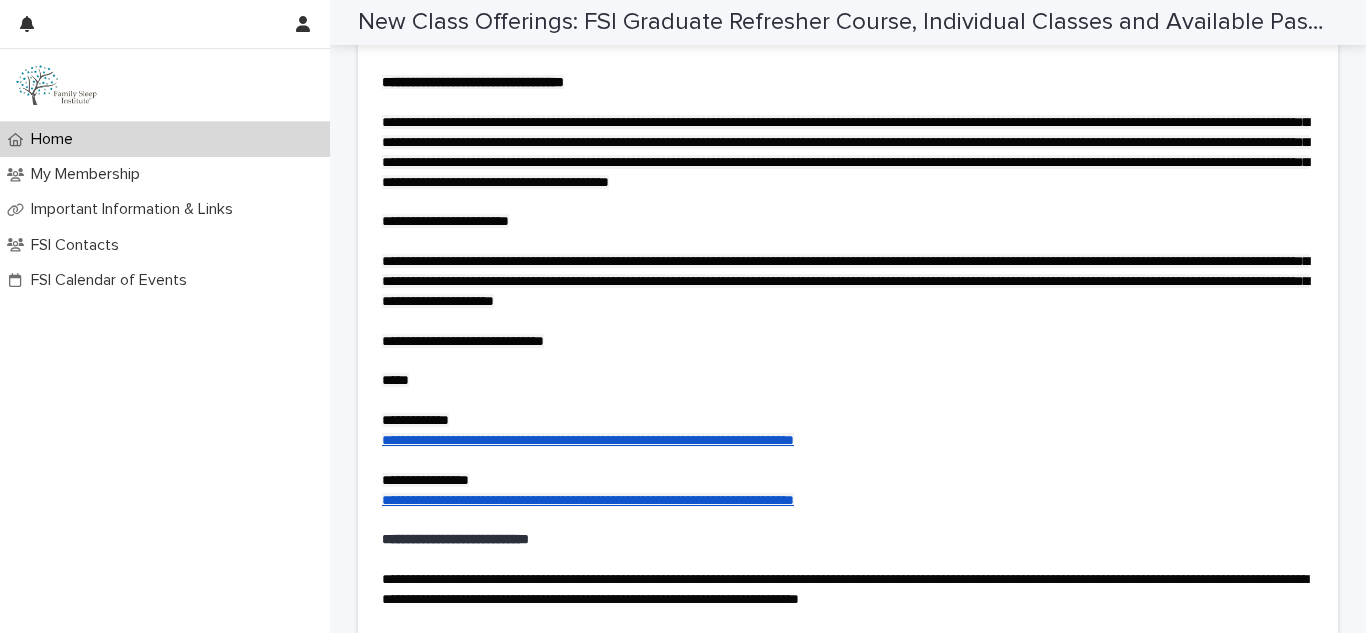 click on "**********" at bounding box center (473, 82) 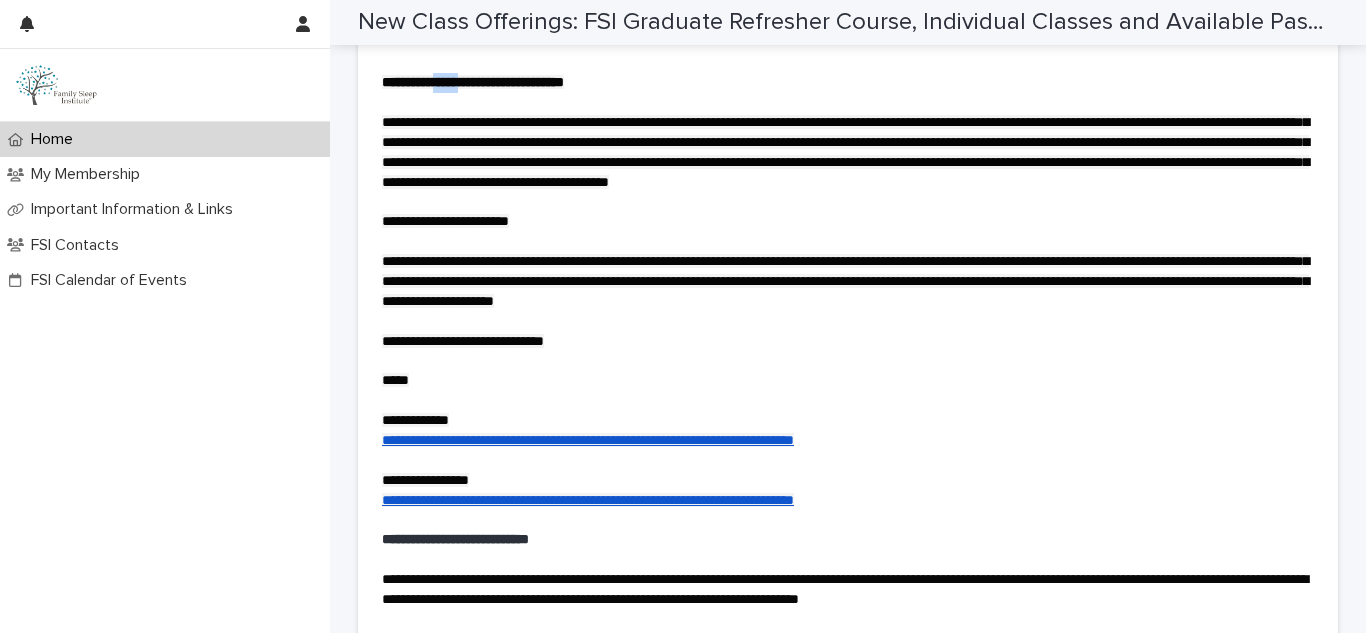 click on "**********" at bounding box center (473, 82) 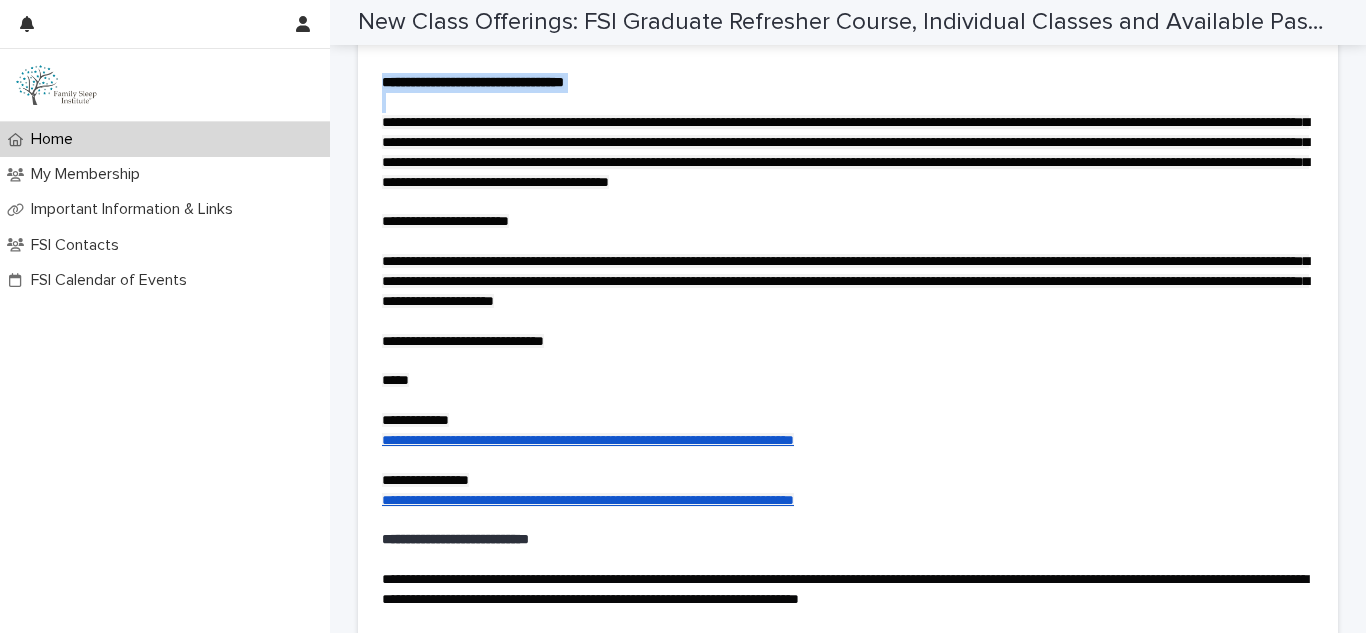 click on "**********" at bounding box center (473, 82) 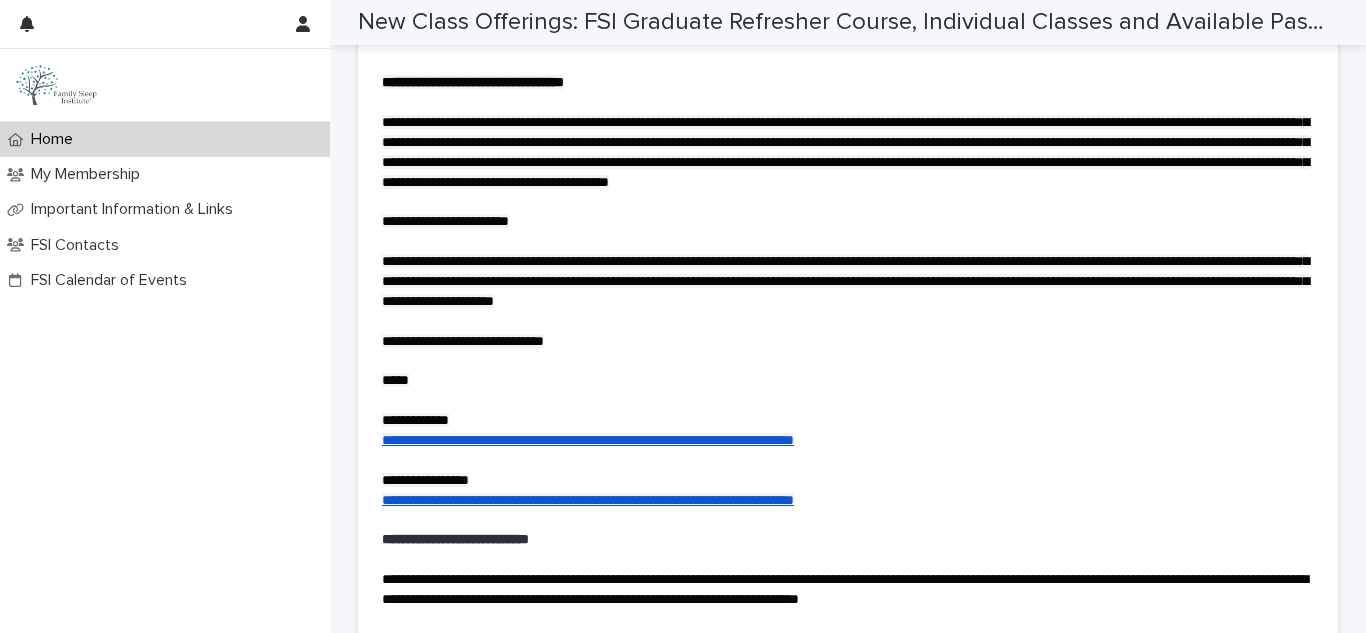 click on "**********" at bounding box center [845, 152] 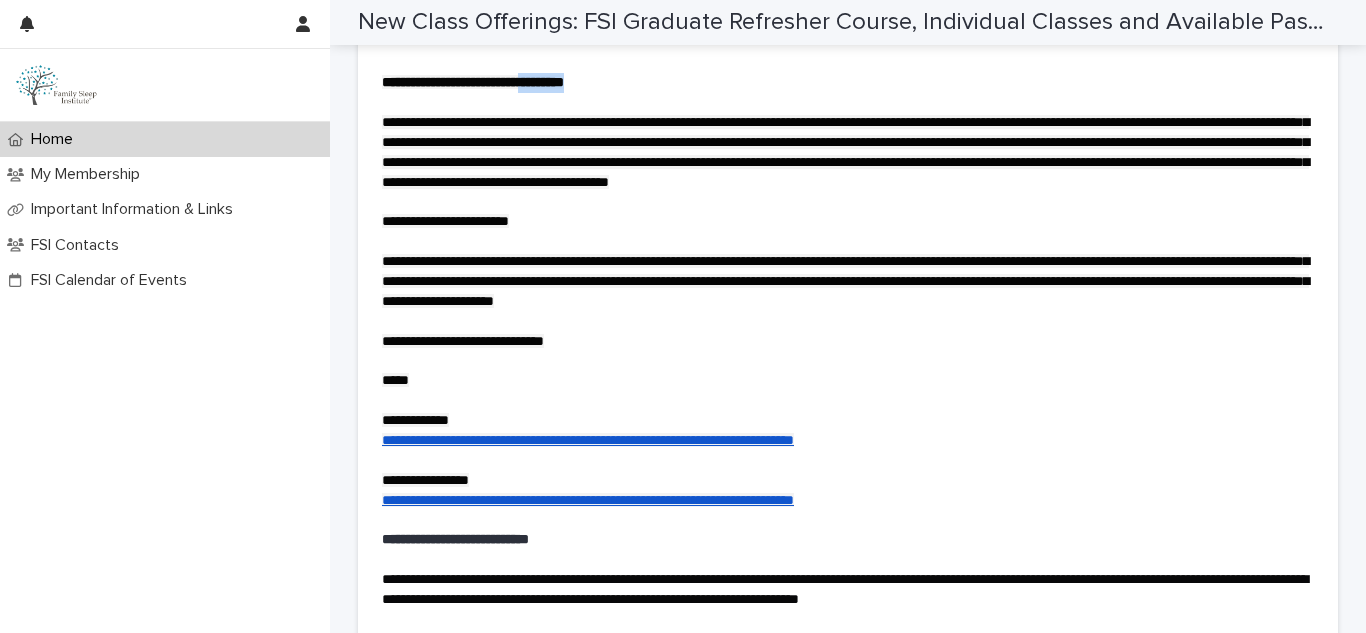 click on "**********" at bounding box center [473, 82] 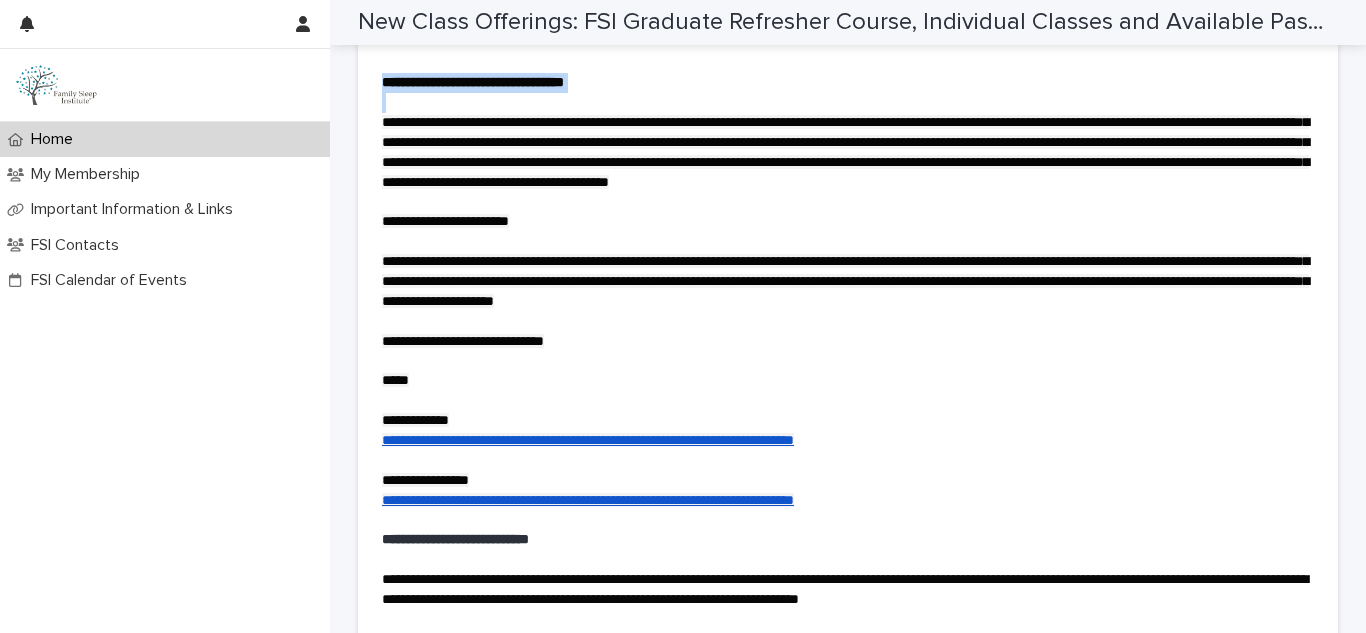 click on "**********" at bounding box center [473, 82] 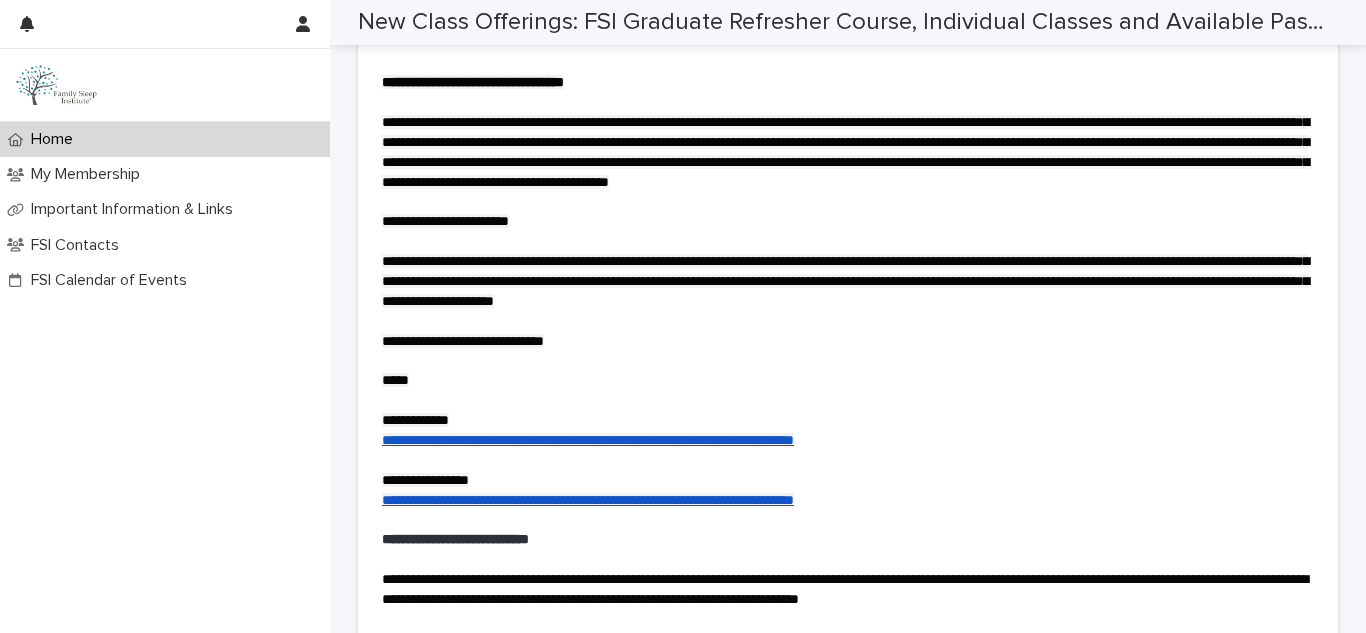 click on "**********" at bounding box center (848, 153) 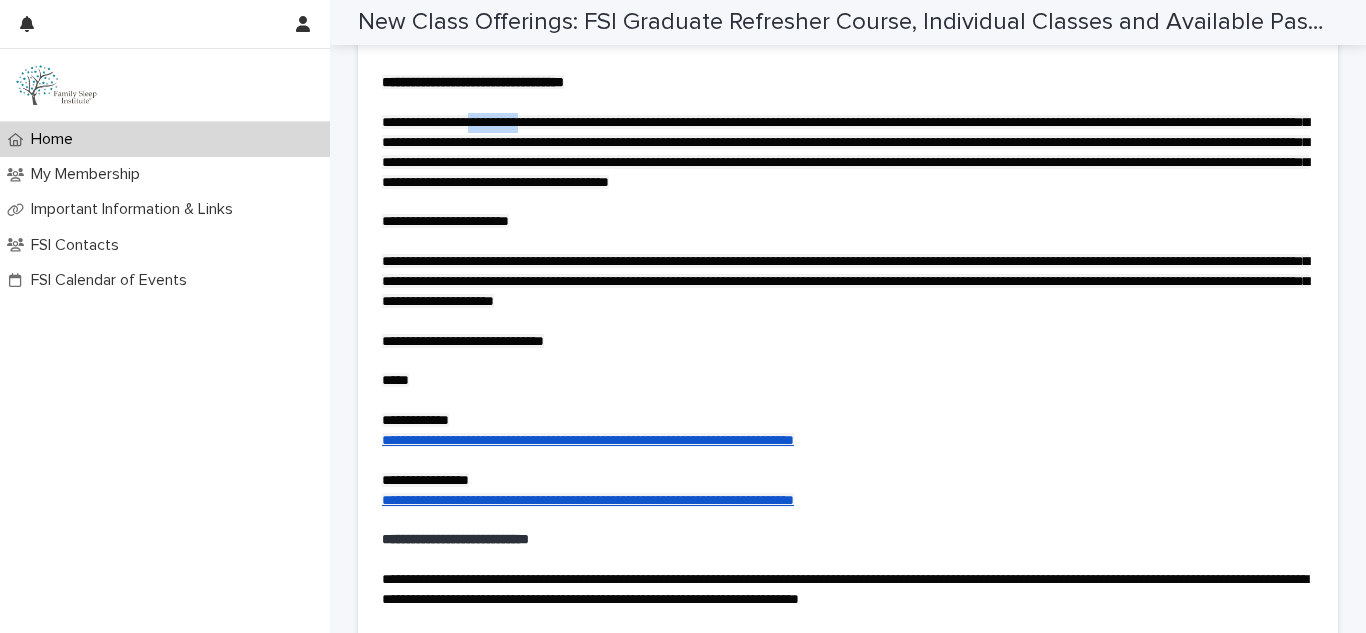 click on "**********" at bounding box center (848, 153) 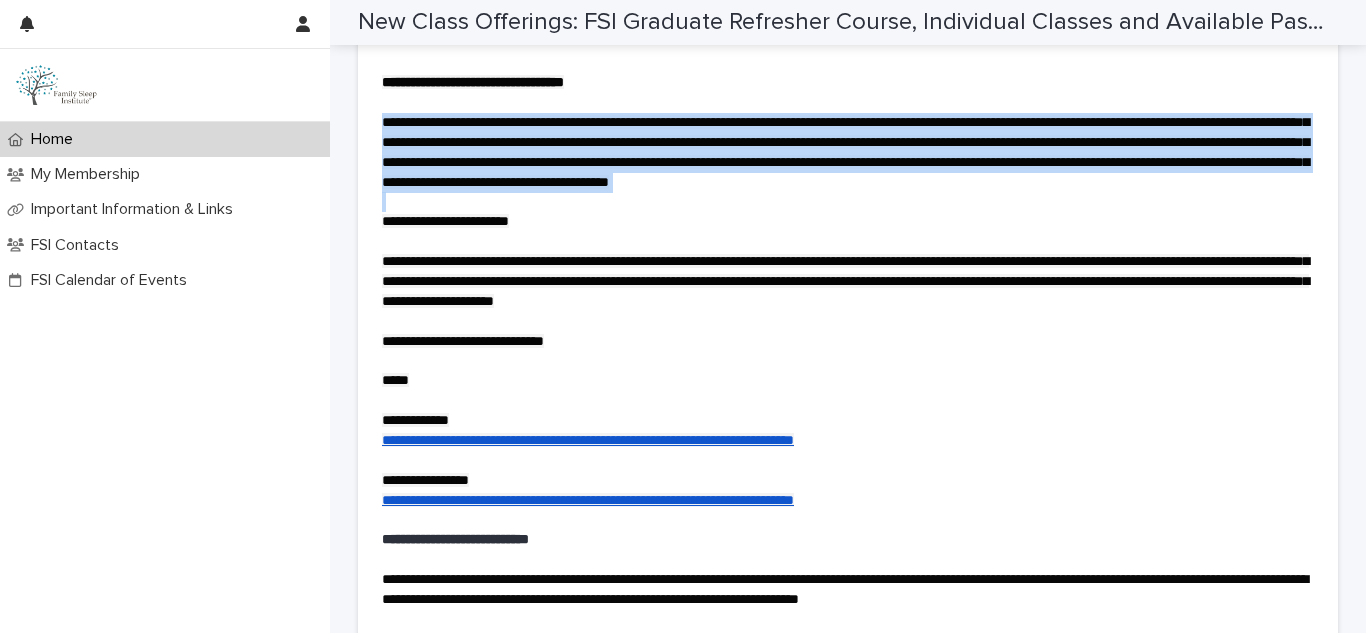 click on "**********" at bounding box center (848, 153) 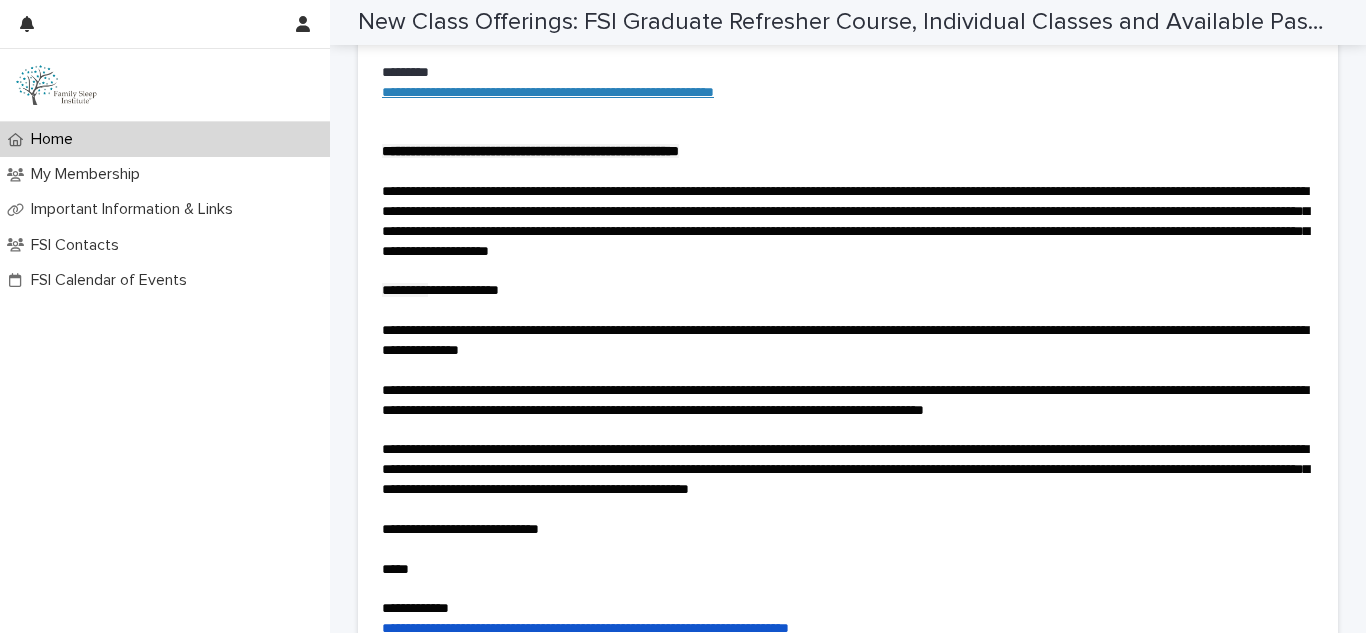 scroll, scrollTop: 5885, scrollLeft: 0, axis: vertical 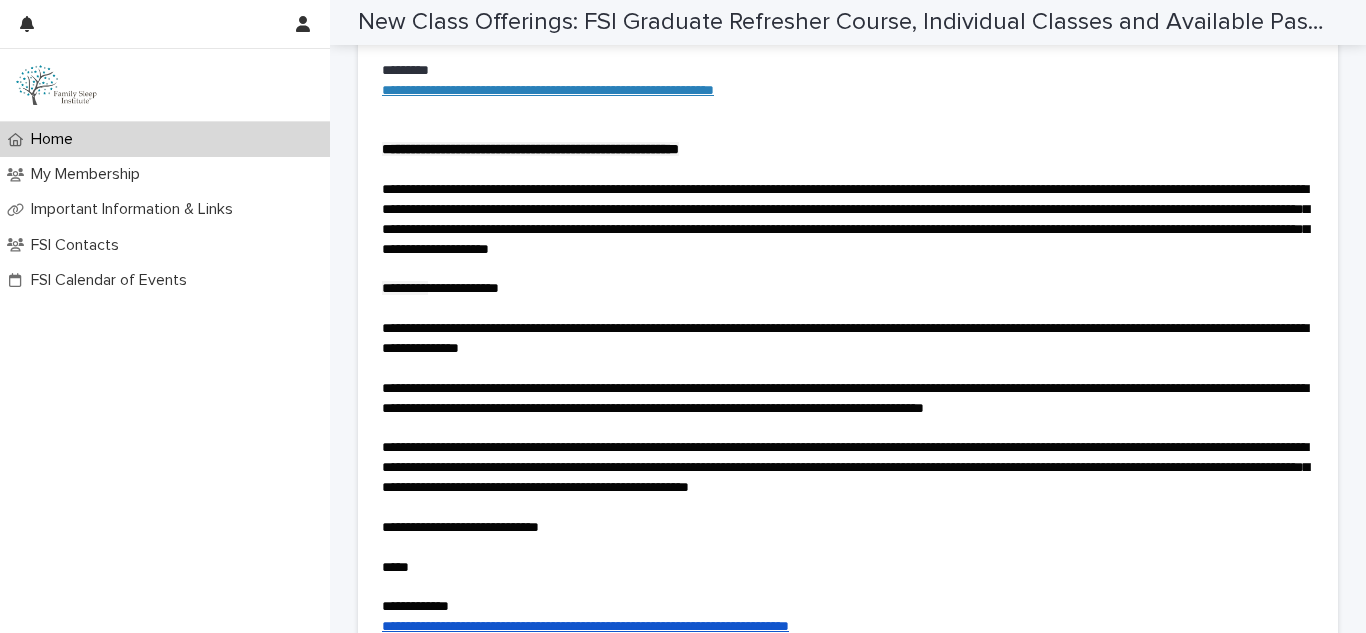 click on "**********" at bounding box center [530, 149] 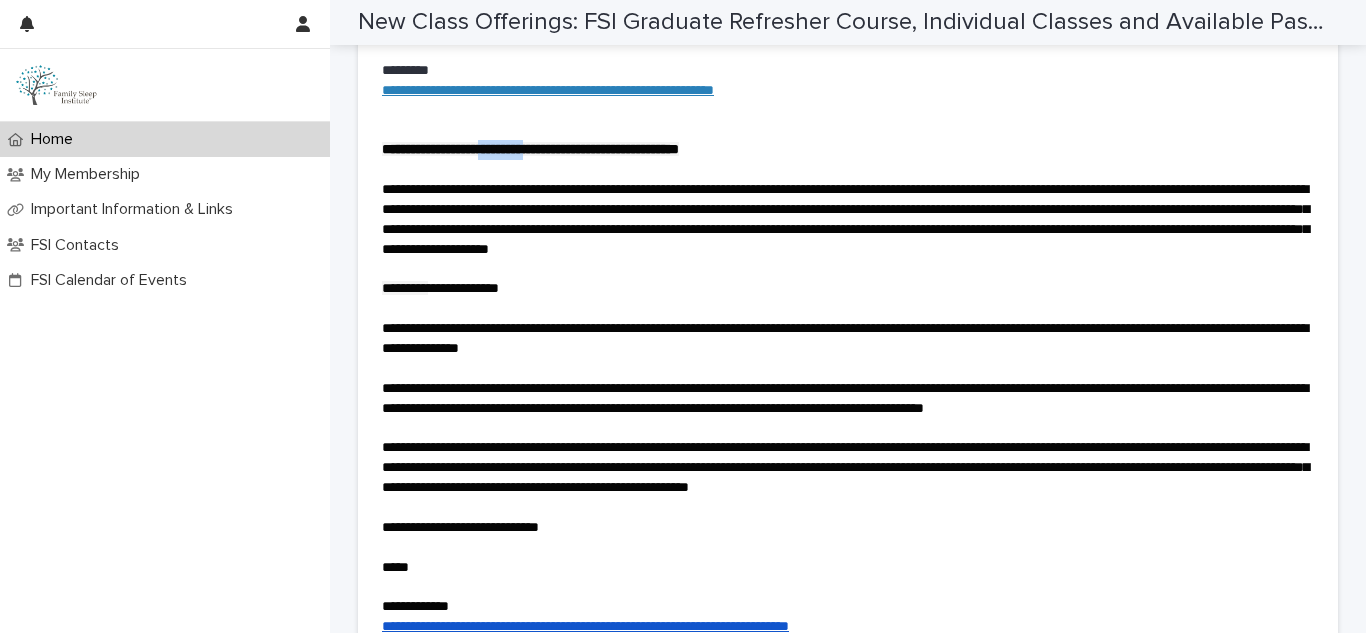 click on "**********" at bounding box center [530, 149] 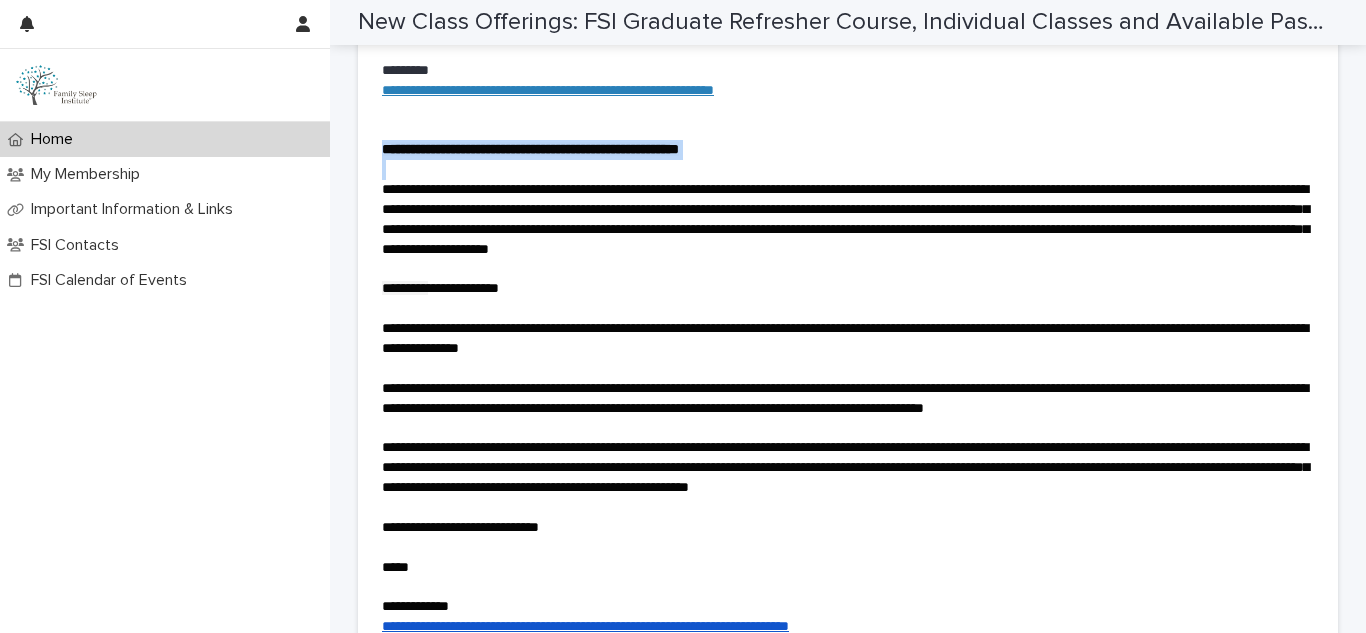 click on "**********" at bounding box center [530, 149] 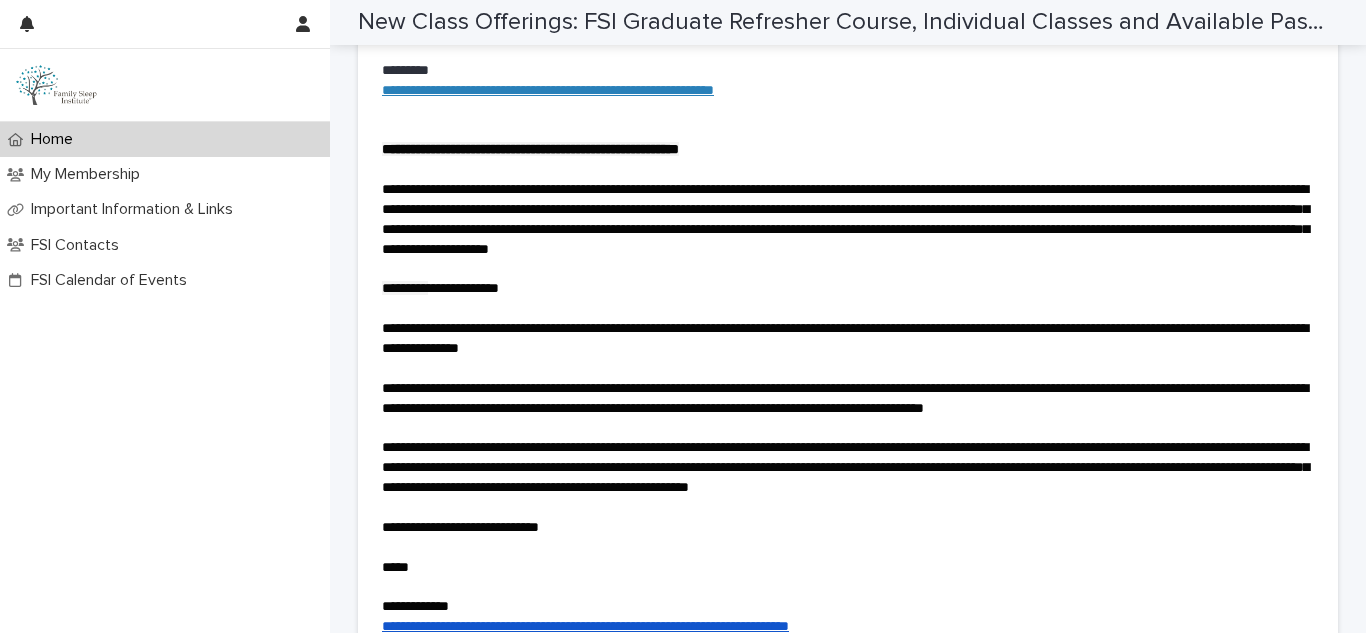 click on "**********" at bounding box center [845, 219] 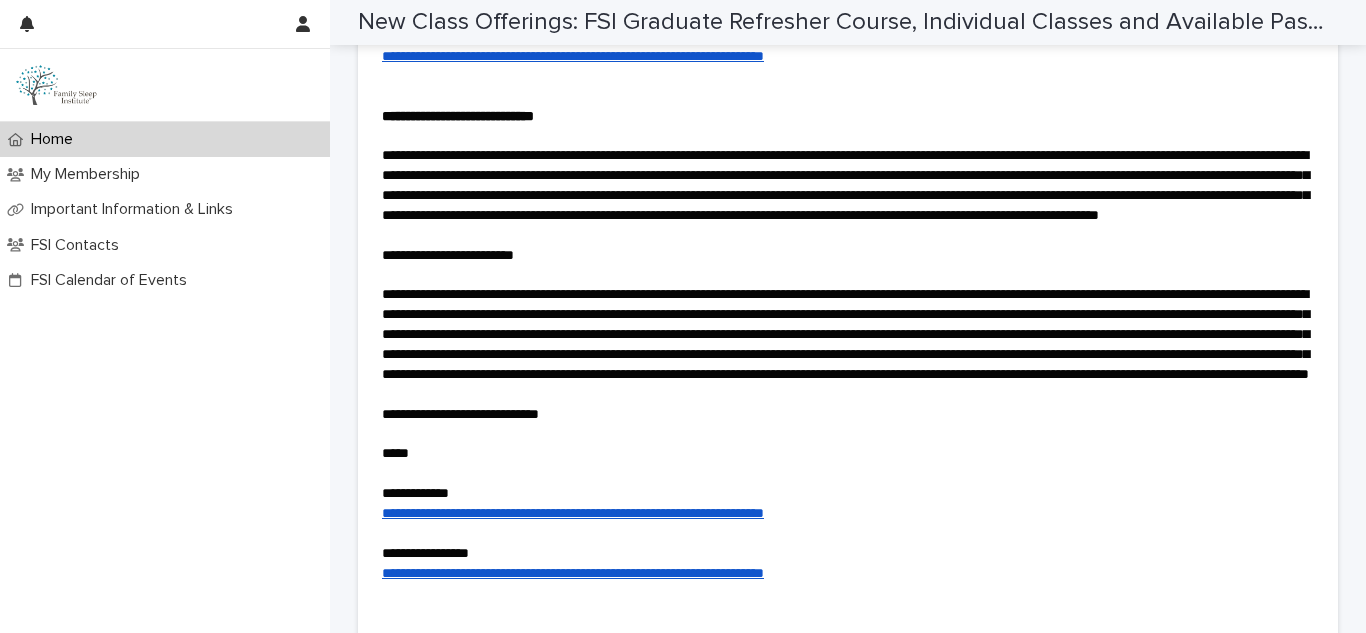 scroll, scrollTop: 6517, scrollLeft: 0, axis: vertical 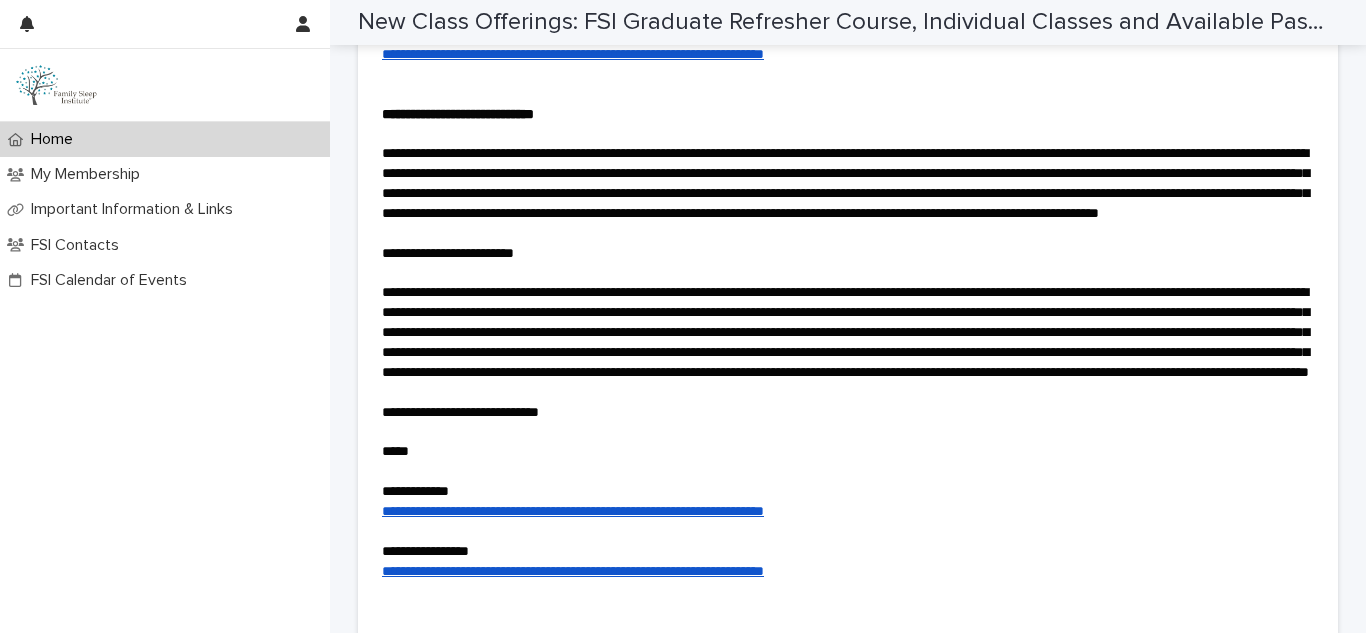 click on "**********" at bounding box center [458, 114] 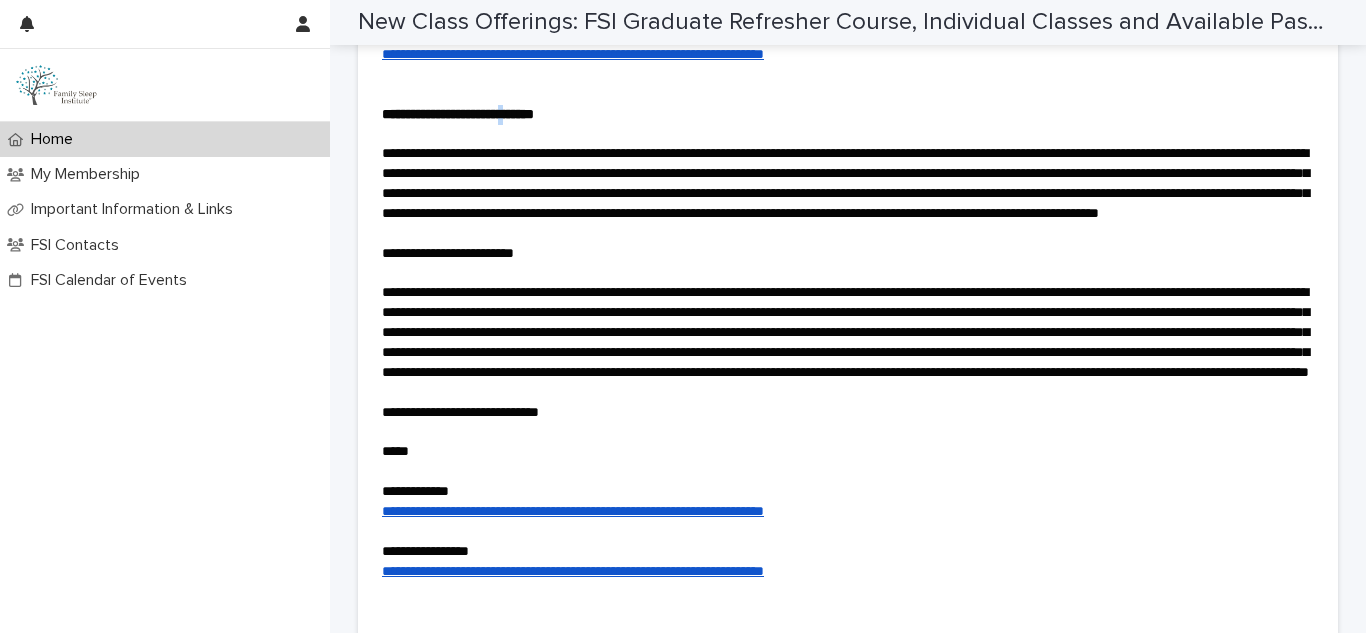 click on "**********" at bounding box center (458, 114) 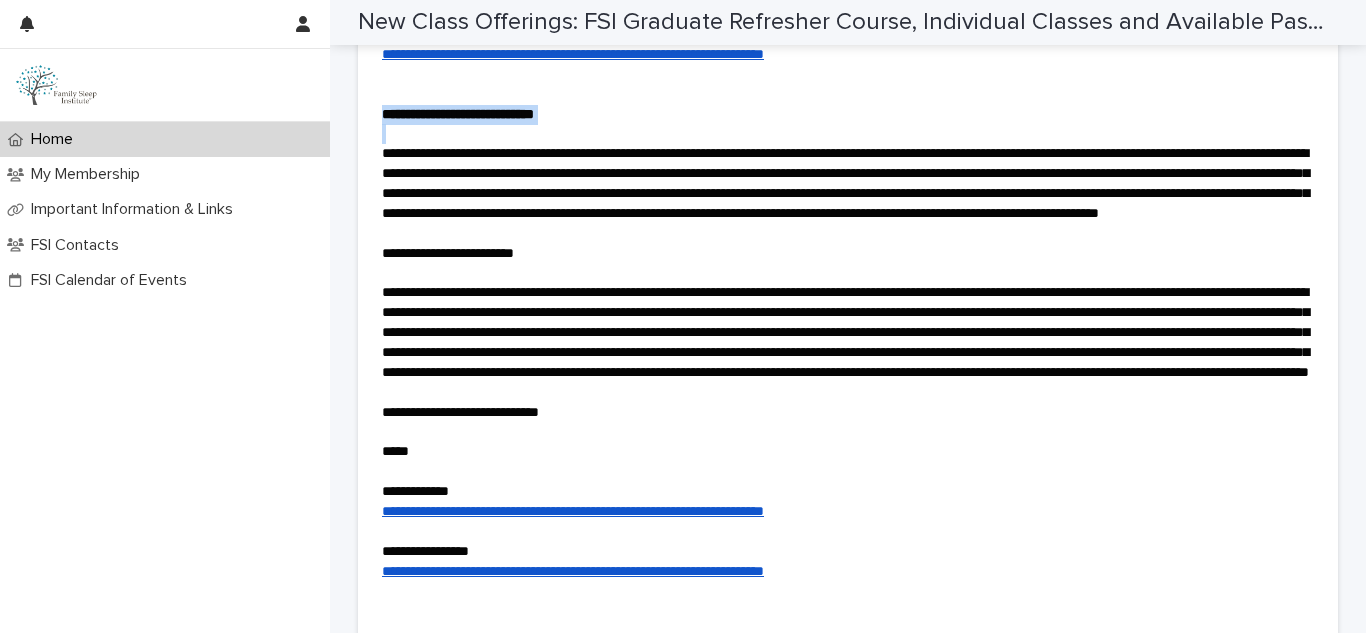 click on "**********" at bounding box center (458, 114) 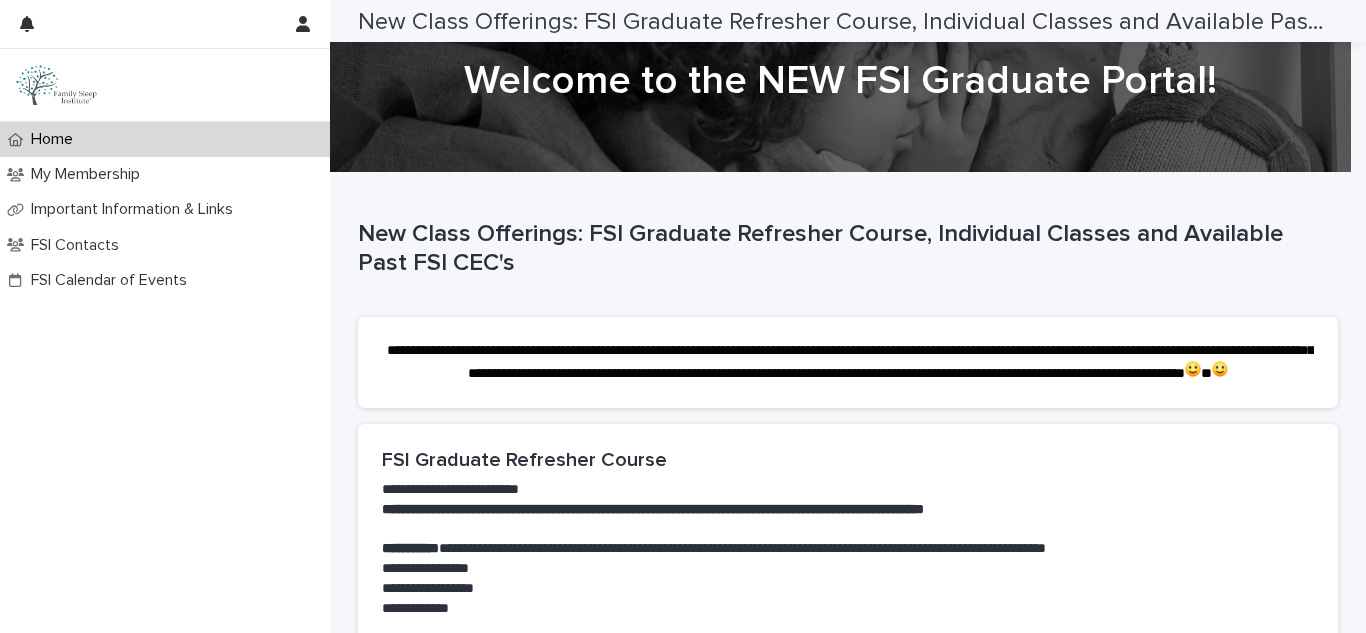 scroll, scrollTop: 0, scrollLeft: 0, axis: both 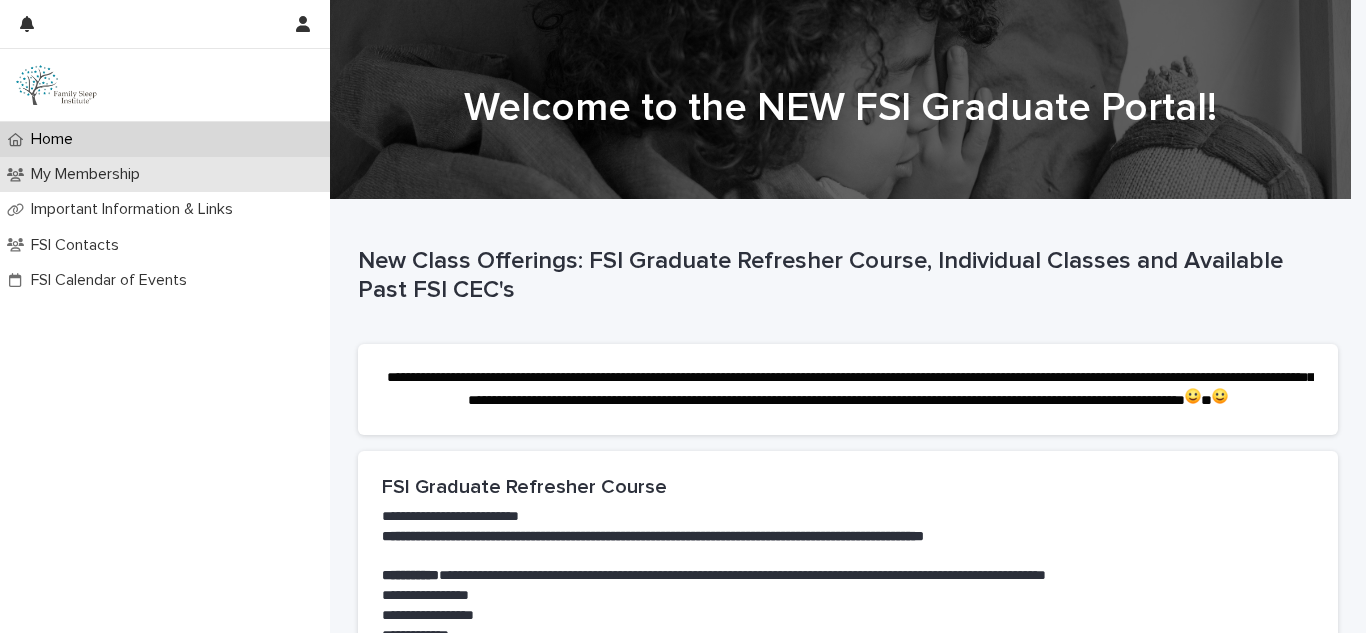 click on "My Membership" at bounding box center (165, 174) 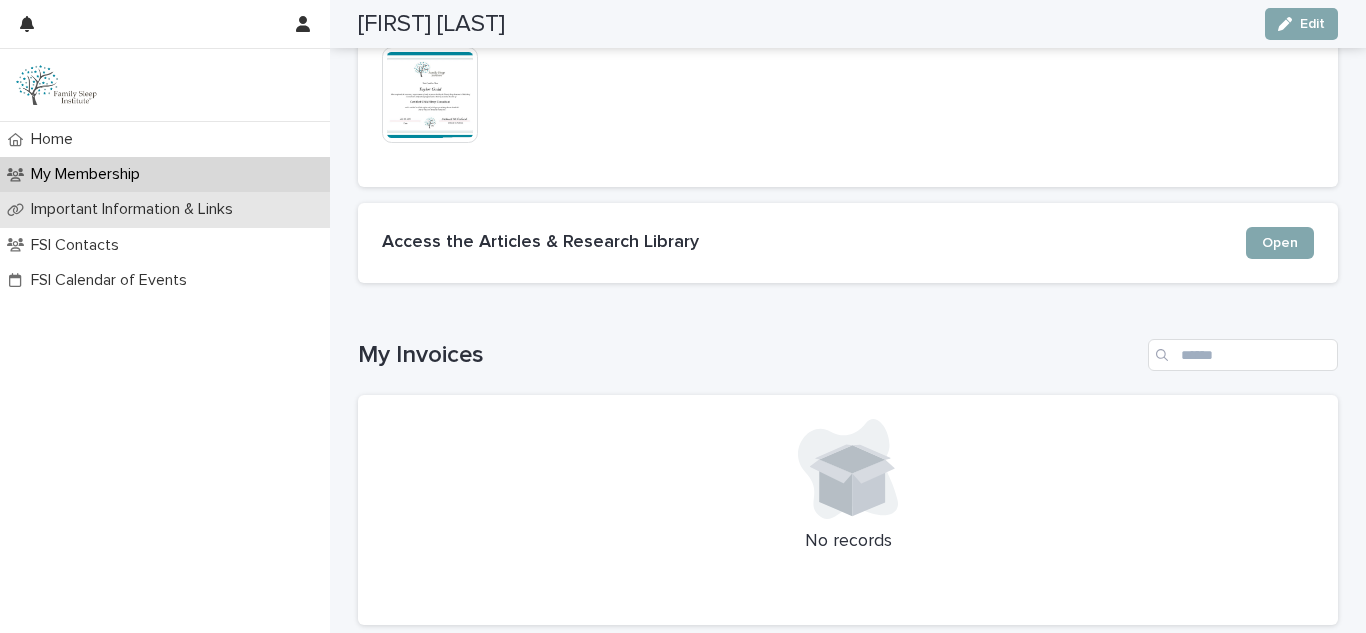 scroll, scrollTop: 701, scrollLeft: 0, axis: vertical 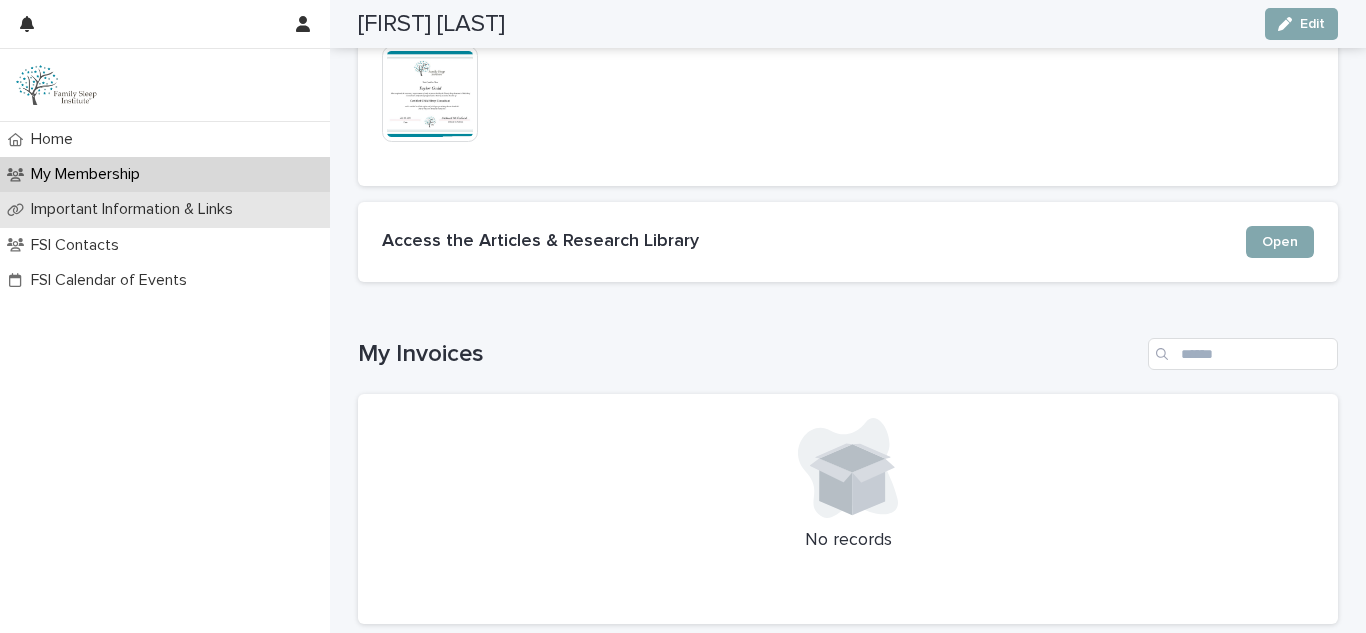 click on "Important Information & Links" at bounding box center (136, 209) 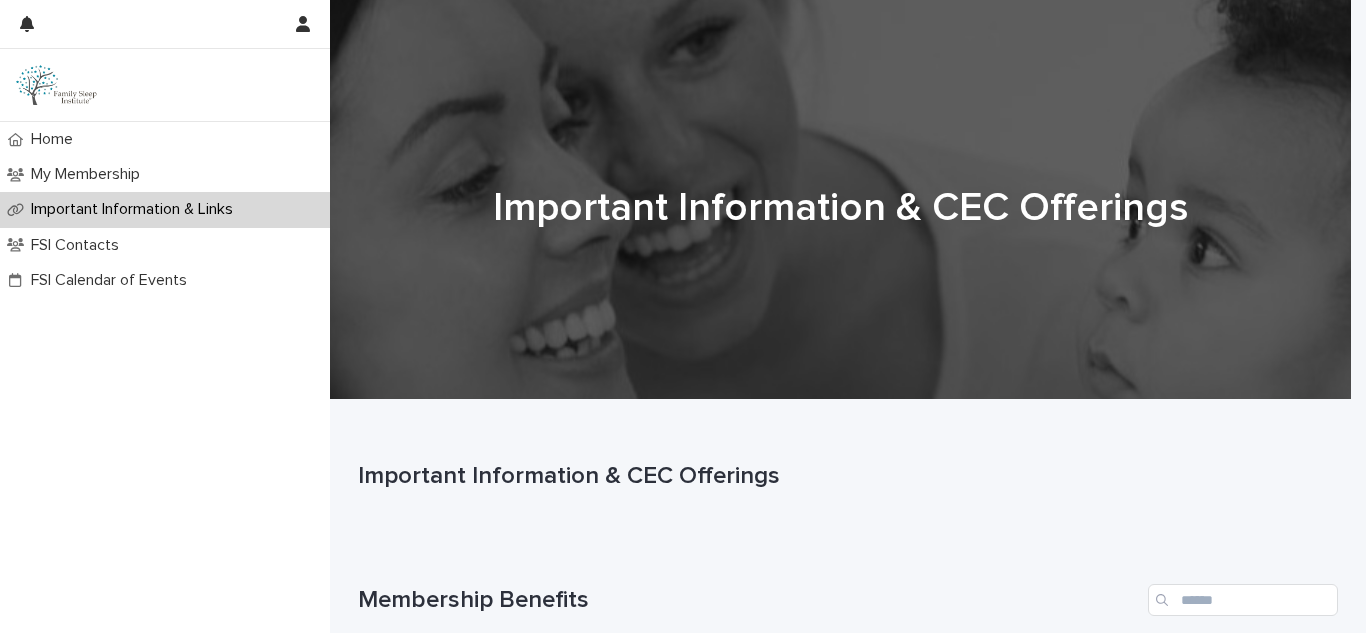 scroll, scrollTop: 255, scrollLeft: 0, axis: vertical 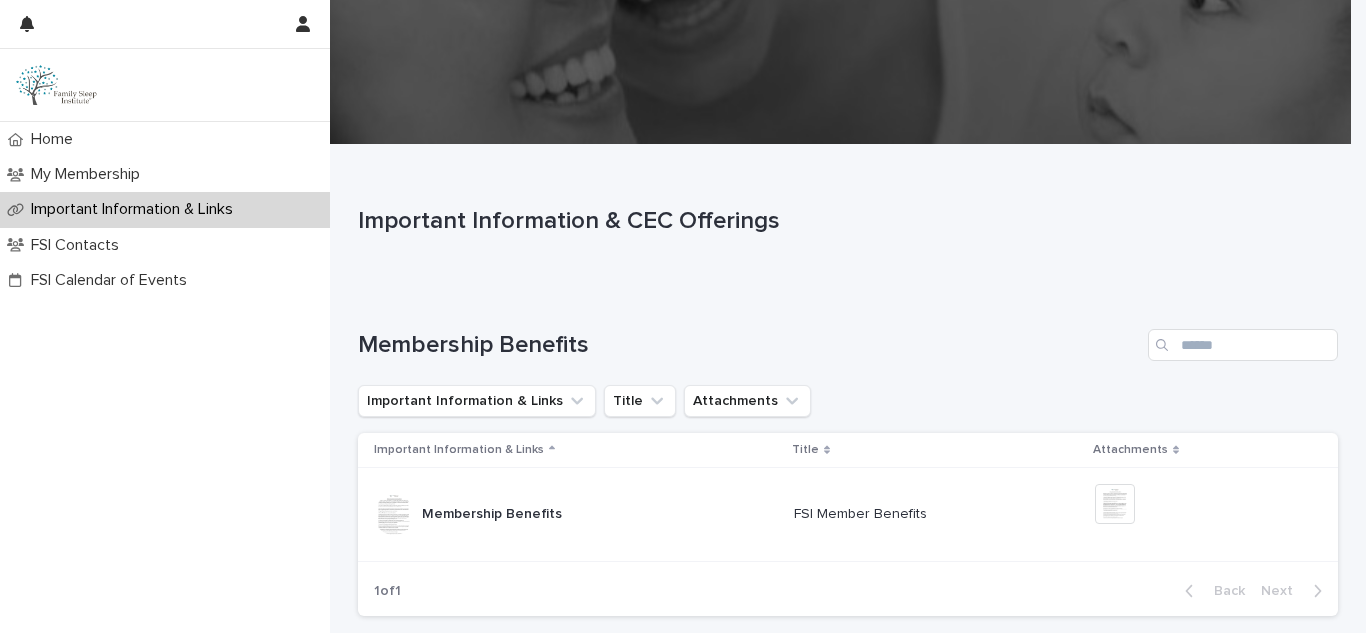 click on "Important Information & CEC Offerings" at bounding box center (844, 221) 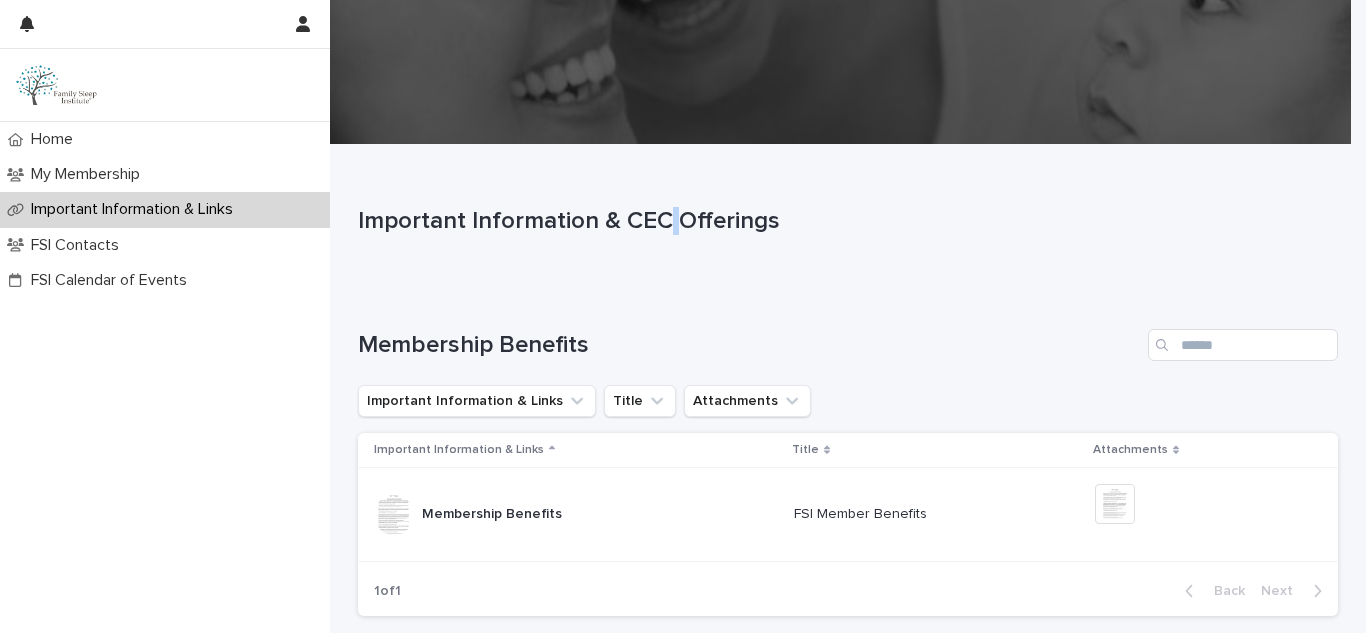 click on "Important Information & CEC Offerings" at bounding box center [844, 221] 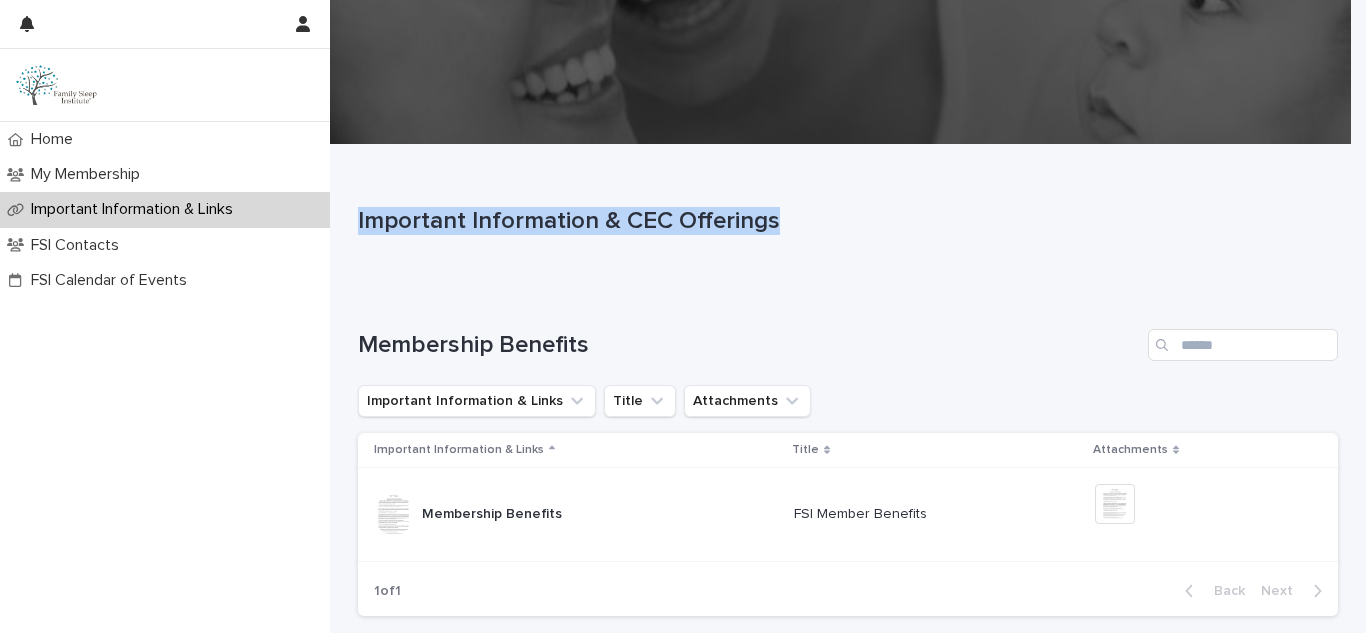 click on "Important Information & CEC Offerings" at bounding box center (844, 221) 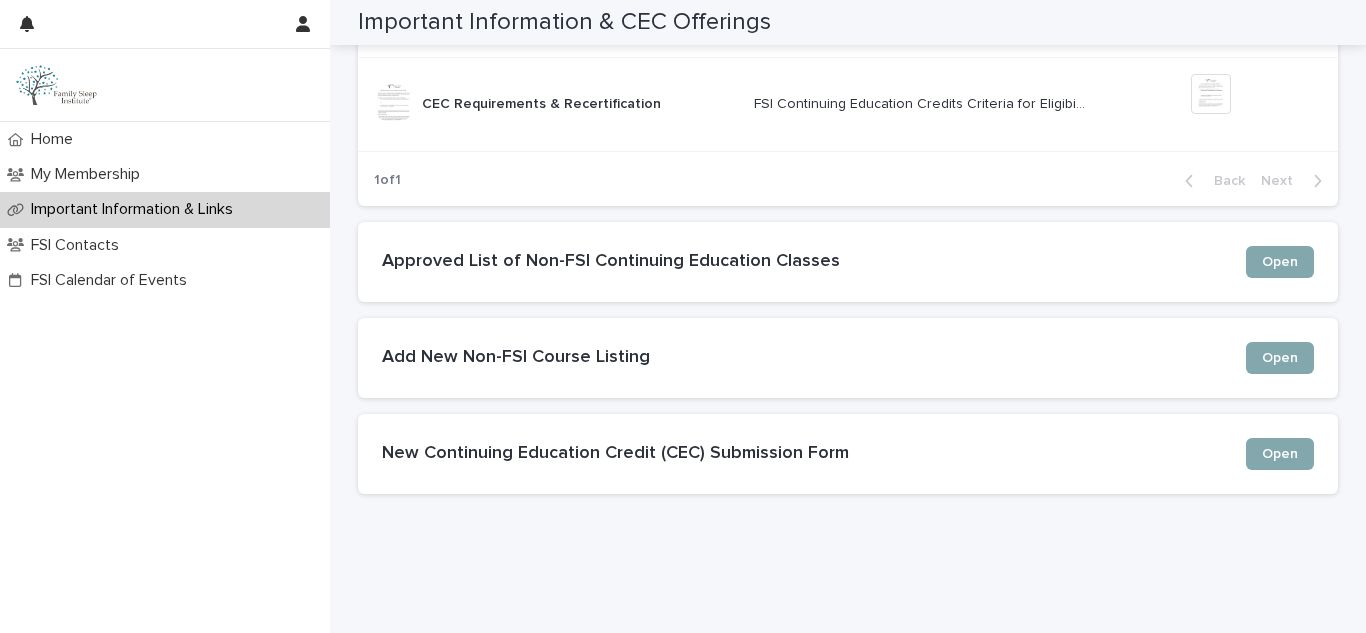 scroll, scrollTop: 1761, scrollLeft: 0, axis: vertical 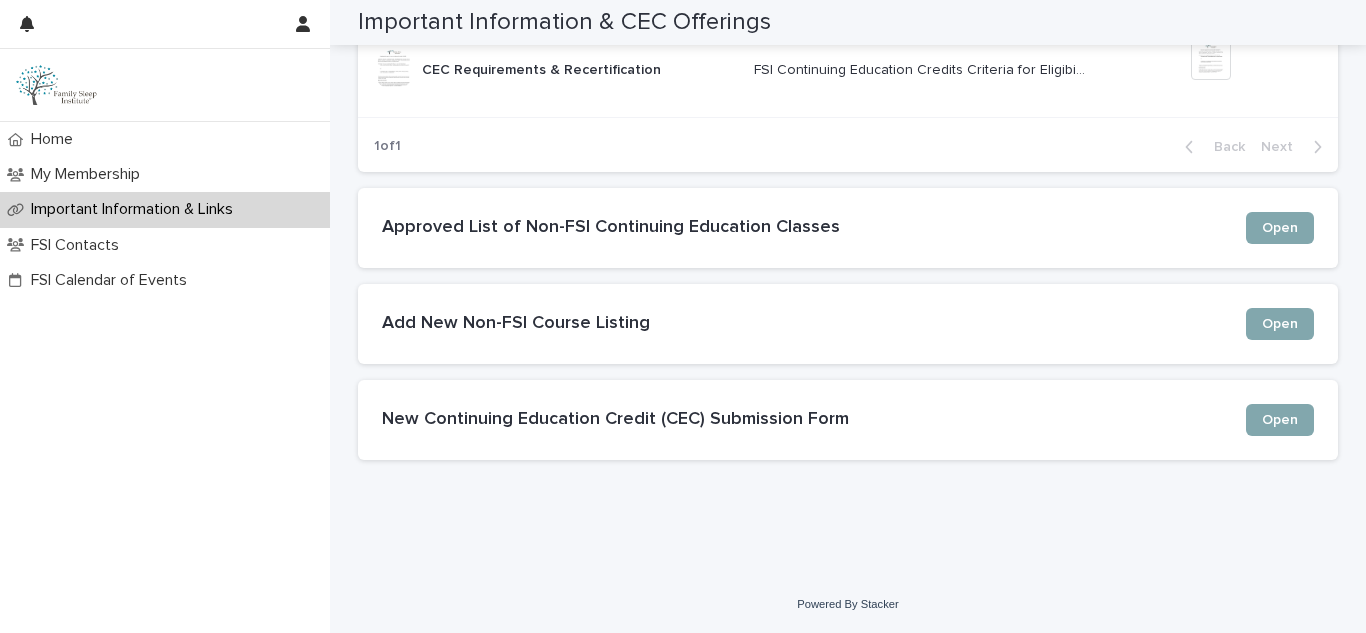 click on "Approved List of Non-FSI Continuing Education Classes" at bounding box center (814, 228) 